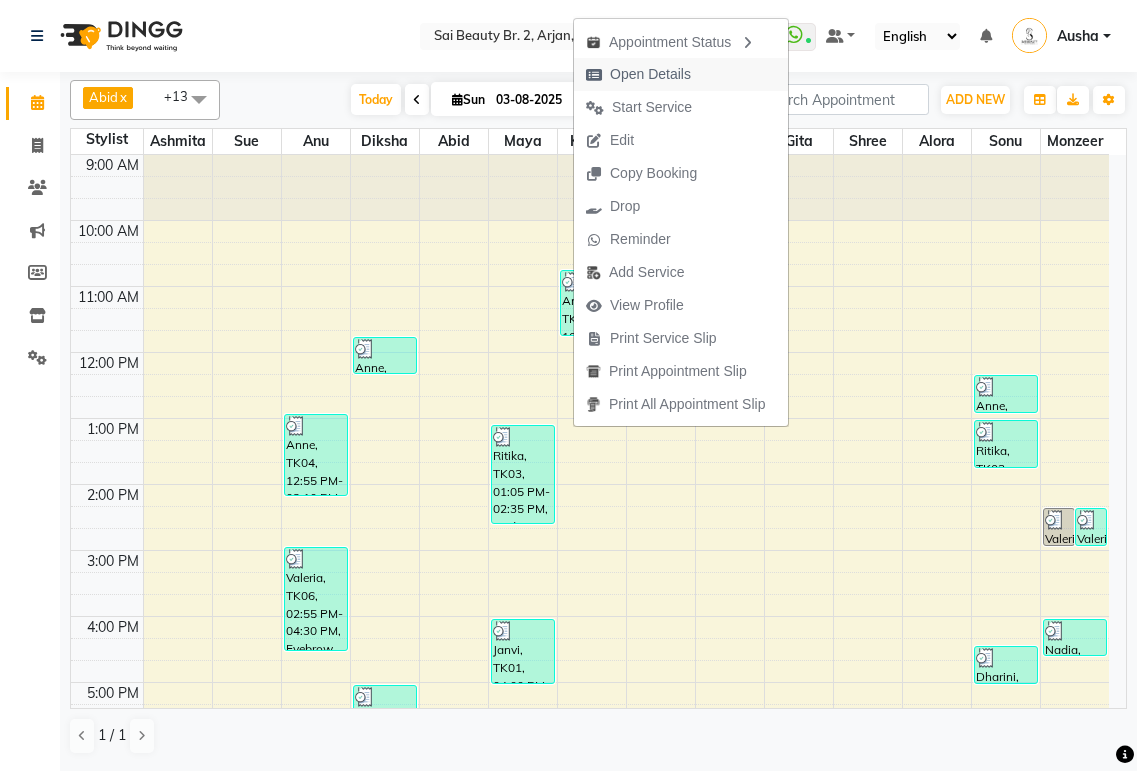 click at bounding box center [594, 75] 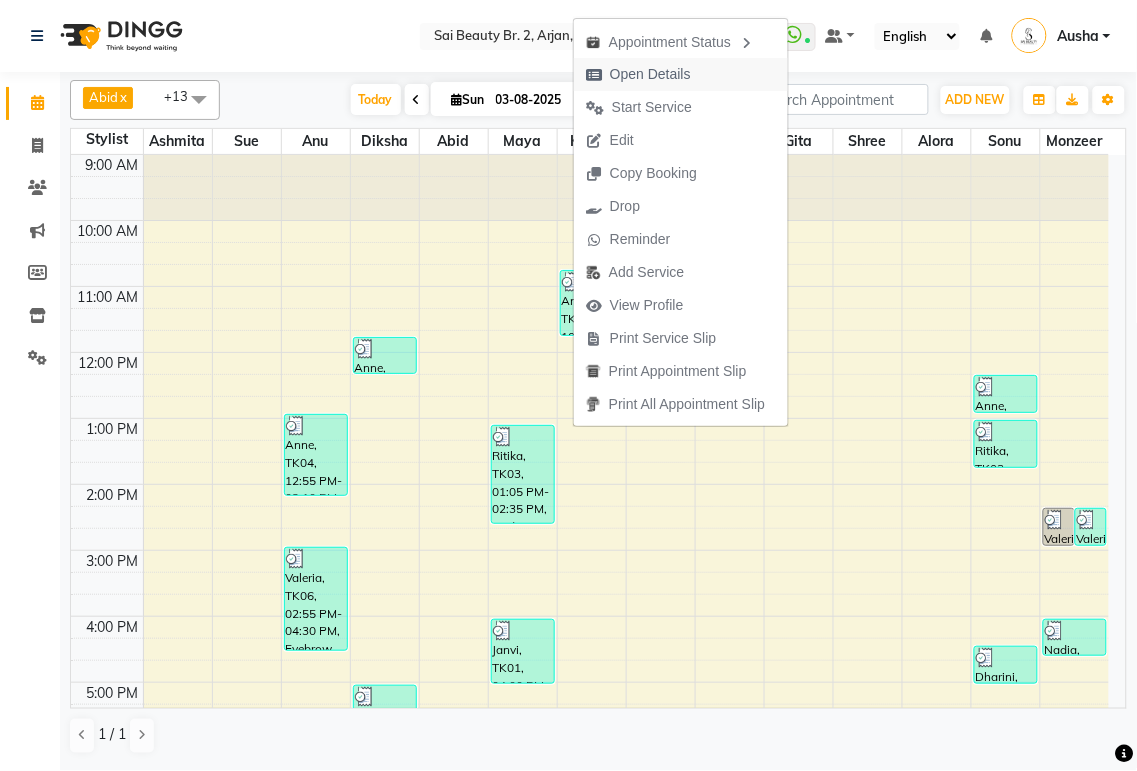 scroll, scrollTop: 0, scrollLeft: 0, axis: both 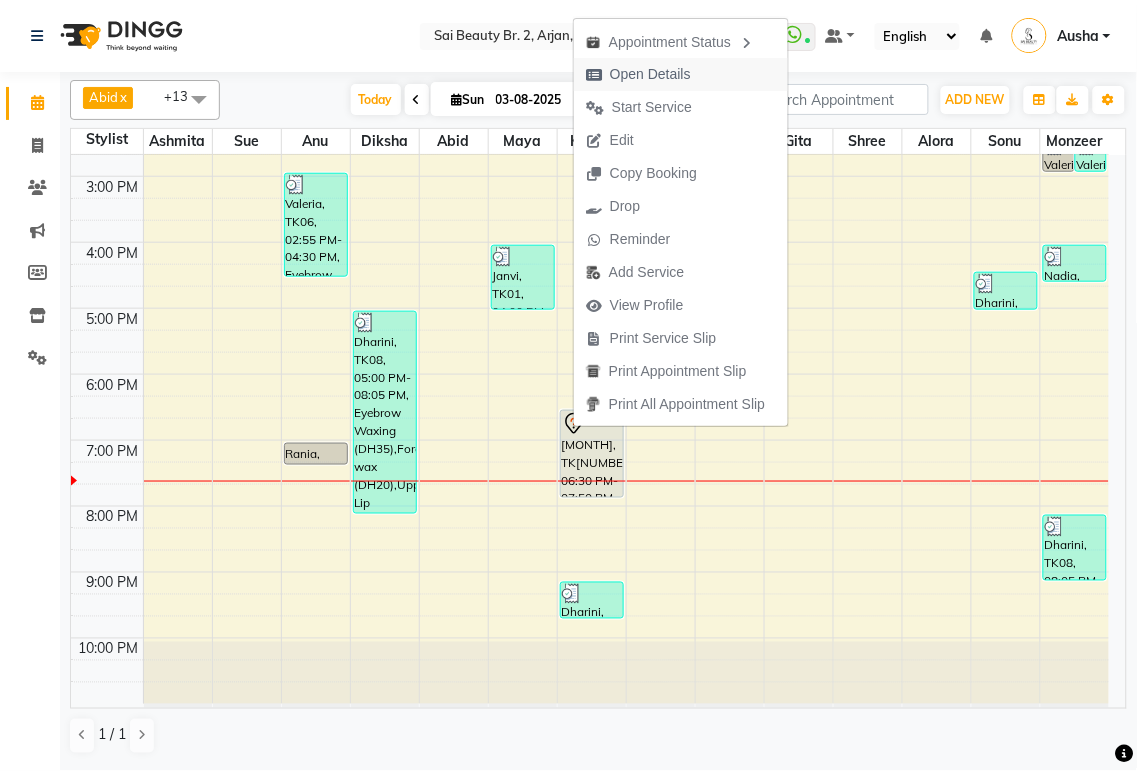 select on "7" 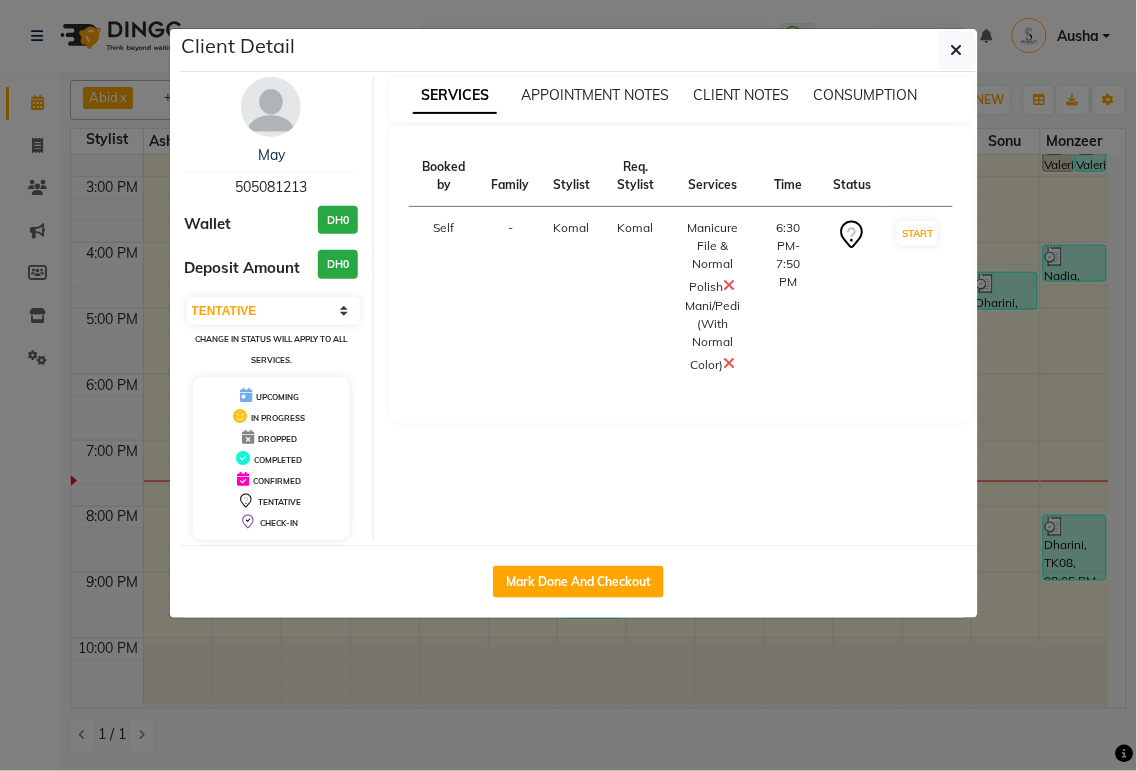 click on "Client Detail  [NAME]    [PHONE] Wallet DH0 Deposit Amount  DH0  Select IN SERVICE CONFIRMED TENTATIVE CHECK IN MARK DONE DROPPED UPCOMING Change in status will apply to all services. UPCOMING IN PROGRESS DROPPED COMPLETED CONFIRMED TENTATIVE CHECK-IN SERVICES APPOINTMENT NOTES CLIENT NOTES CONSUMPTION Booked by Family Stylist Req. Stylist Services Time Status  Self  - [NAME] [NAME]  Manicure File & Normal Polish   Mani/Pedi (With Normal Color)   6:30 PM-7:50 PM   START   Mark Done And Checkout" 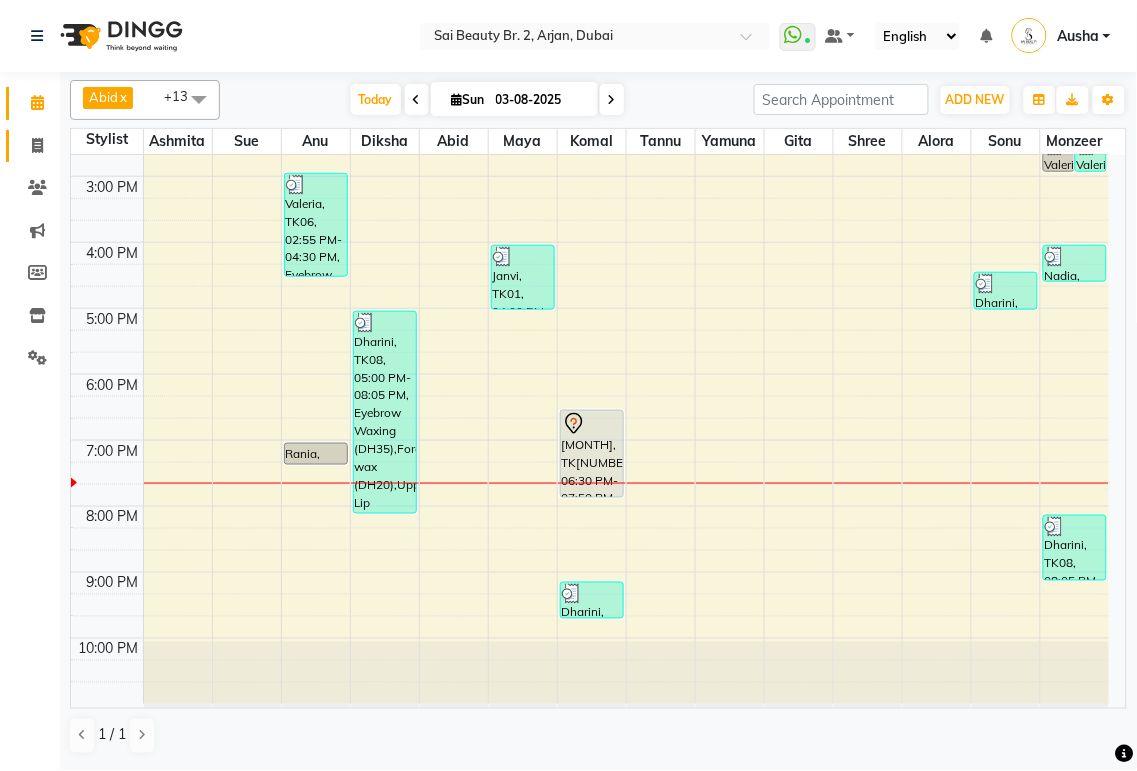 click 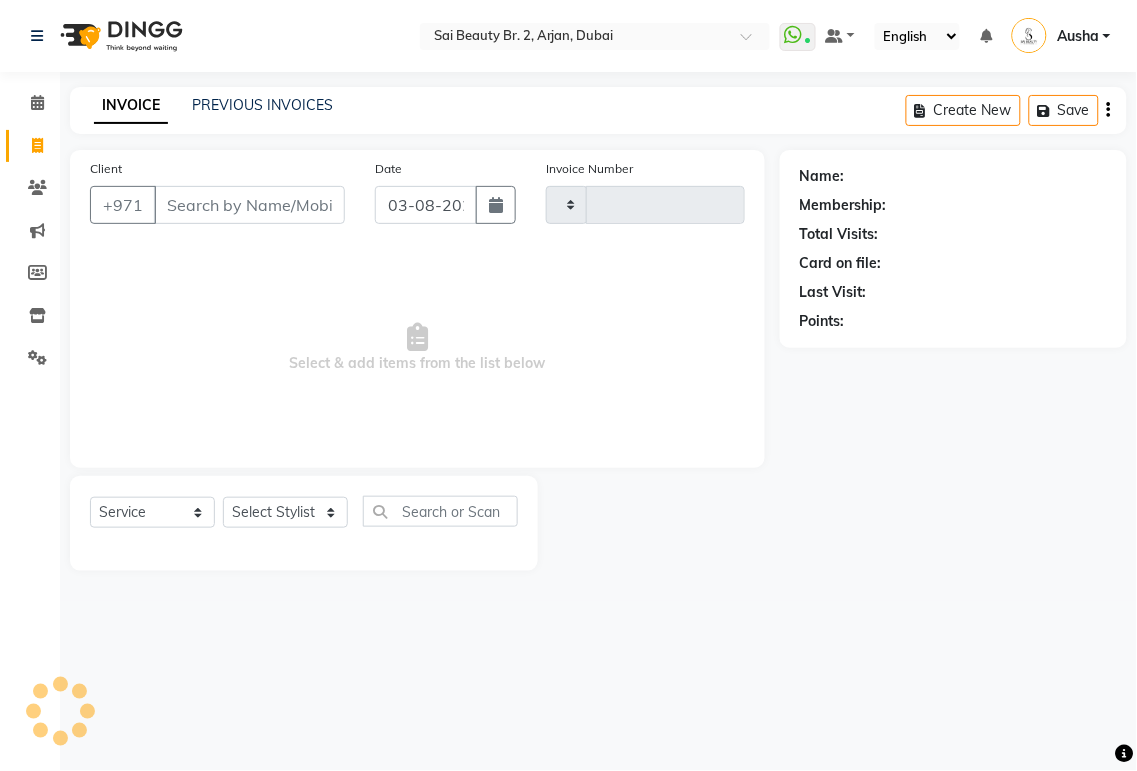 type on "1525" 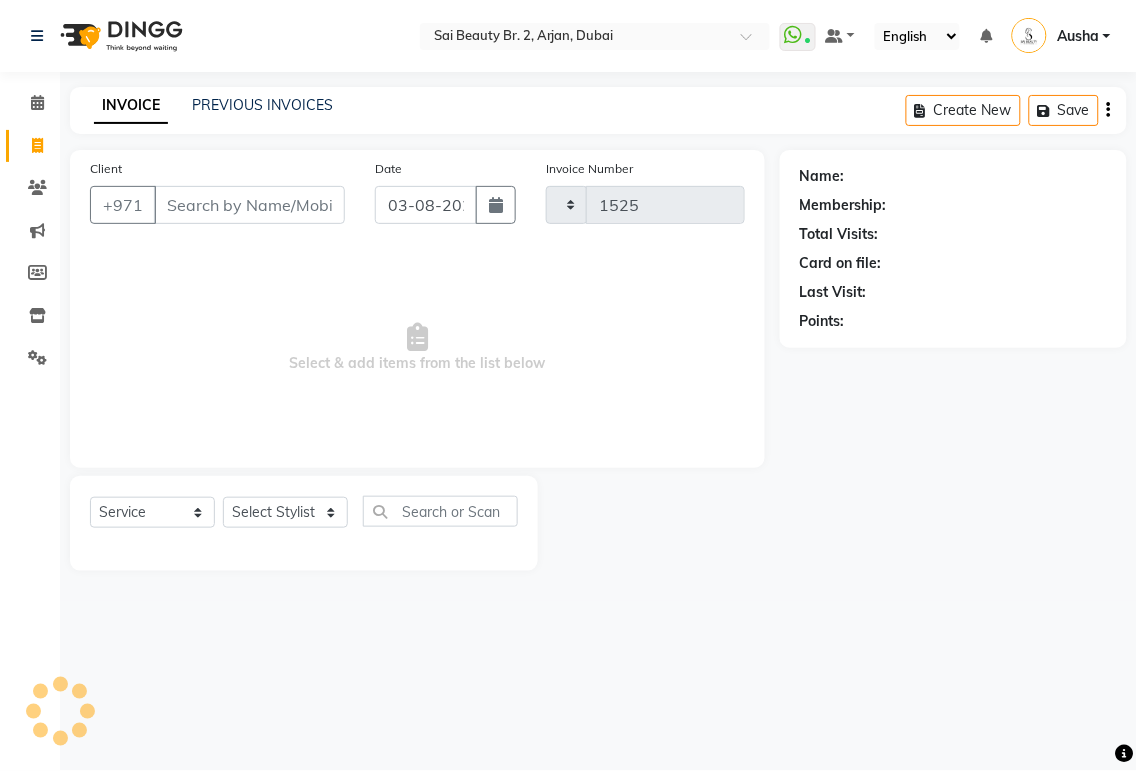 select on "6956" 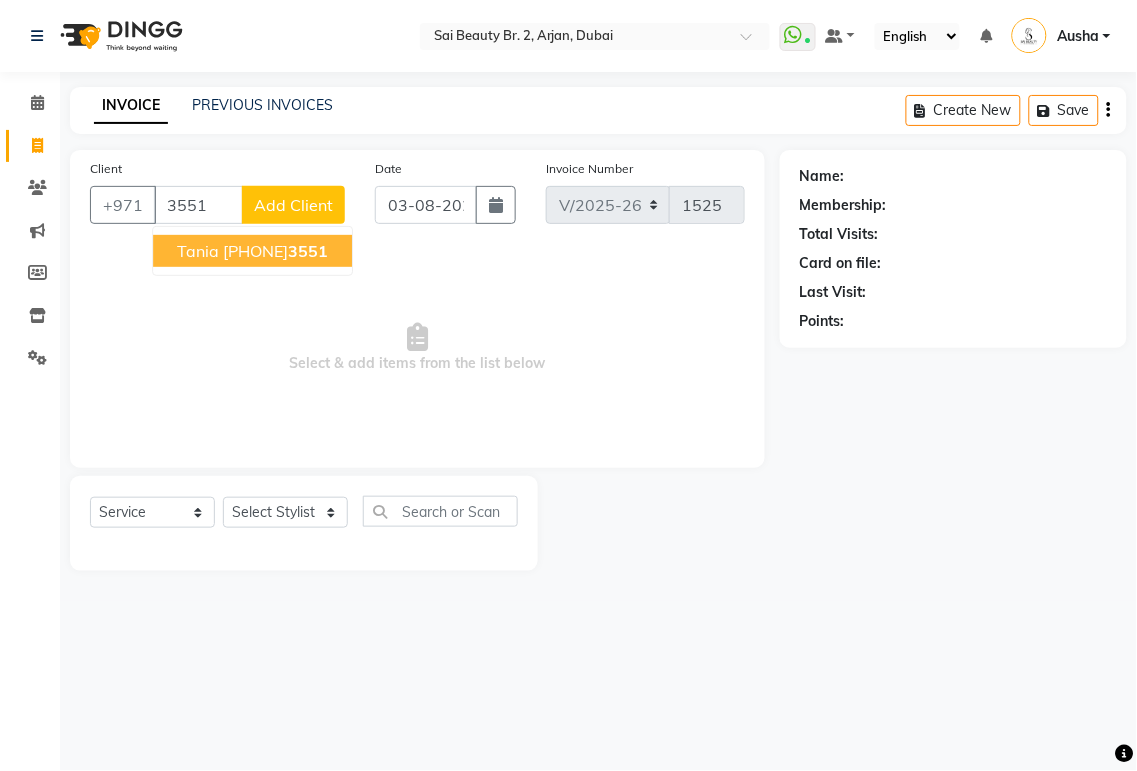 click on "Tania" at bounding box center [198, 251] 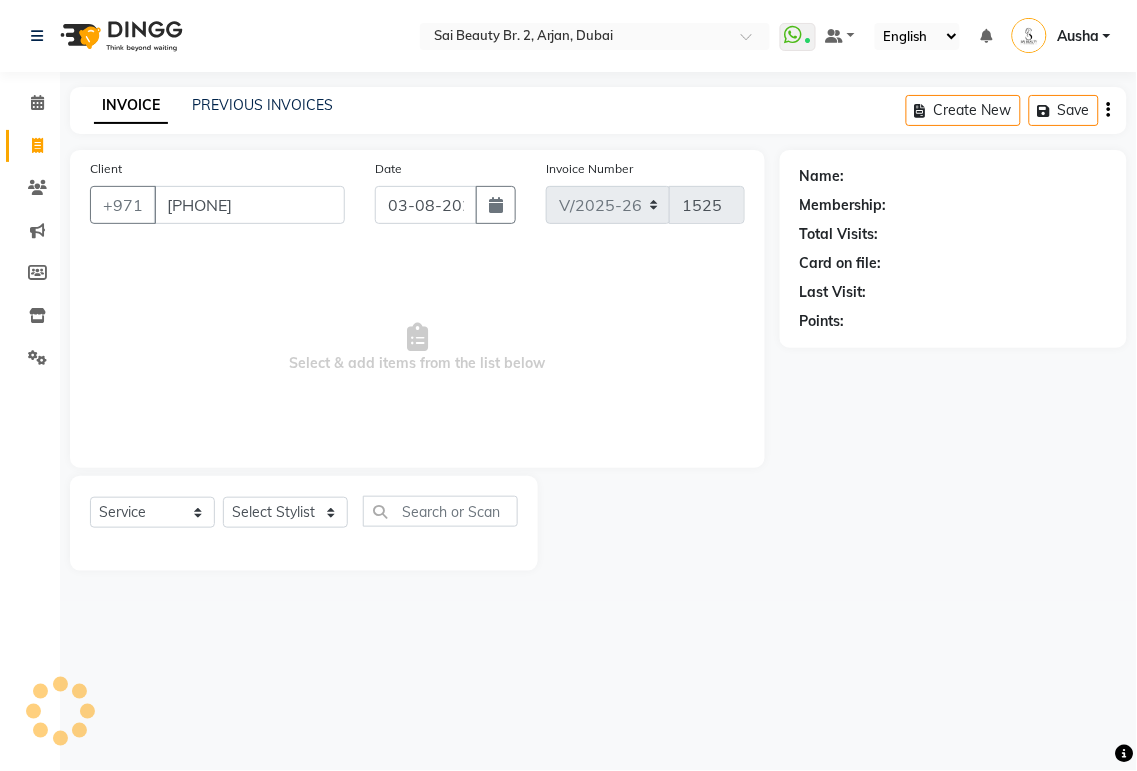 type on "[PHONE]" 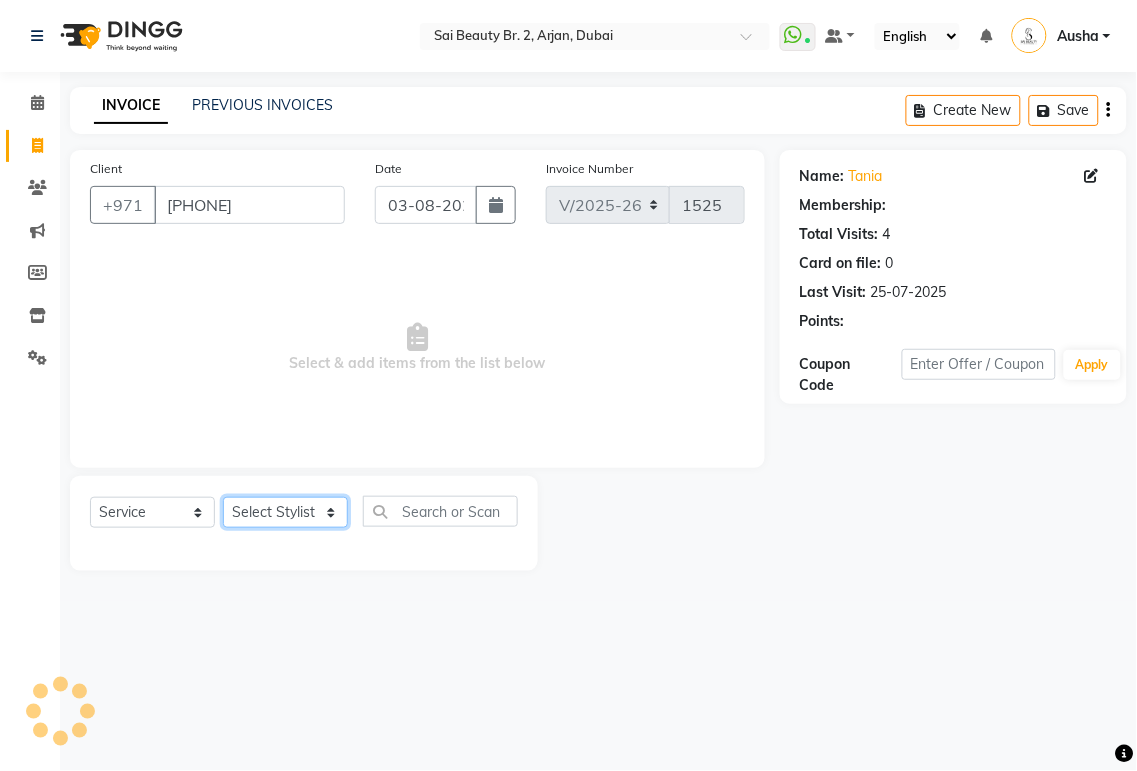 click on "Select Stylist Abid Alora Anu Ashmita Ausha Diksha Gita Komal Maya monzeer Shree sonu Sue Sumi Tannu Yamuna" 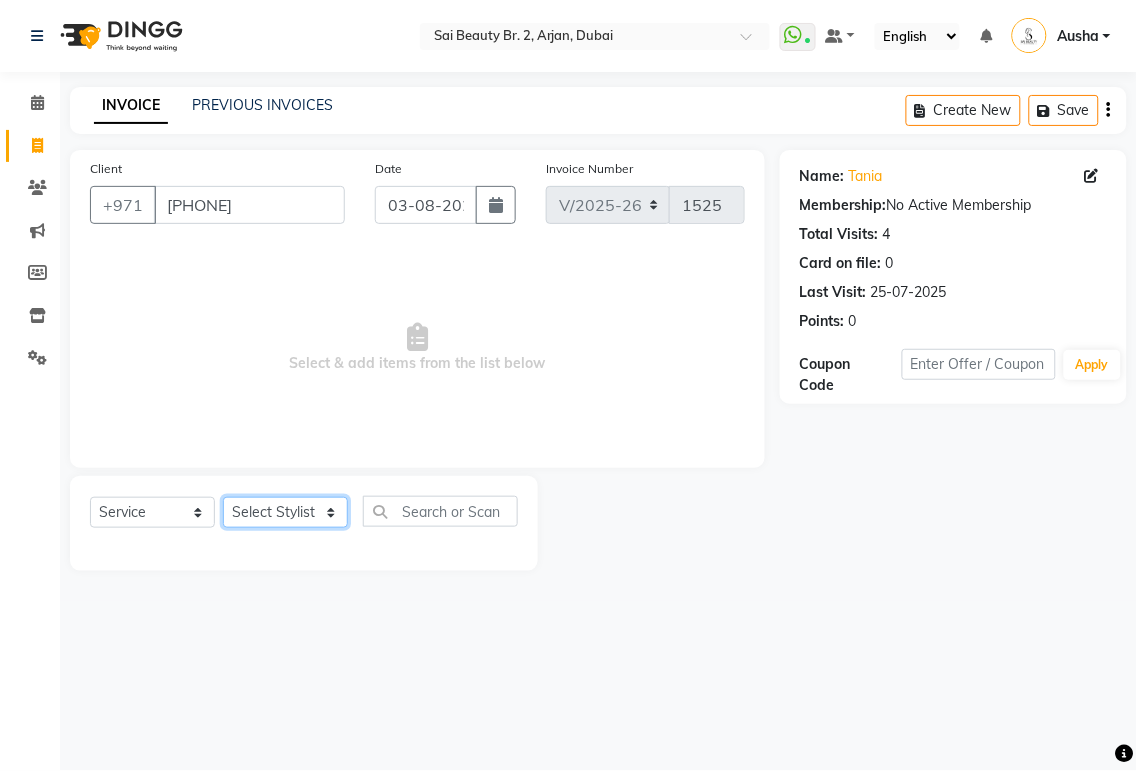 select on "82917" 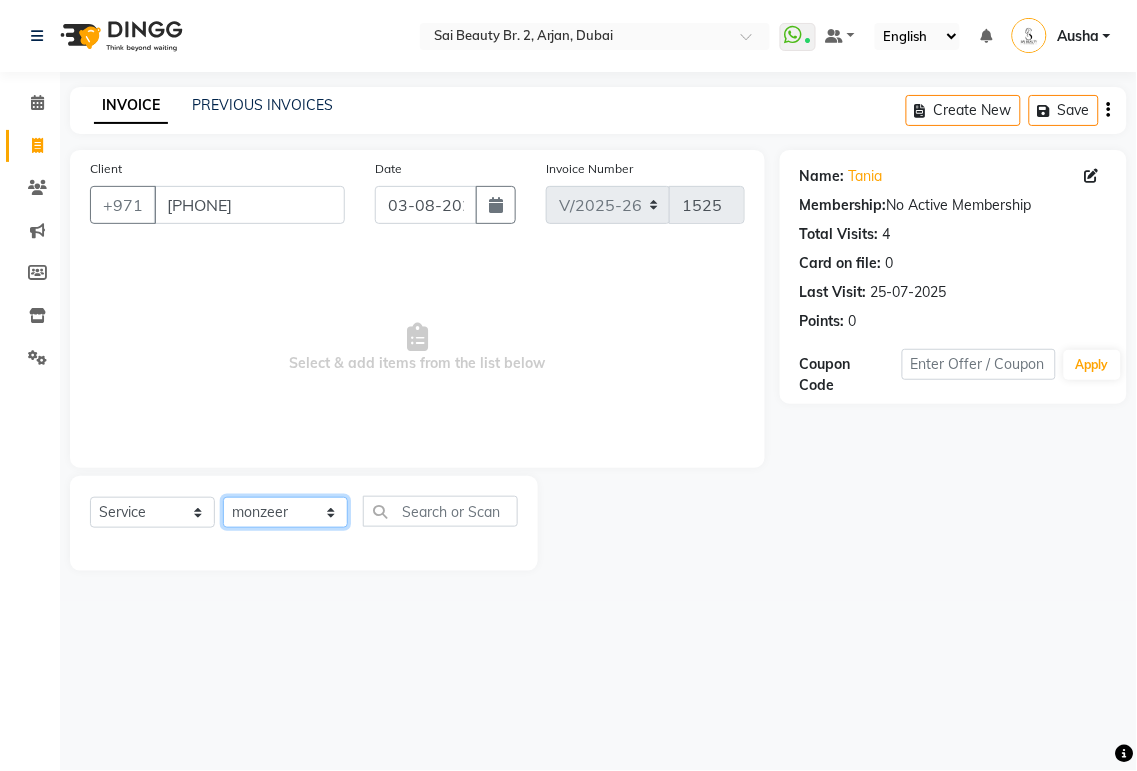 click on "Select Stylist Abid Alora Anu Ashmita Ausha Diksha Gita Komal Maya monzeer Shree sonu Sue Sumi Tannu Yamuna" 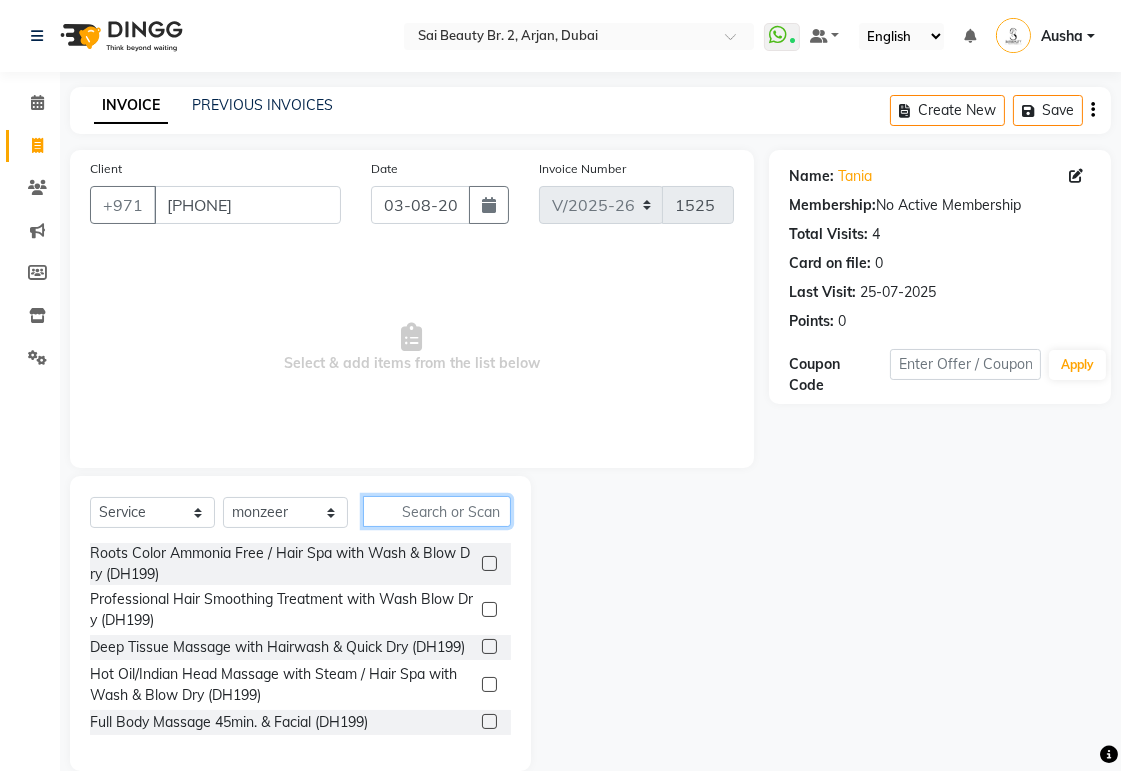click 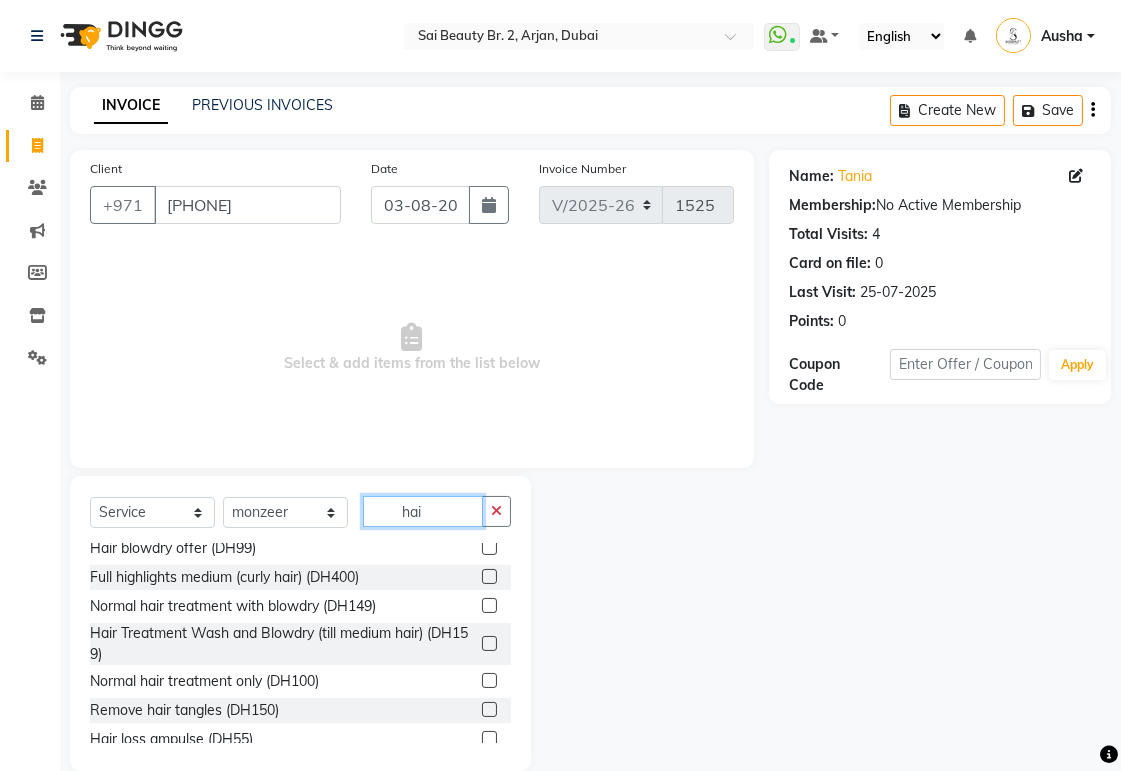 scroll, scrollTop: 552, scrollLeft: 0, axis: vertical 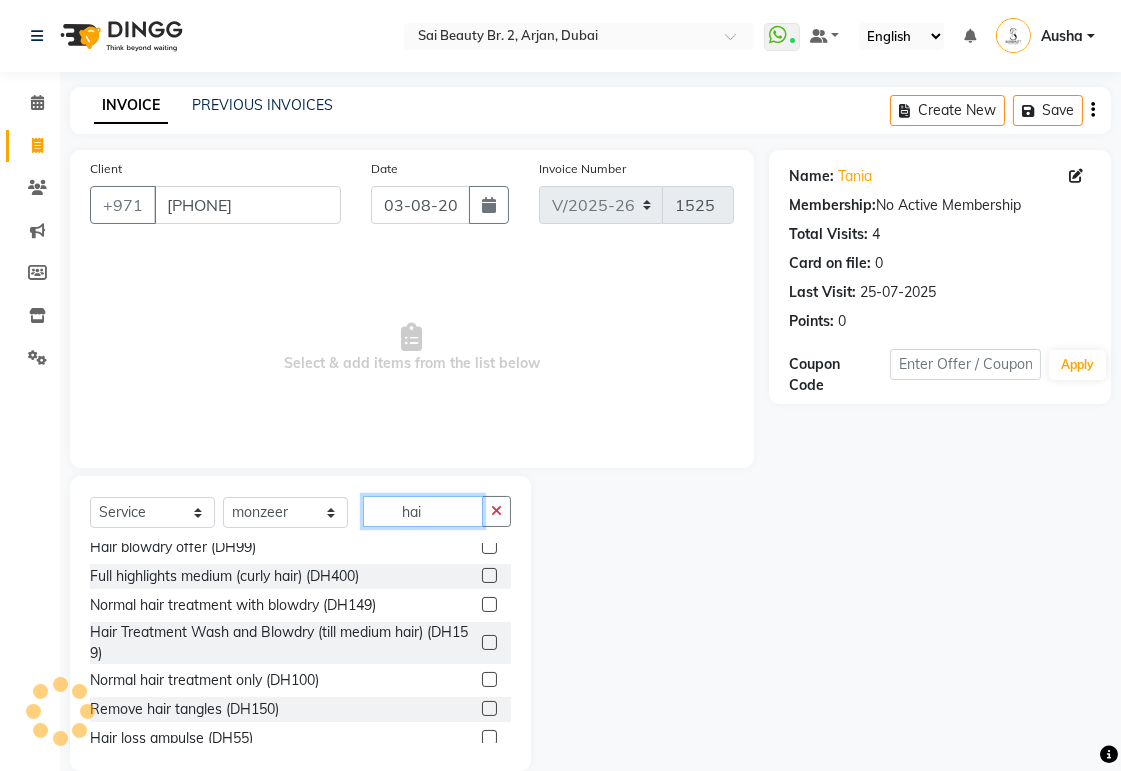 type on "hai" 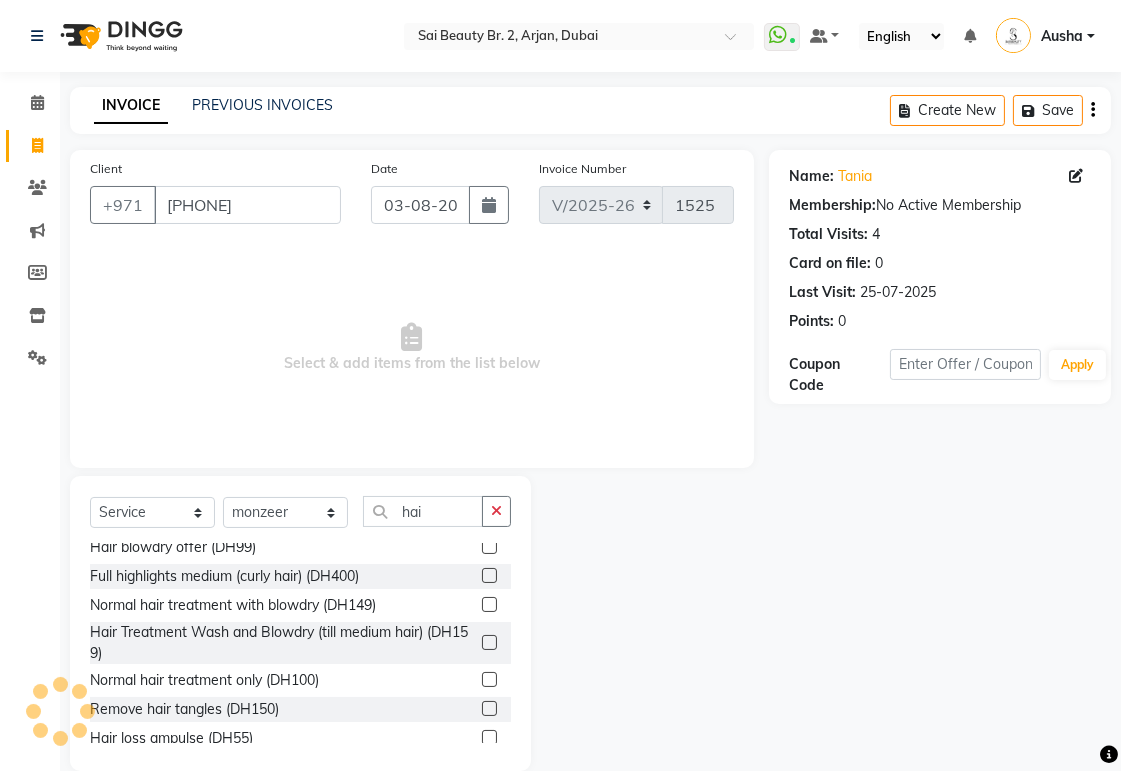 click 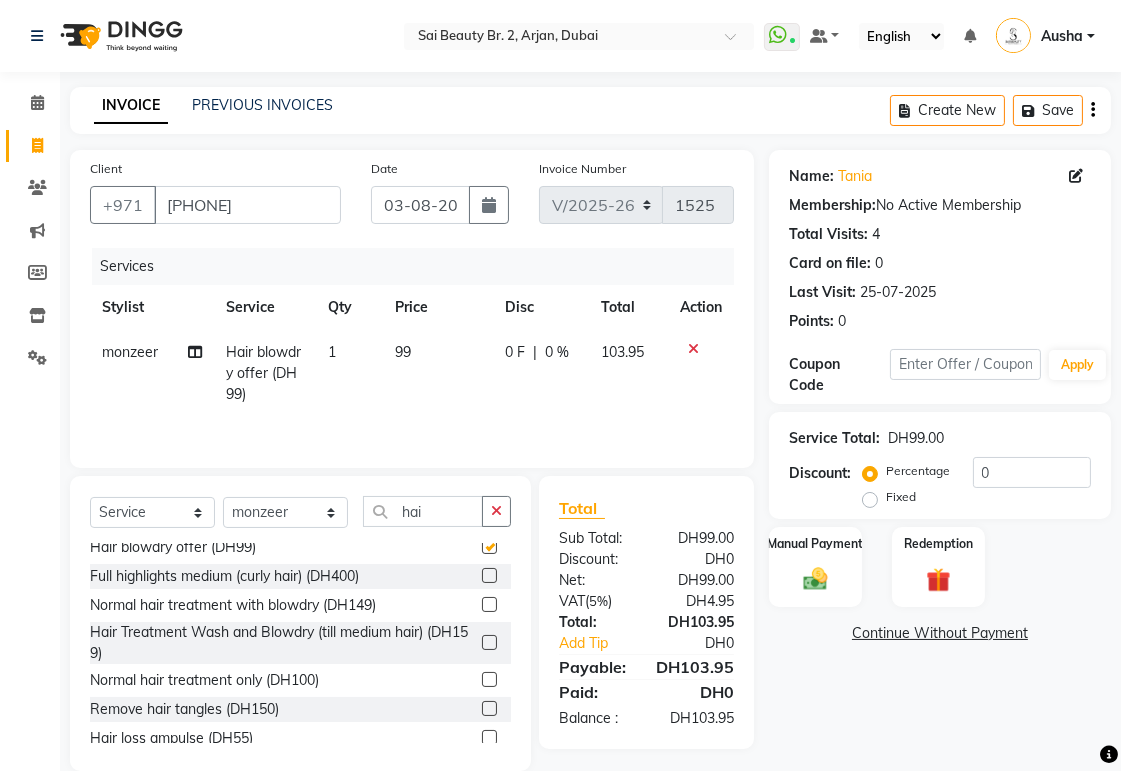 checkbox on "false" 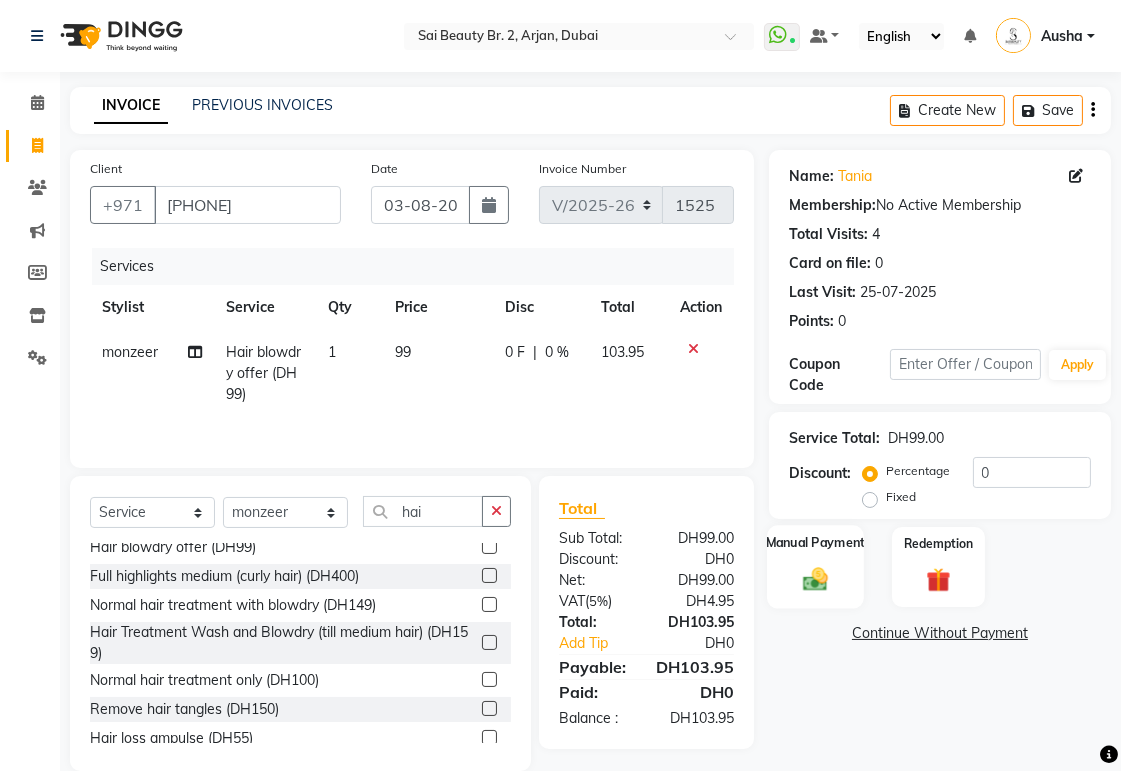 click 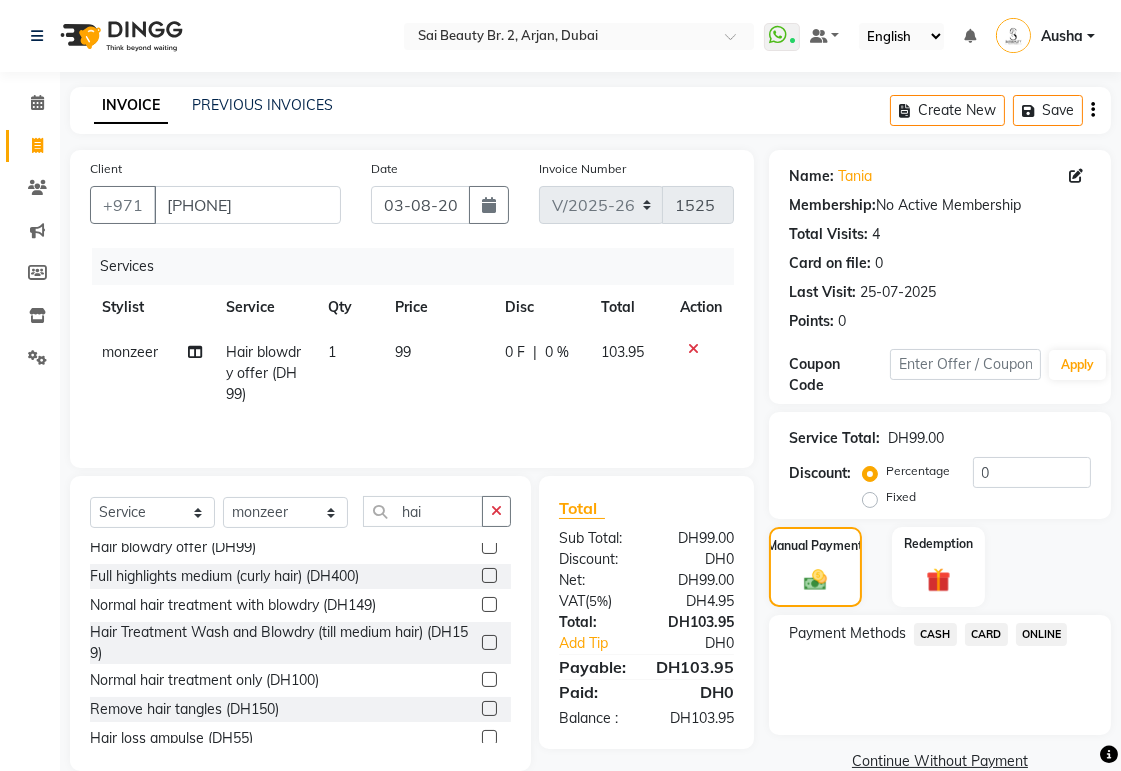 click on "CARD" 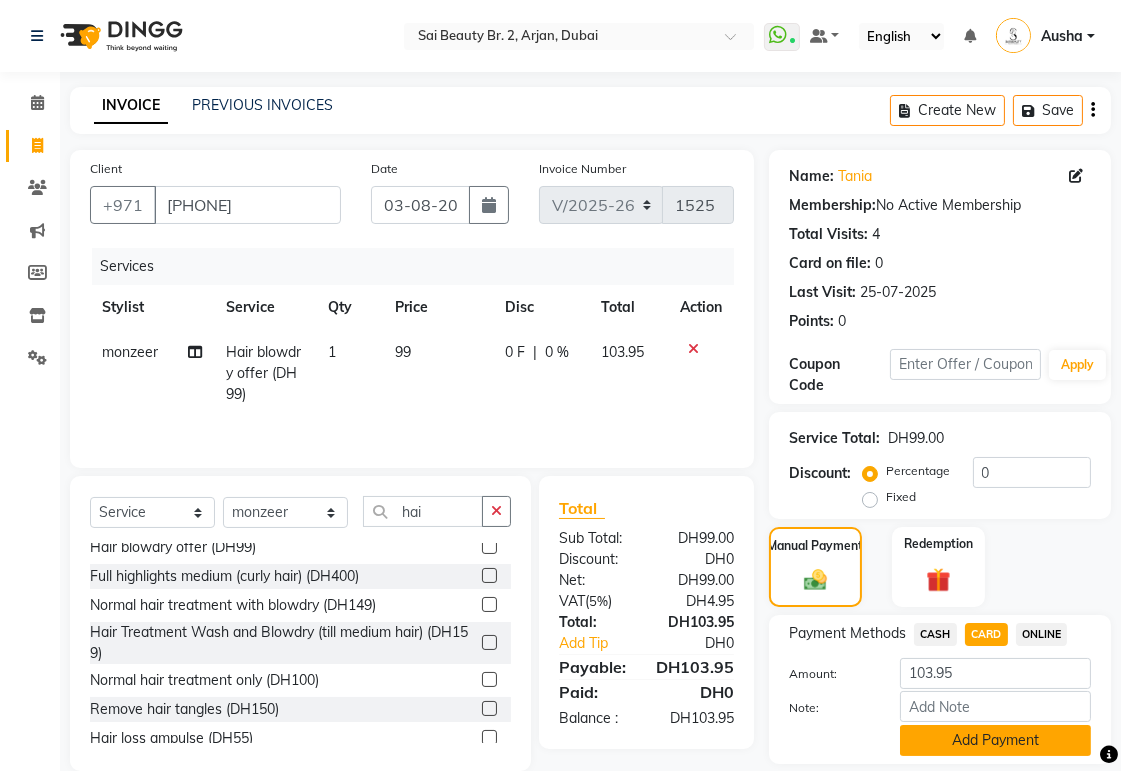click on "Add Payment" 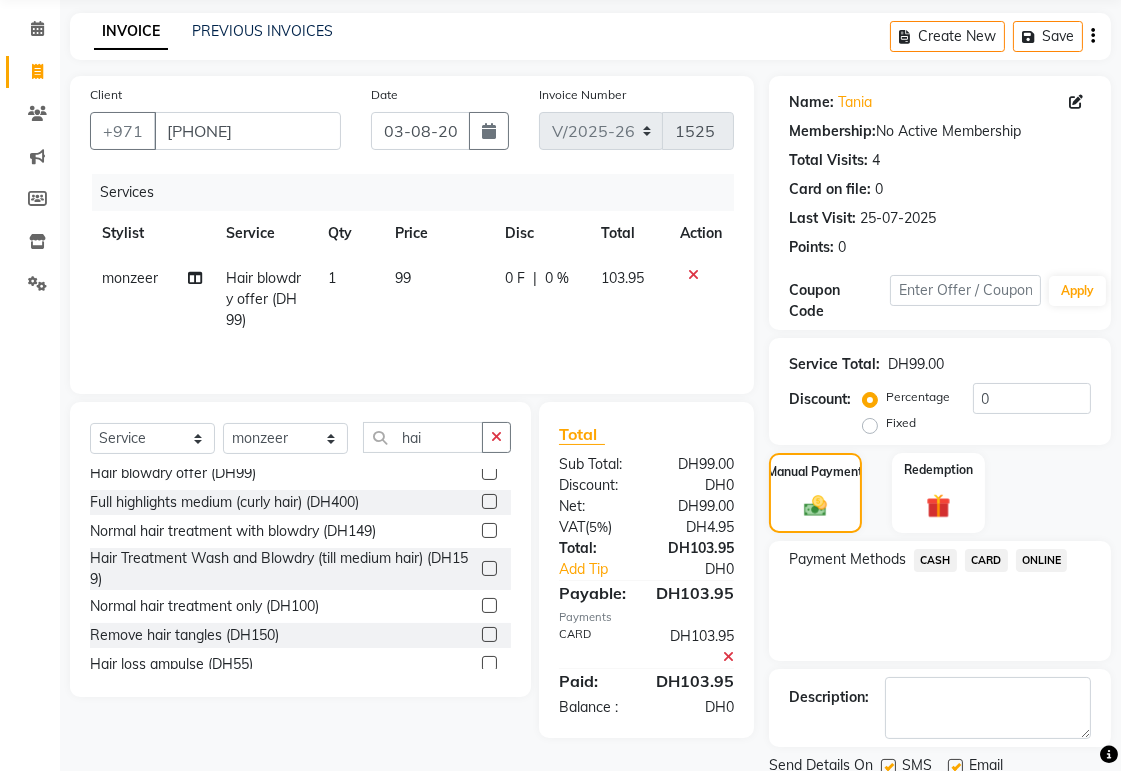 scroll, scrollTop: 147, scrollLeft: 0, axis: vertical 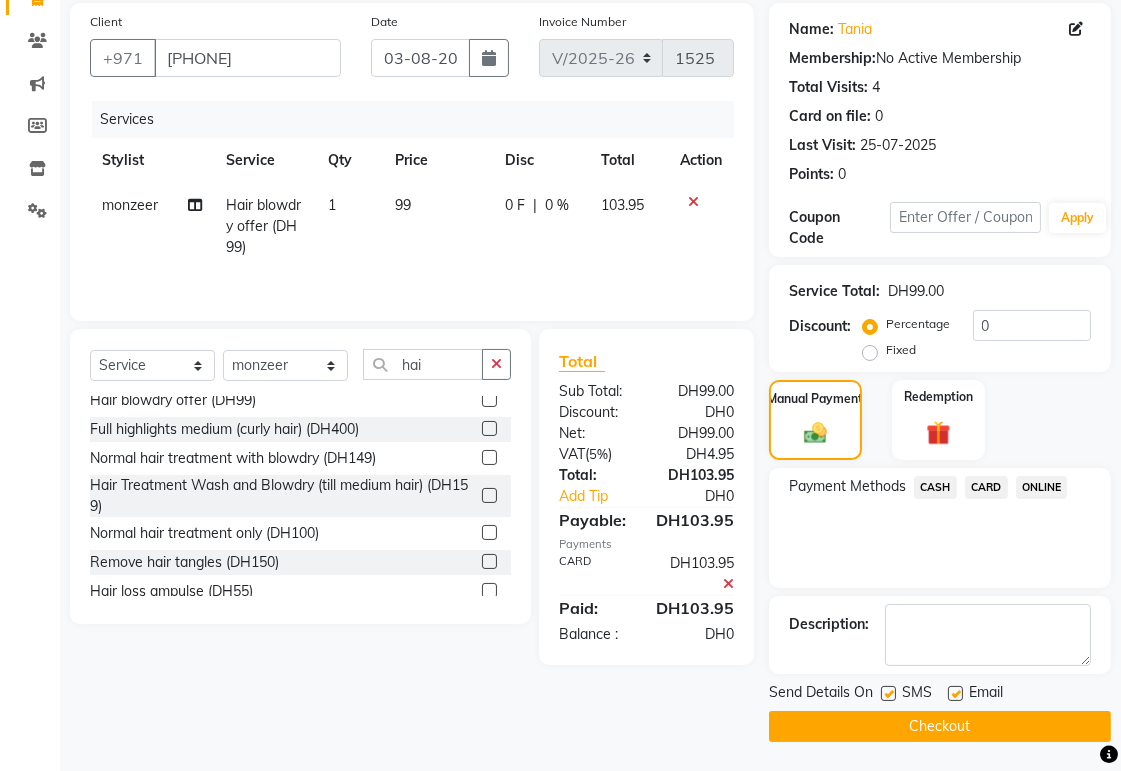 click on "Checkout" 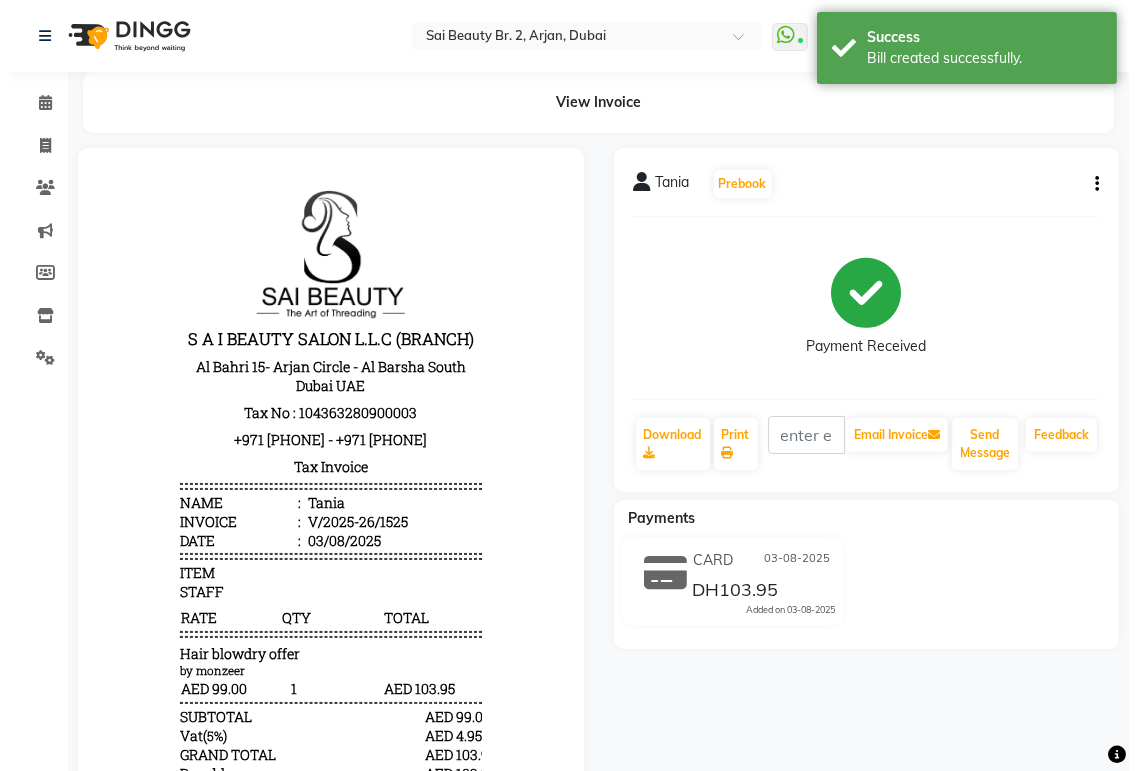 scroll, scrollTop: 0, scrollLeft: 0, axis: both 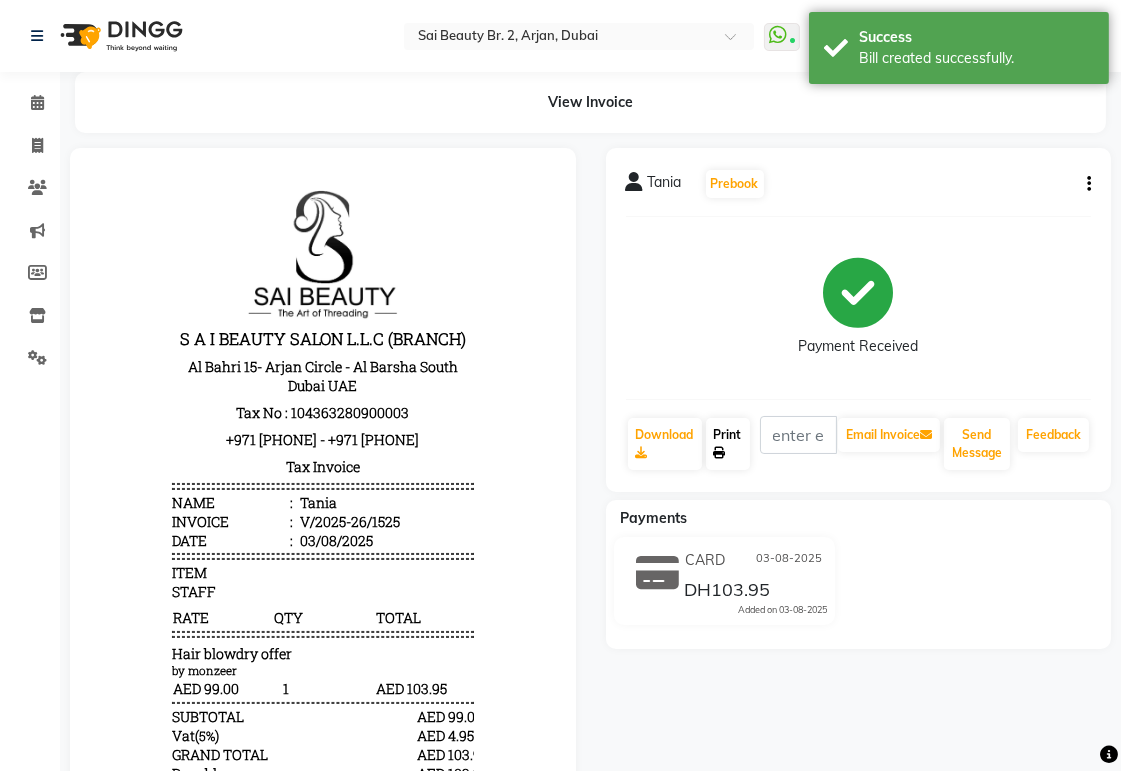 click 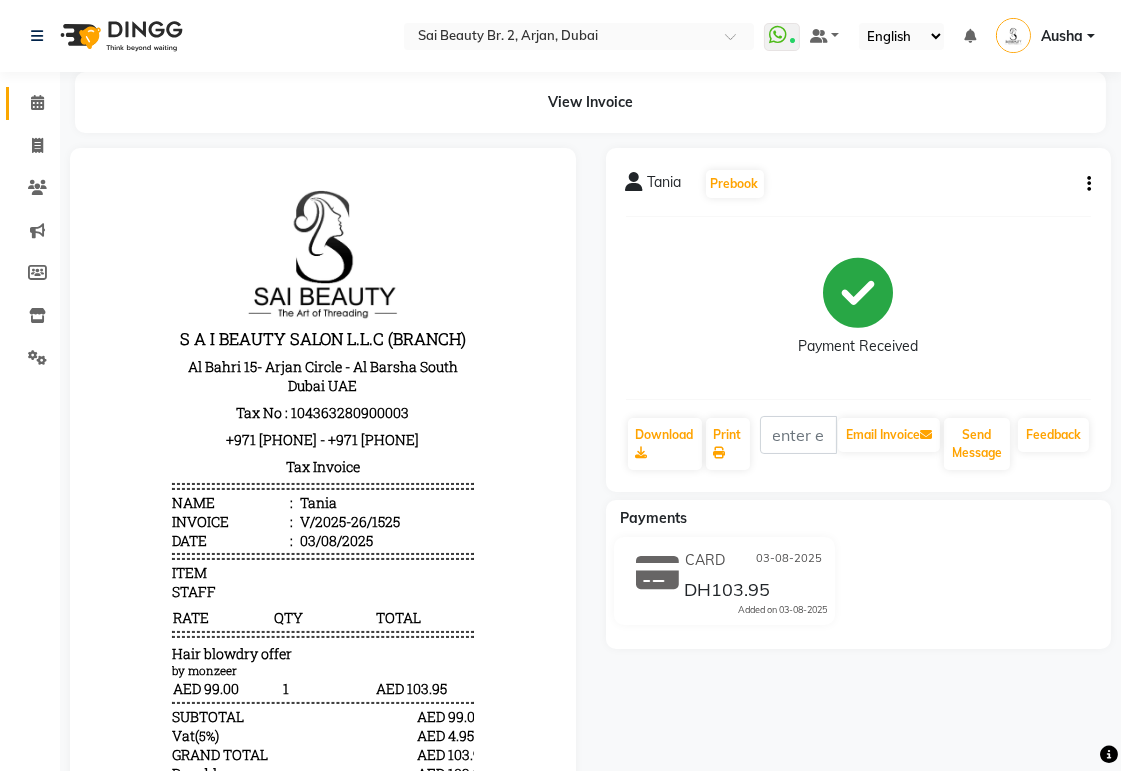 click 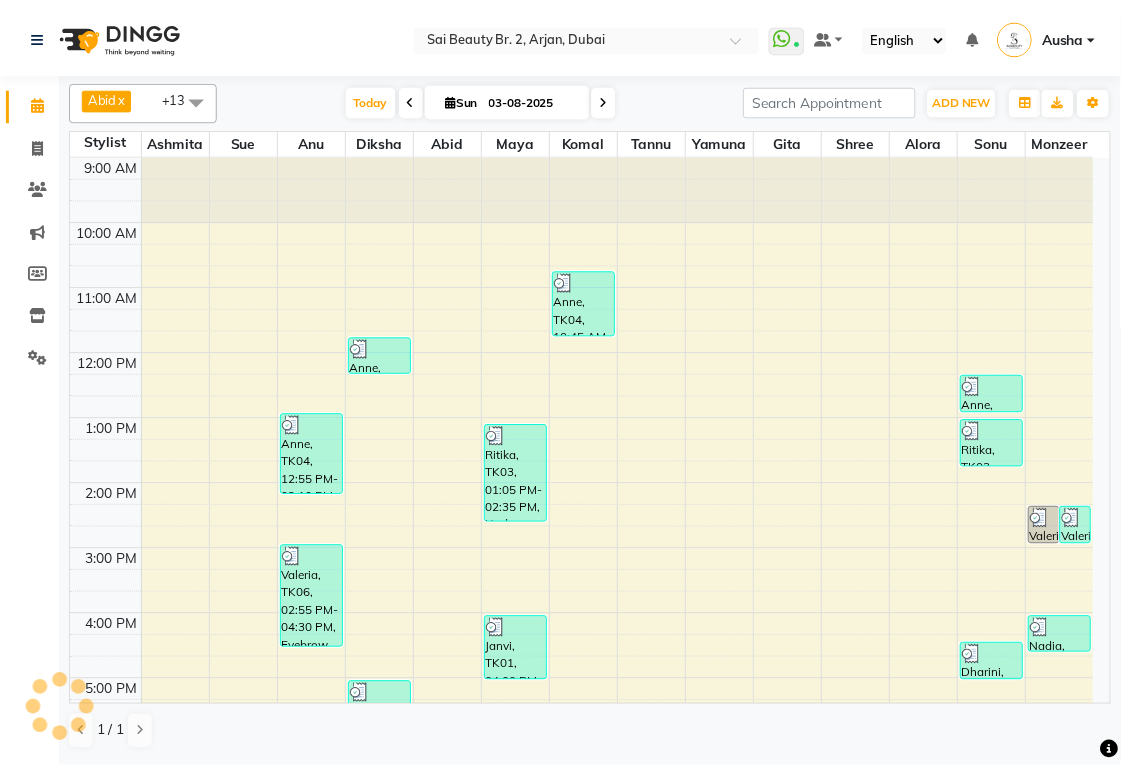 scroll, scrollTop: 336, scrollLeft: 0, axis: vertical 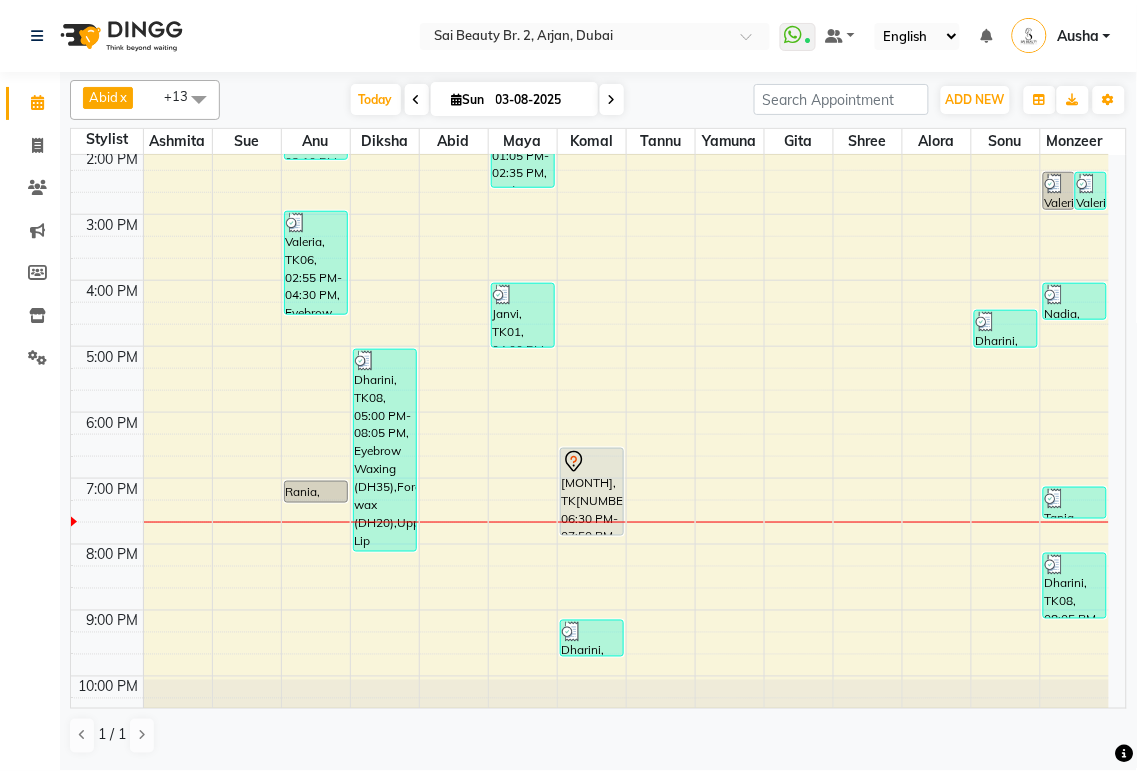 click on "[MONTH], TK[NUMBER], 06:30 PM-07:50 PM, Manicure File & Normal Polish,Mani/Pedi (With Normal Color)" at bounding box center [592, 492] 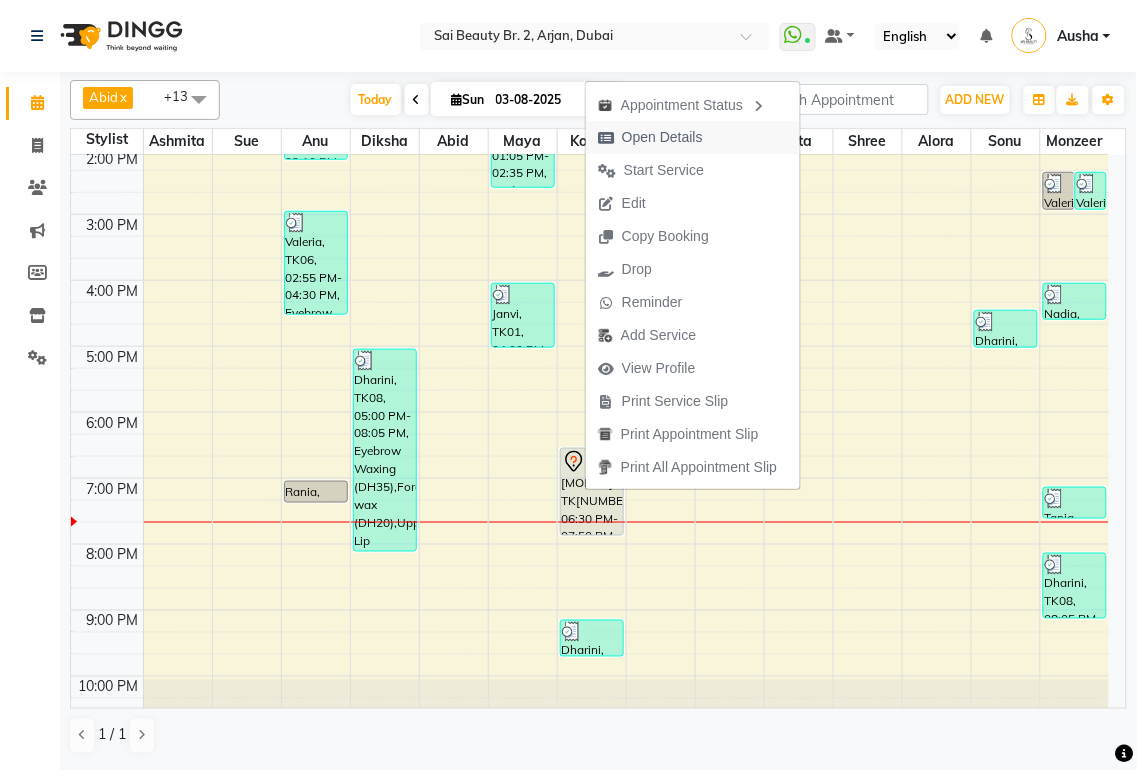 click on "Open Details" at bounding box center (662, 137) 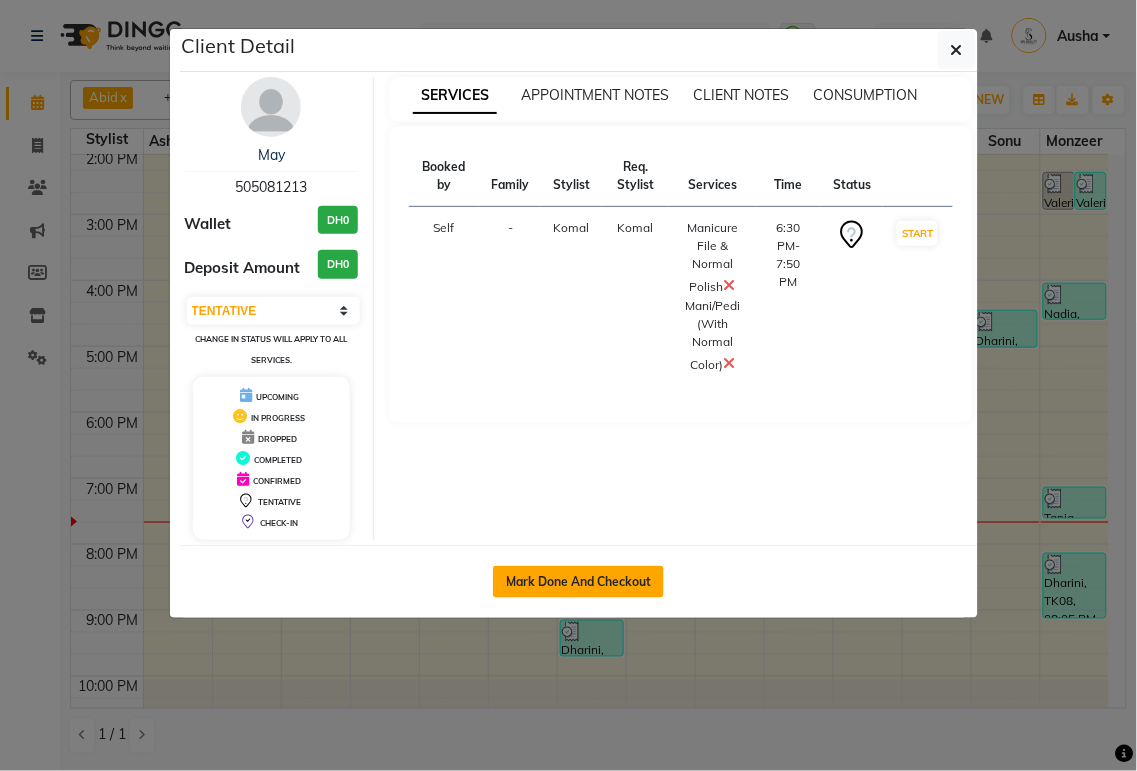 click on "Mark Done And Checkout" 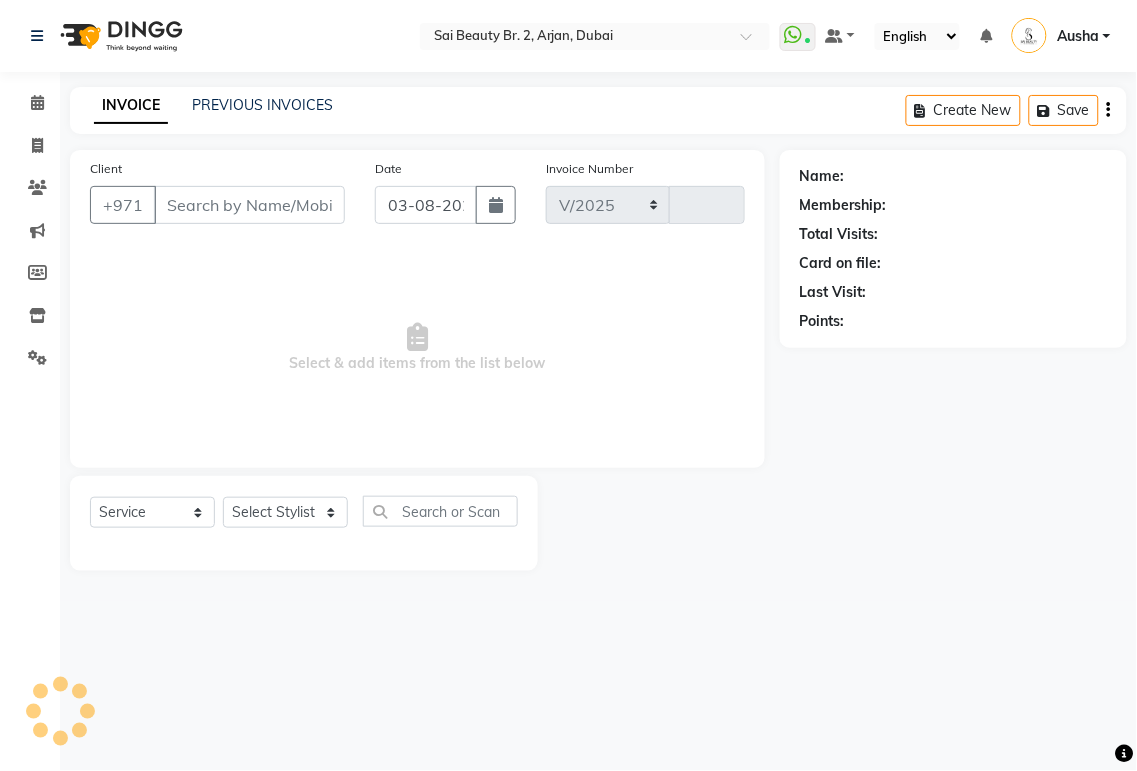 select on "6956" 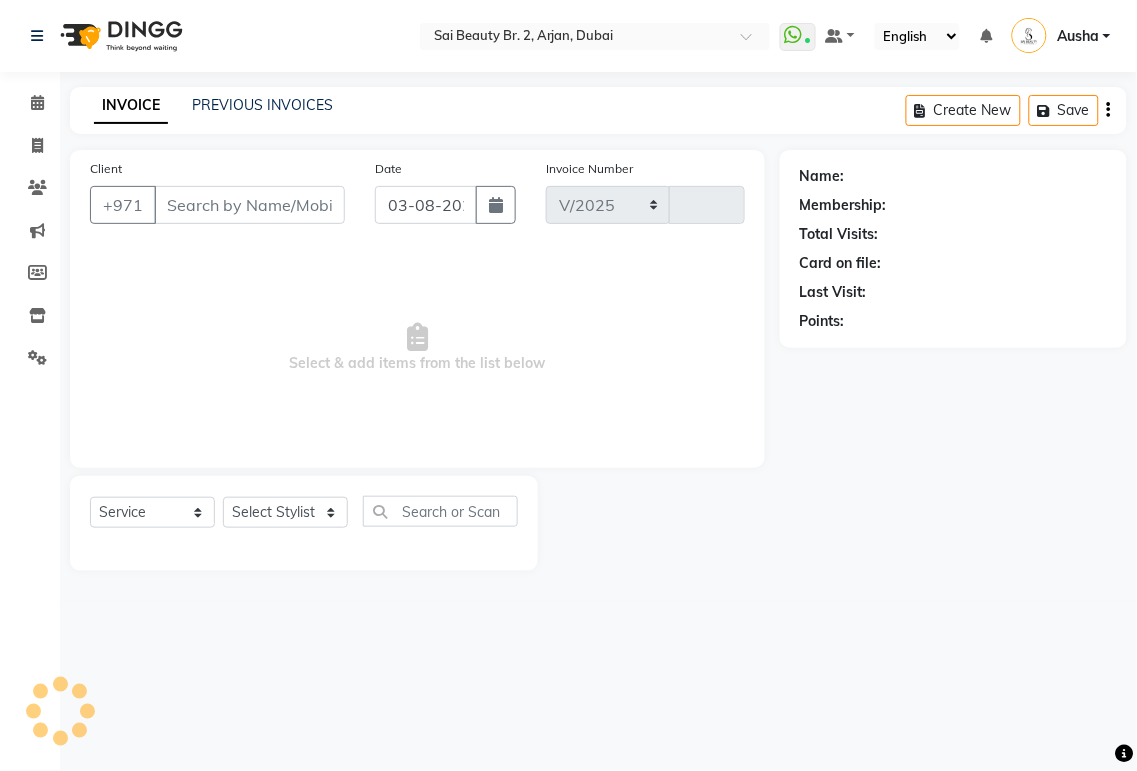 type on "1526" 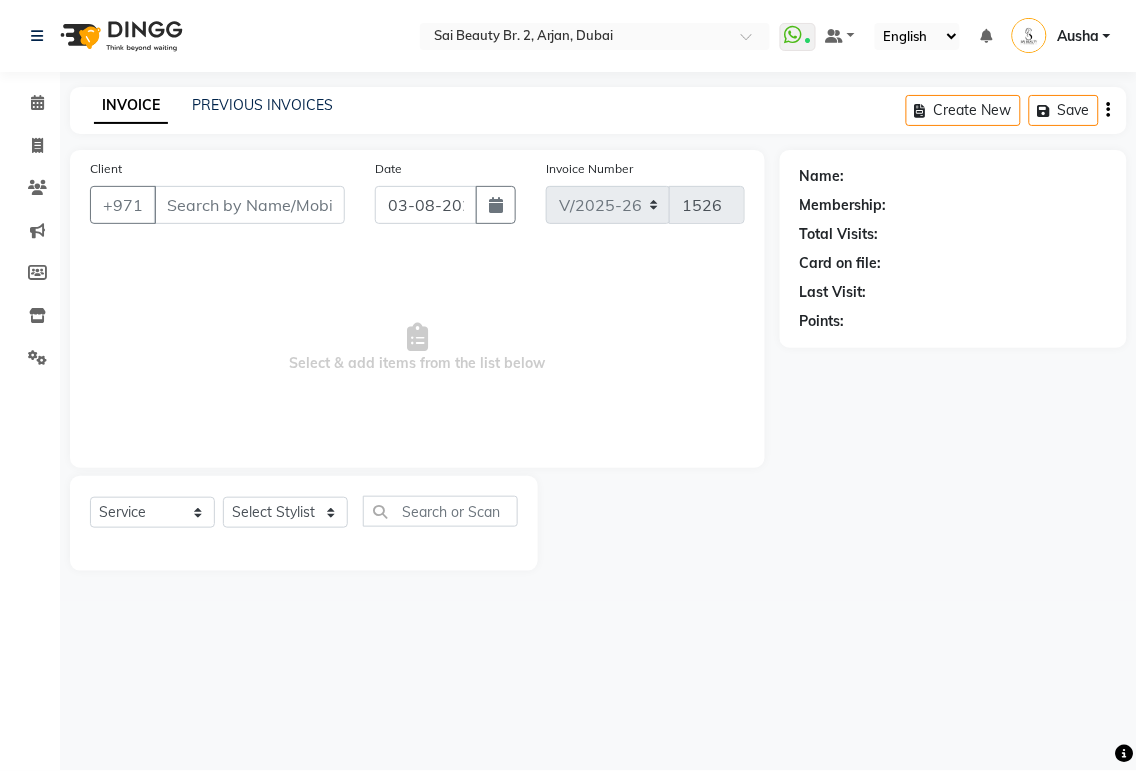 type on "505081213" 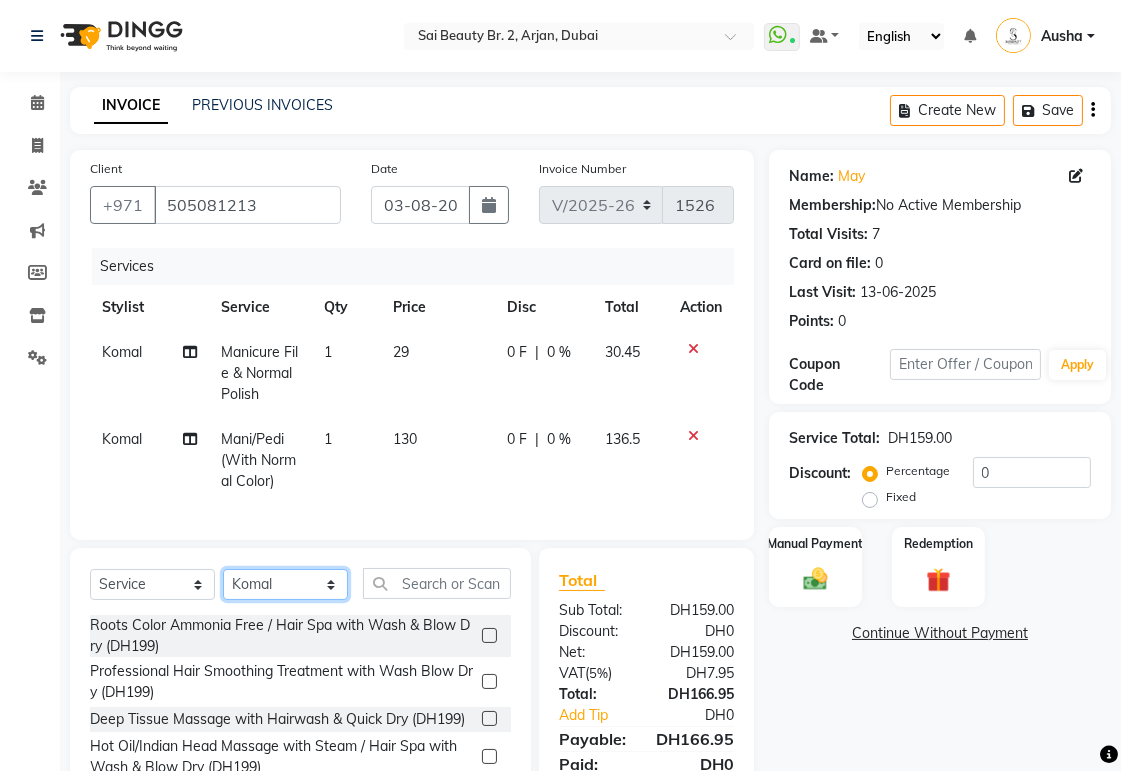 click on "Select Stylist Abid Alora Anu Ashmita Ausha Diksha Gita Komal Maya monzeer Shree sonu Sue Sumi Tannu Yamuna" 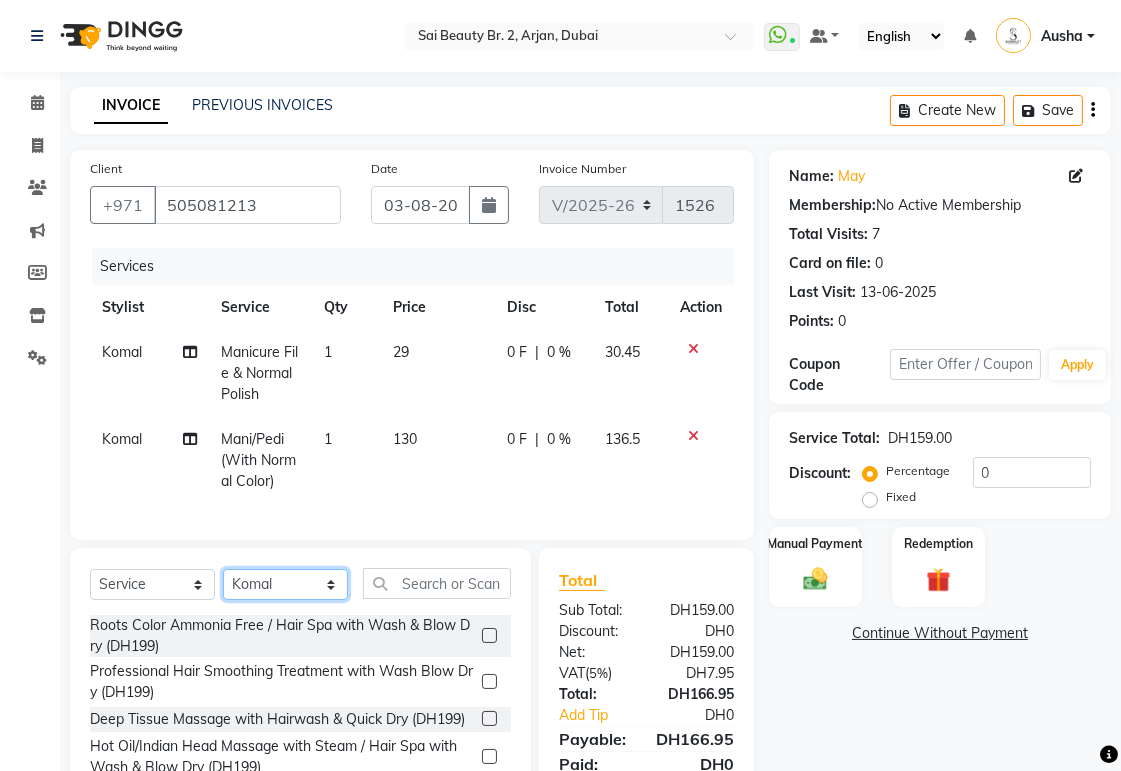 click on "Select Stylist Abid Alora Anu Ashmita Ausha Diksha Gita Komal Maya monzeer Shree sonu Sue Sumi Tannu Yamuna" 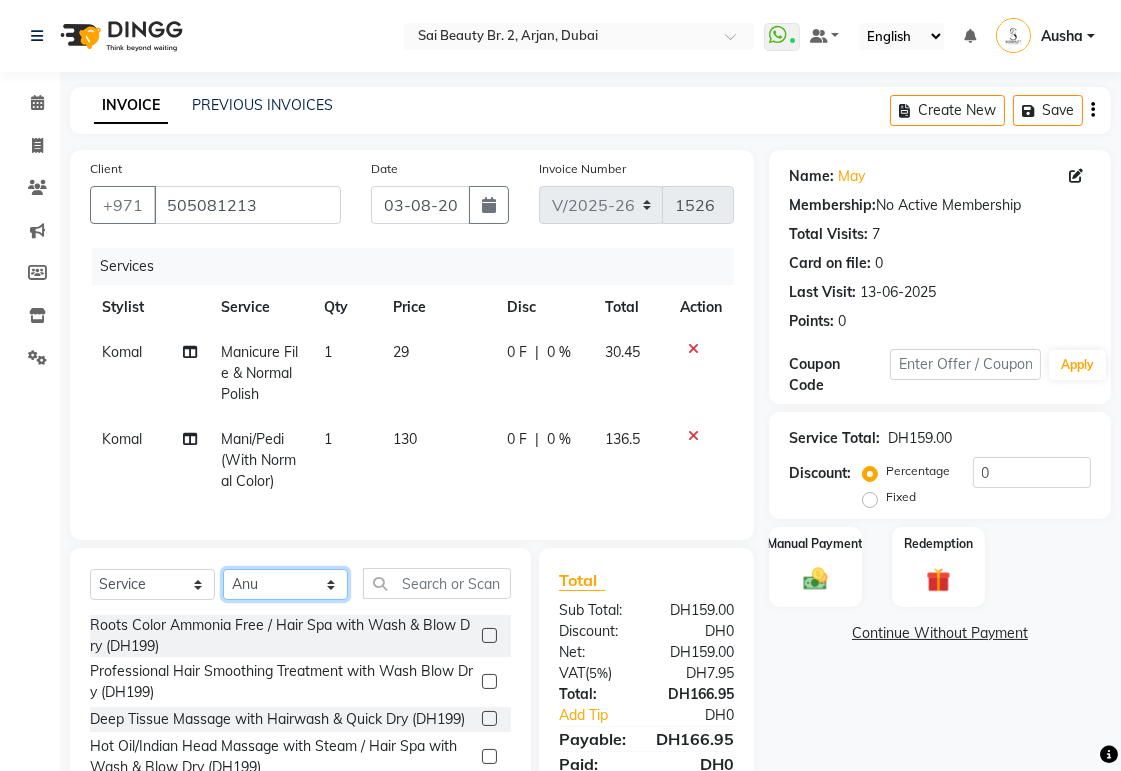 click on "Select Stylist Abid Alora Anu Ashmita Ausha Diksha Gita Komal Maya monzeer Shree sonu Sue Sumi Tannu Yamuna" 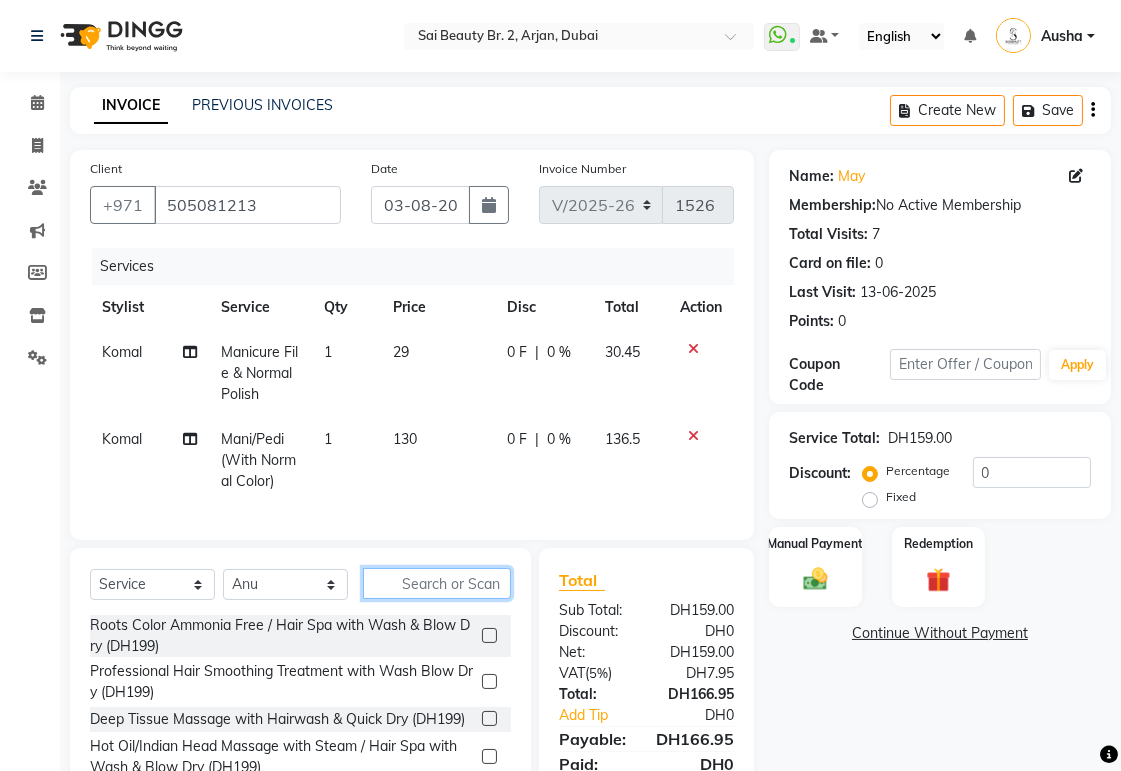 click 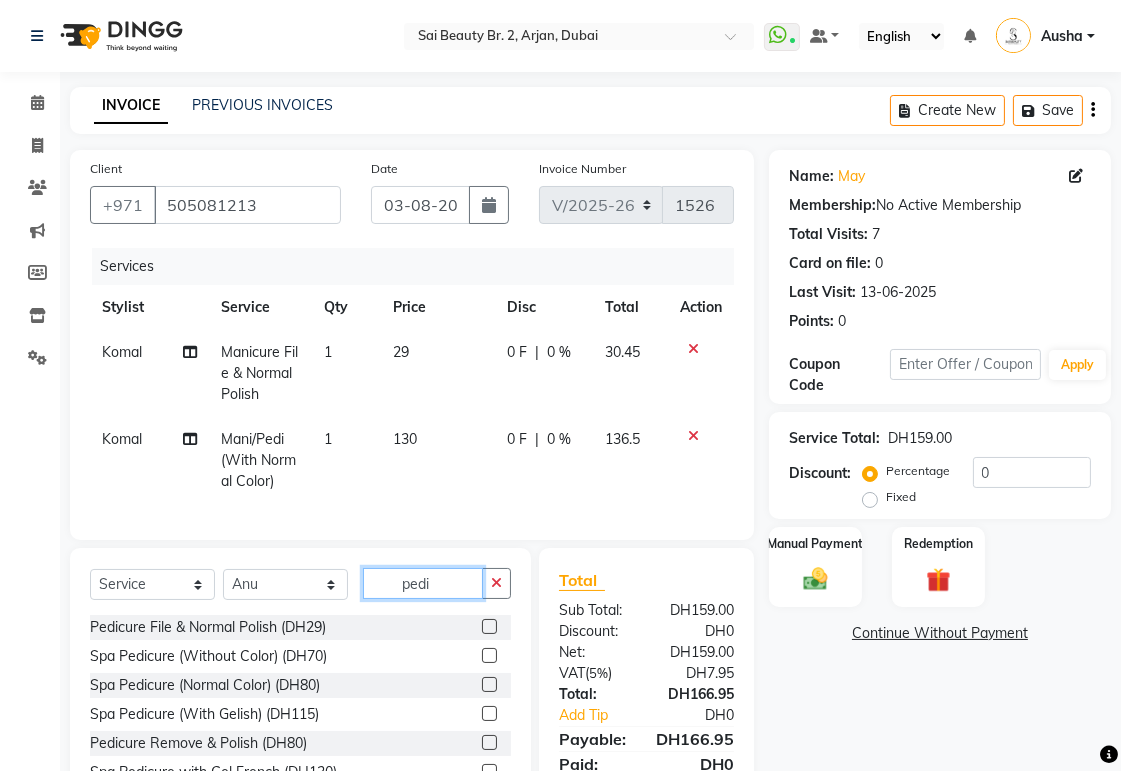 type on "pedi" 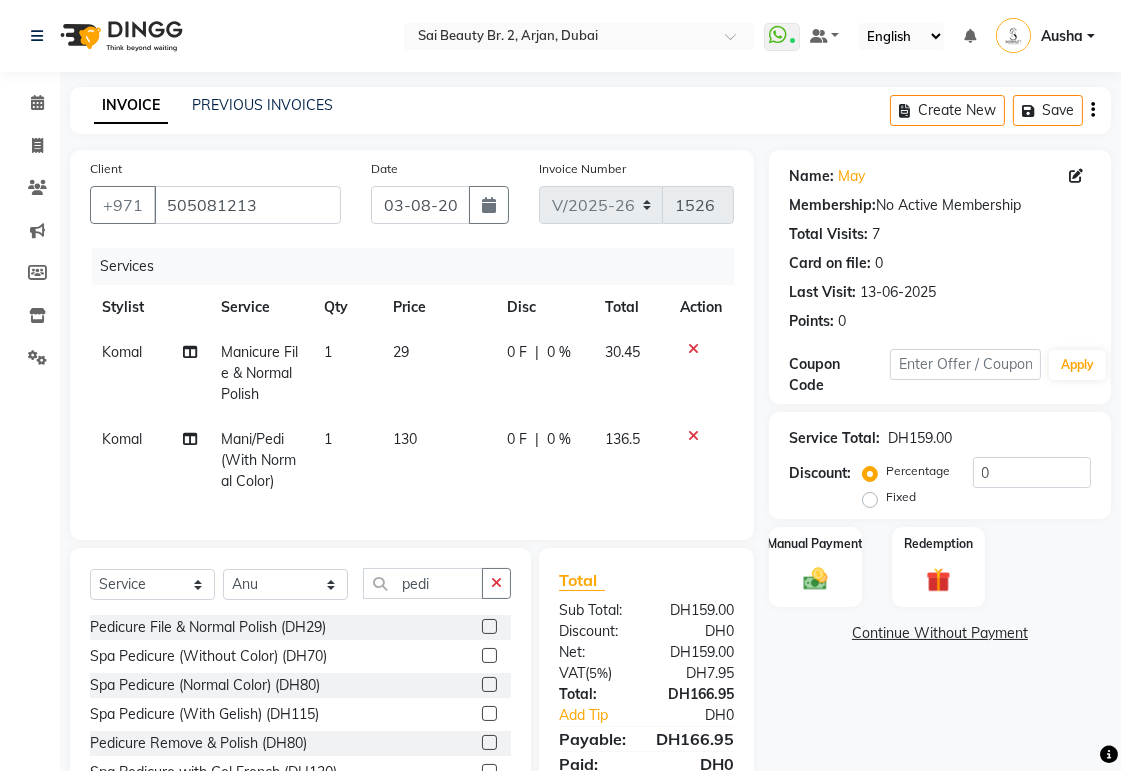 click 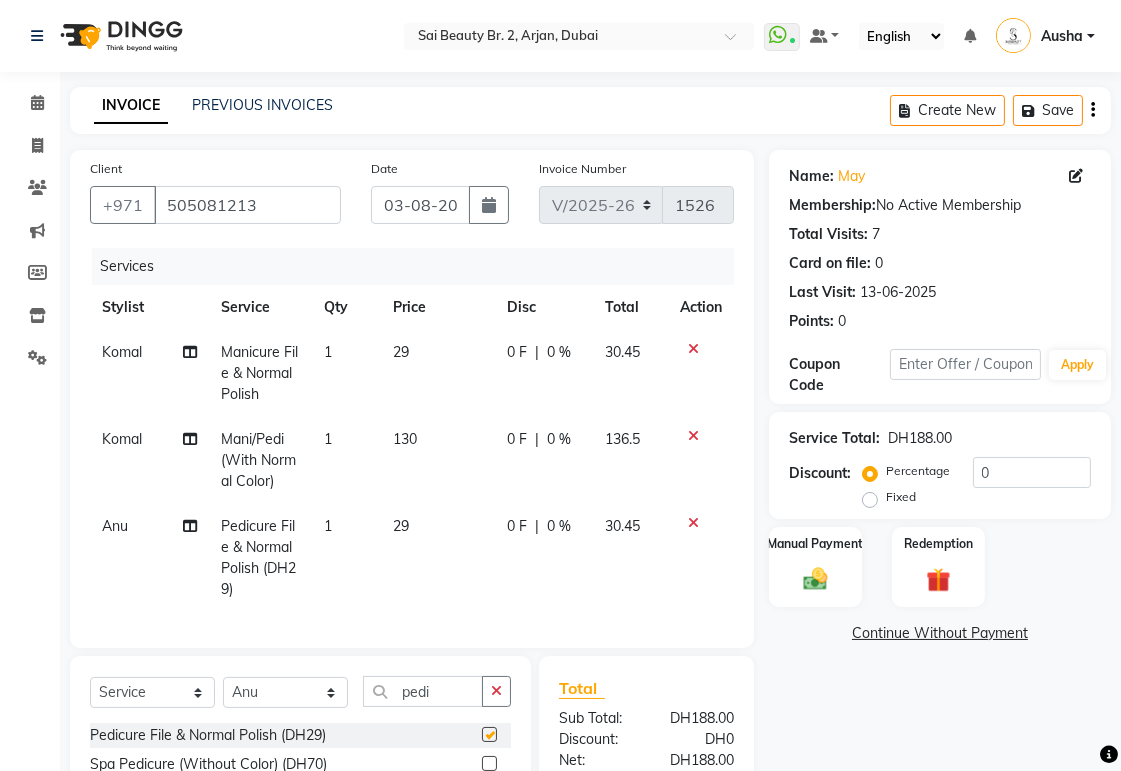 checkbox on "false" 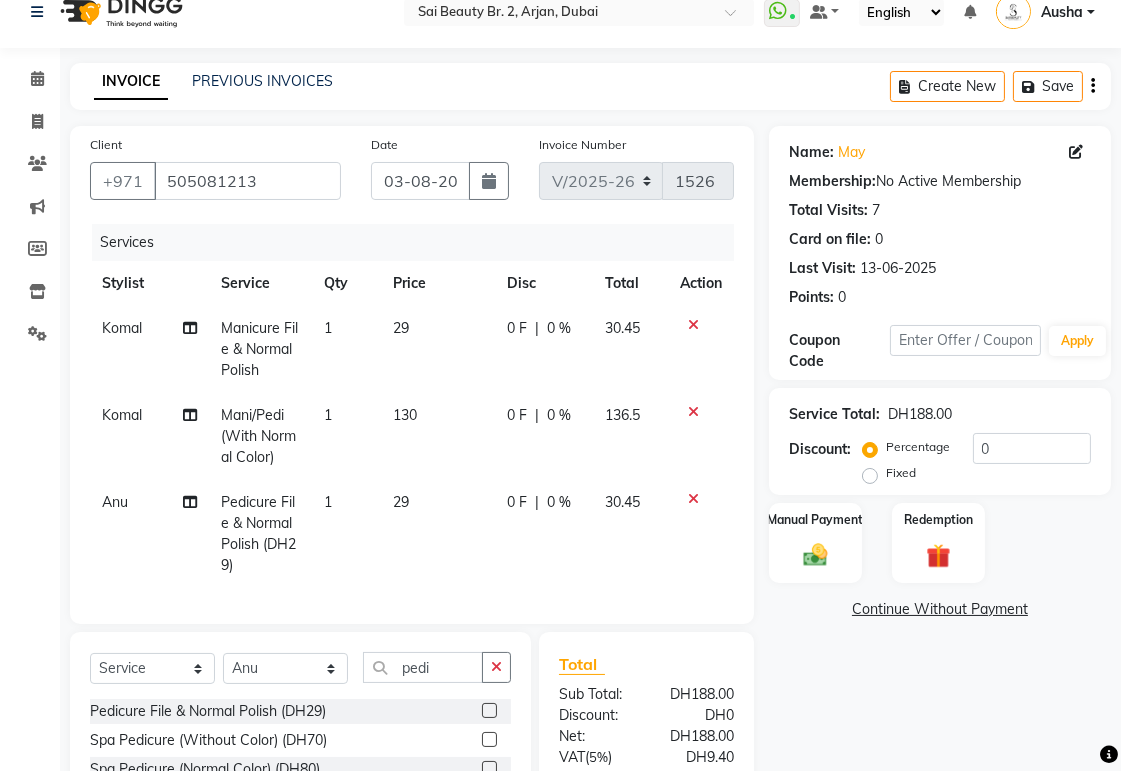 scroll, scrollTop: 226, scrollLeft: 0, axis: vertical 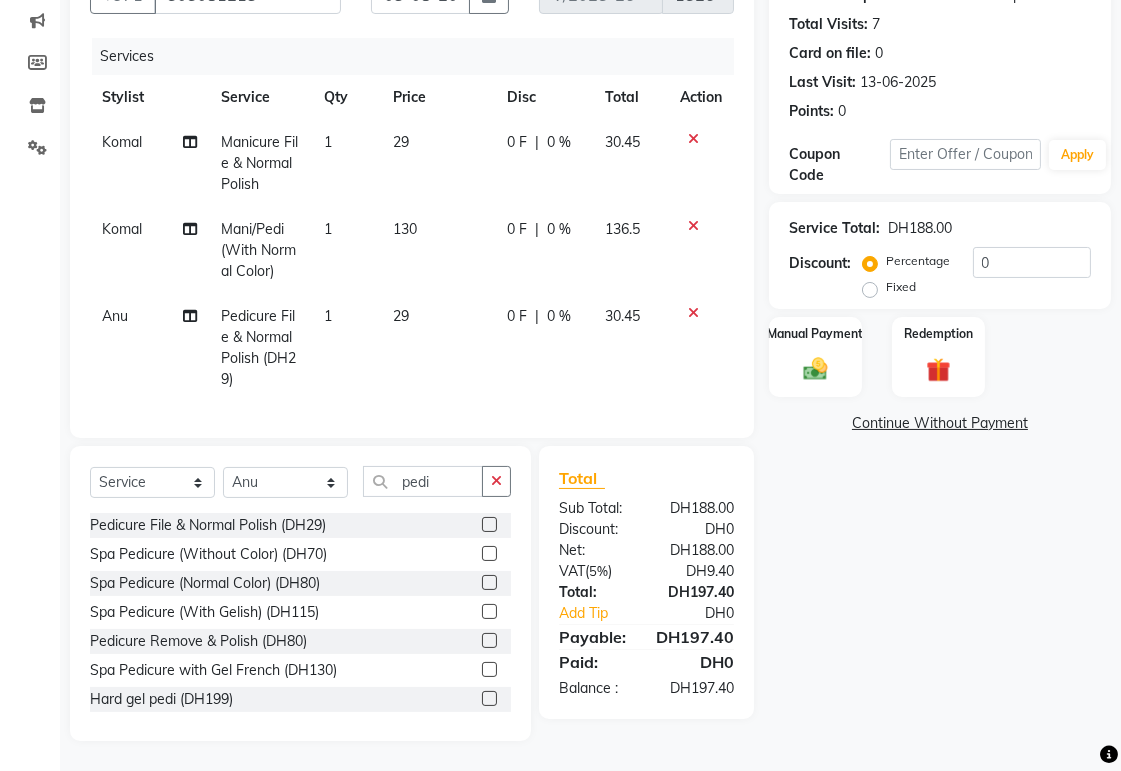 click 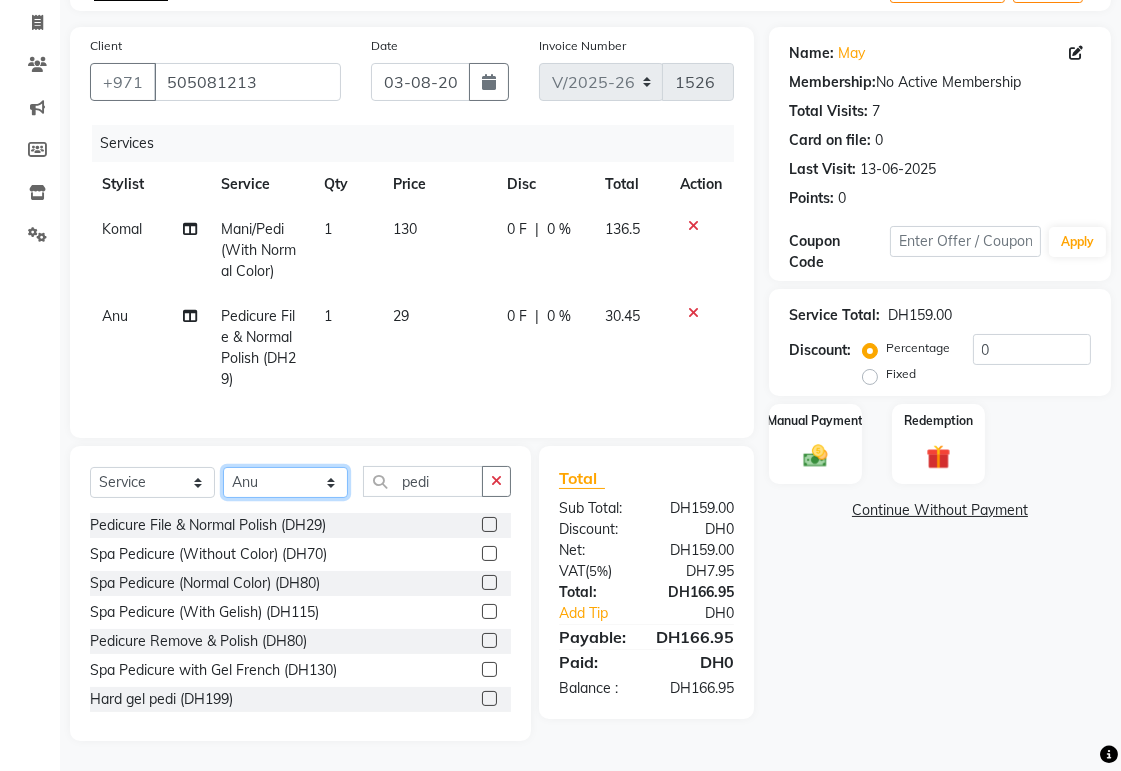 click on "Select Stylist Abid Alora Anu Ashmita Ausha Diksha Gita Komal Maya monzeer Shree sonu Sue Sumi Tannu Yamuna" 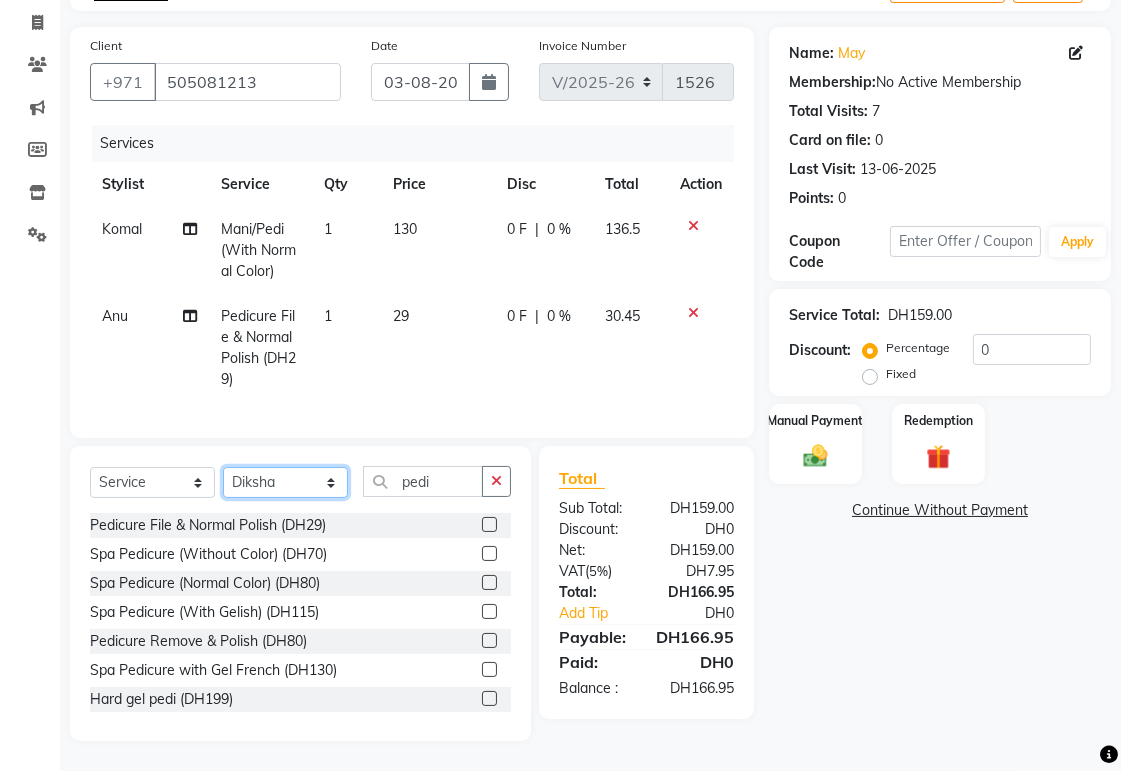 click on "Select Stylist Abid Alora Anu Ashmita Ausha Diksha Gita Komal Maya monzeer Shree sonu Sue Sumi Tannu Yamuna" 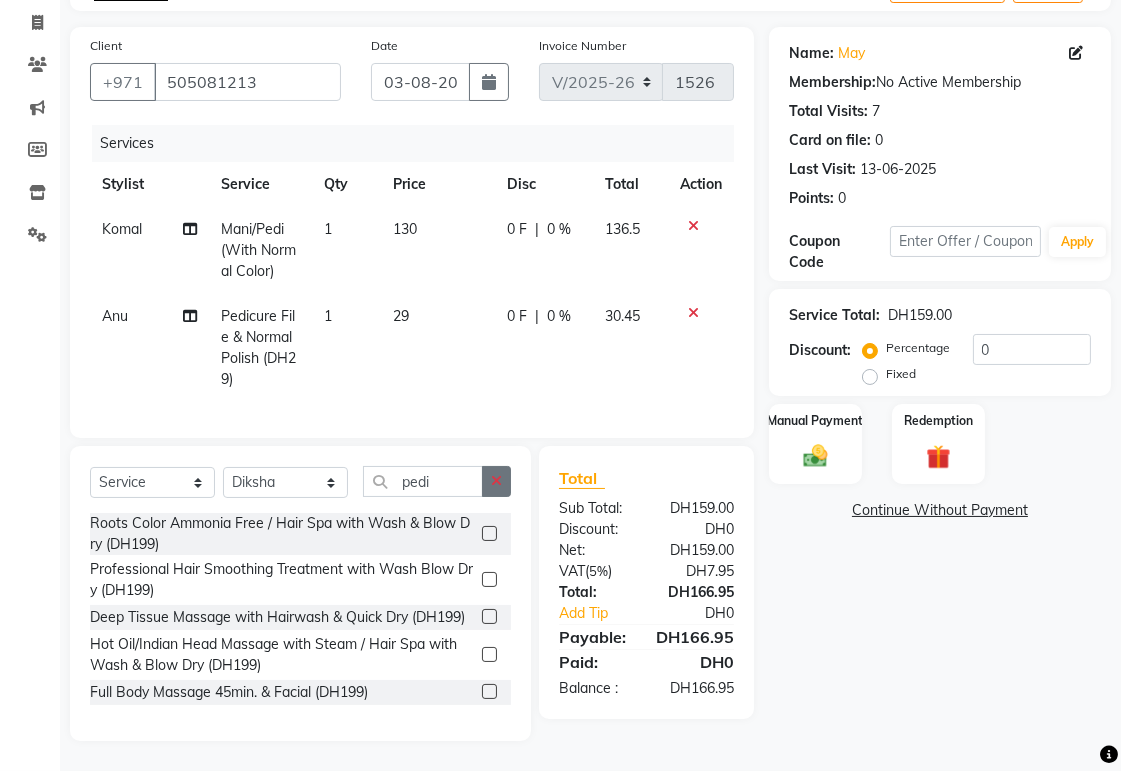 click 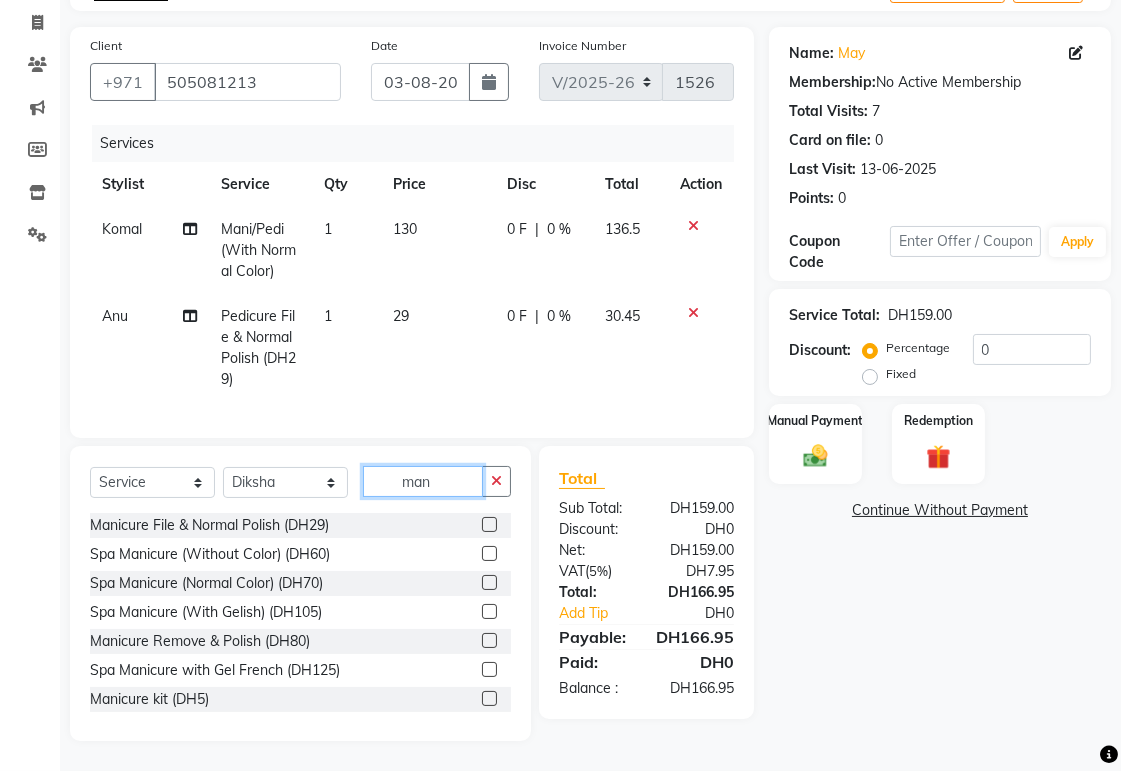 type on "man" 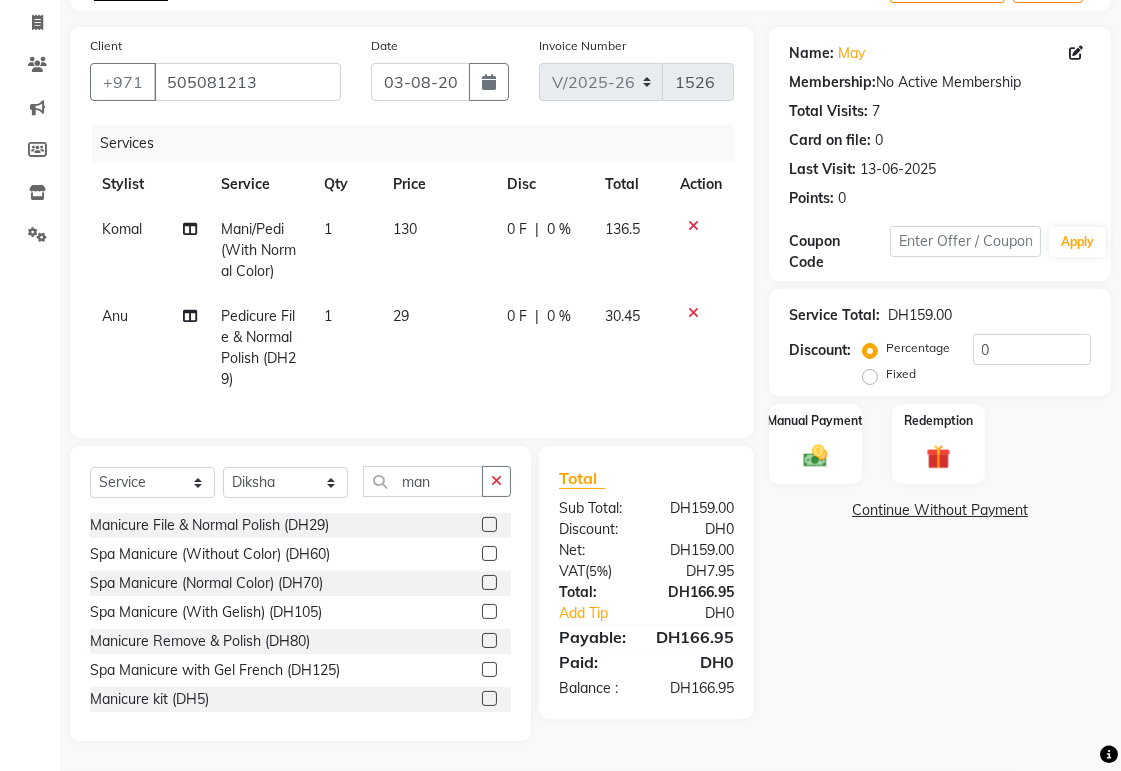 click 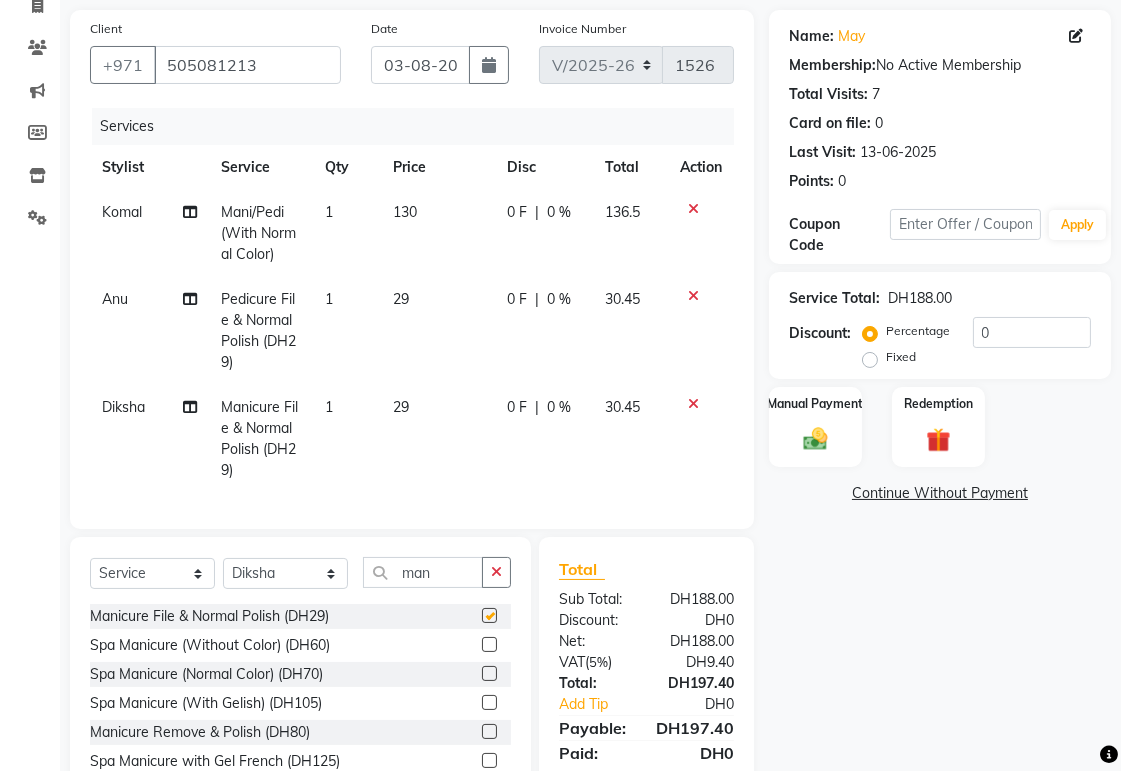 checkbox on "false" 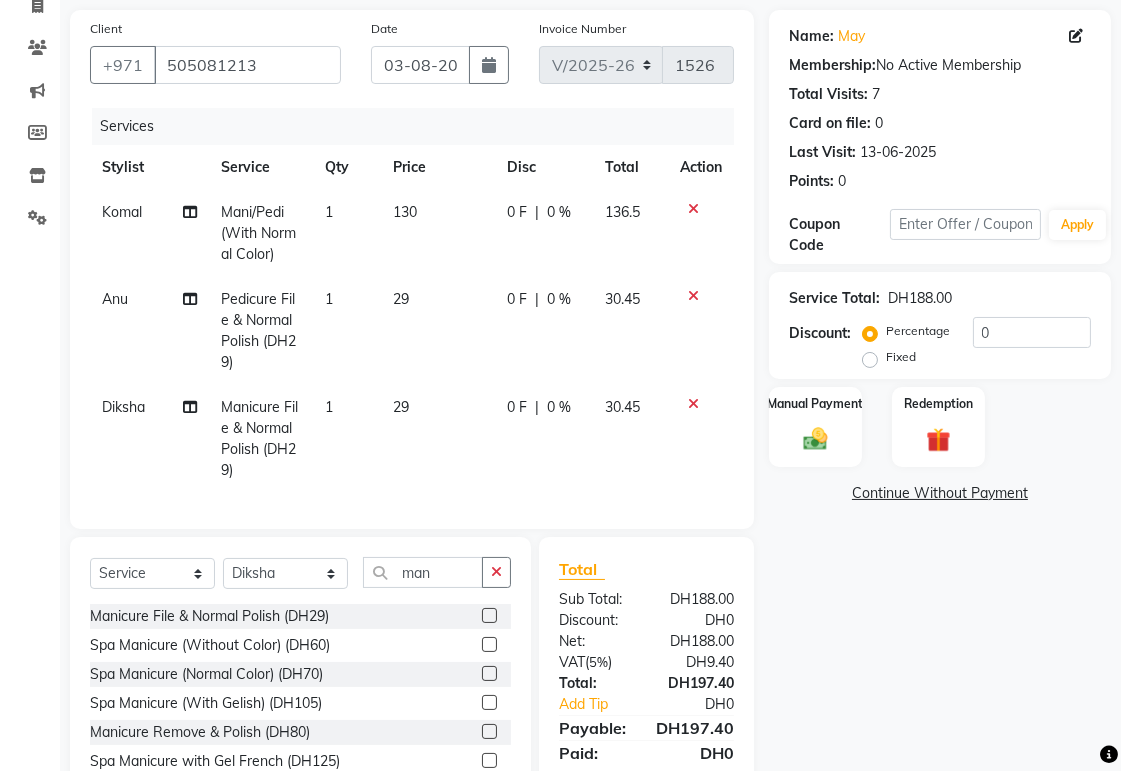 click 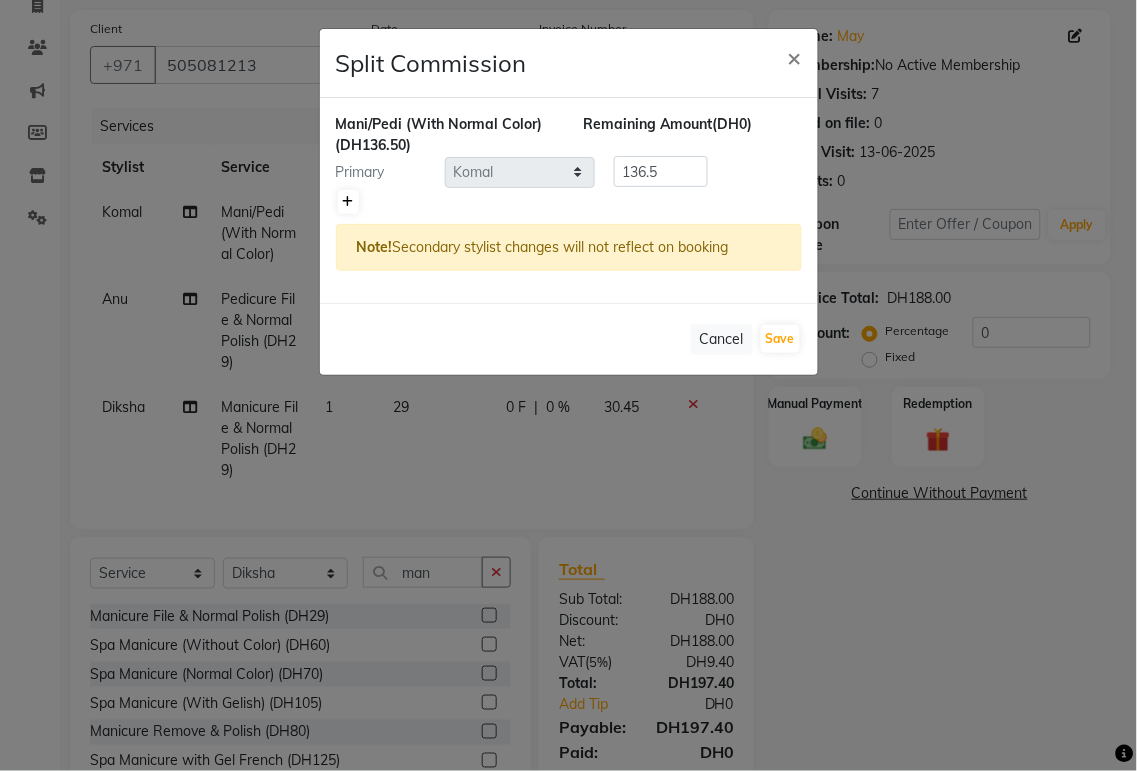 click 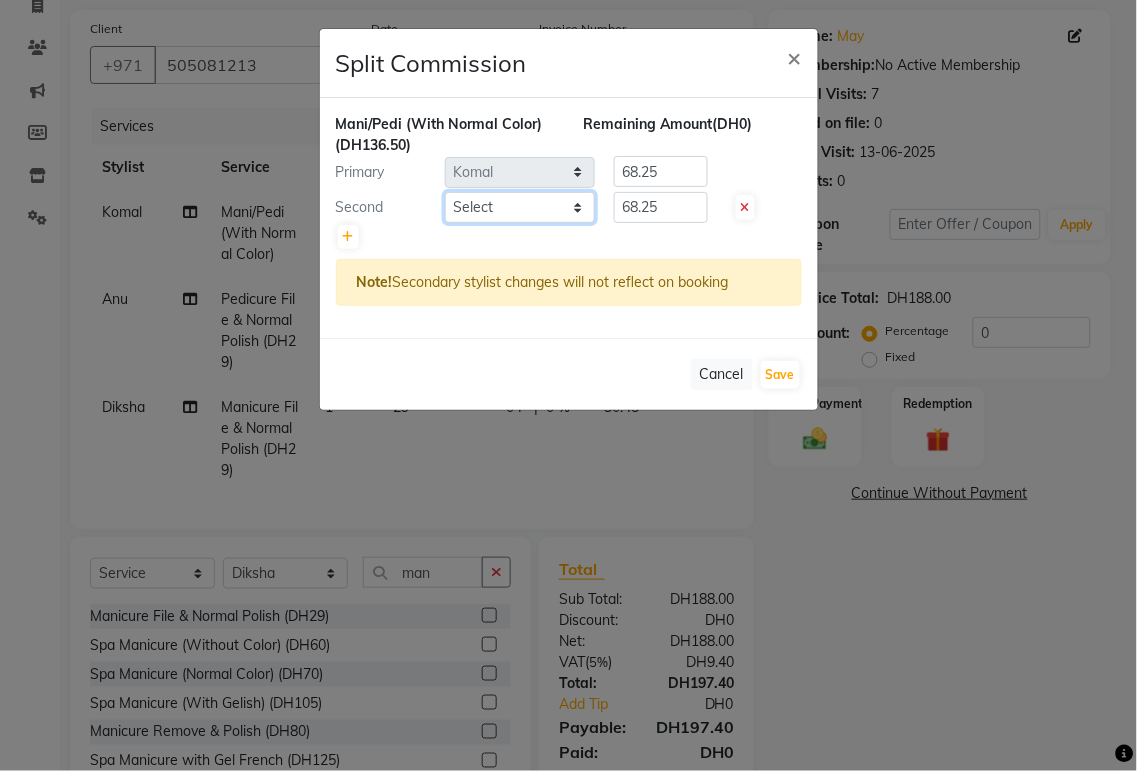click on "Select  Abid   Alora   Anu   Ashmita   Ausha   Diksha   Gita   Komal   Maya   monzeer   Shree   sonu   Sue   Sumi   Tannu   Yamuna" 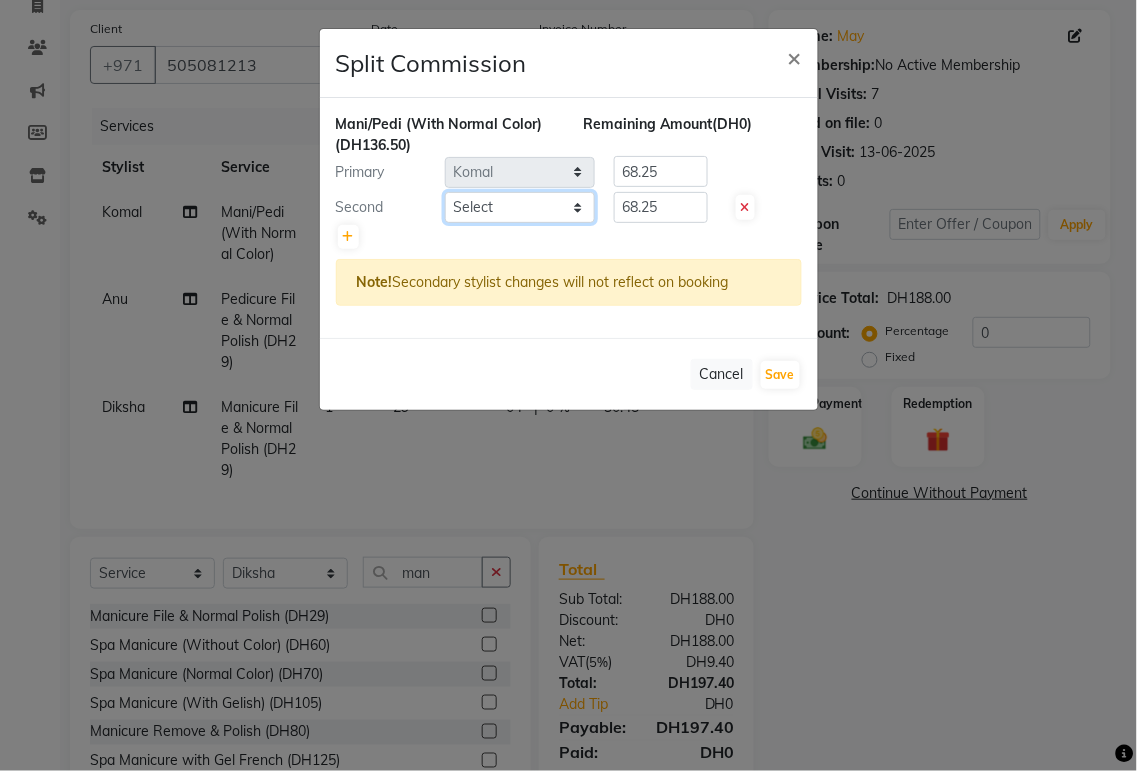 select on "72771" 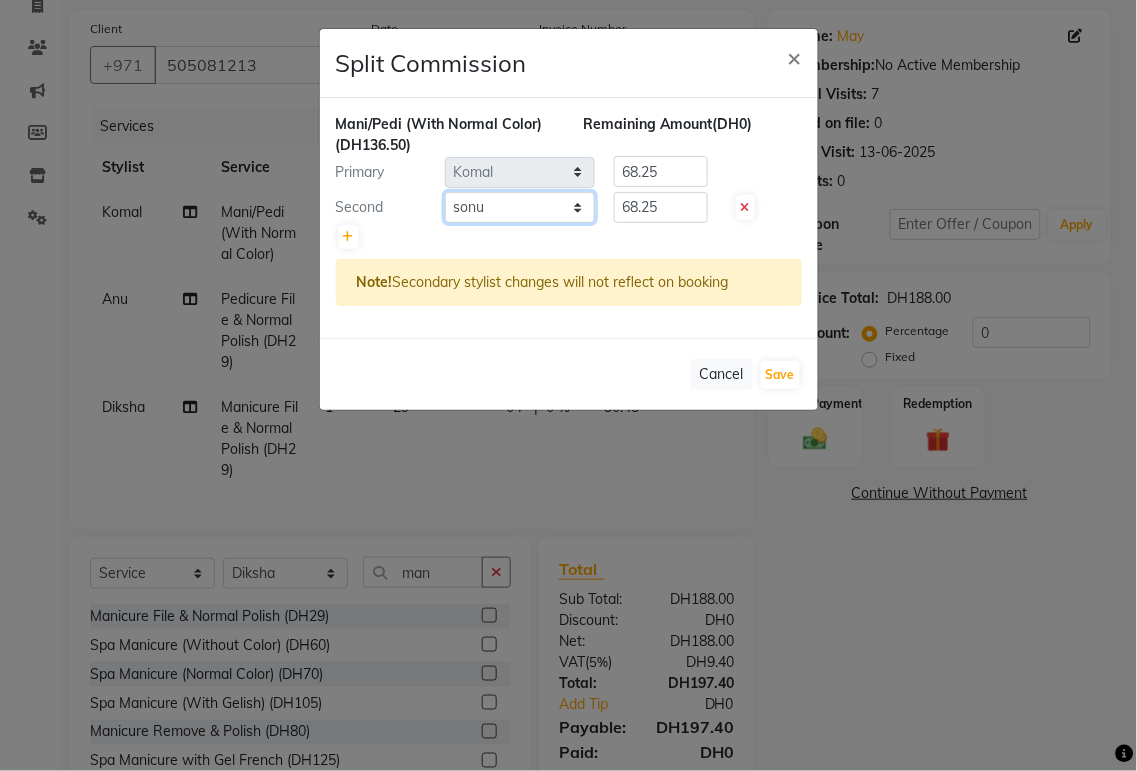 click on "Select  Abid   Alora   Anu   Ashmita   Ausha   Diksha   Gita   Komal   Maya   monzeer   Shree   sonu   Sue   Sumi   Tannu   Yamuna" 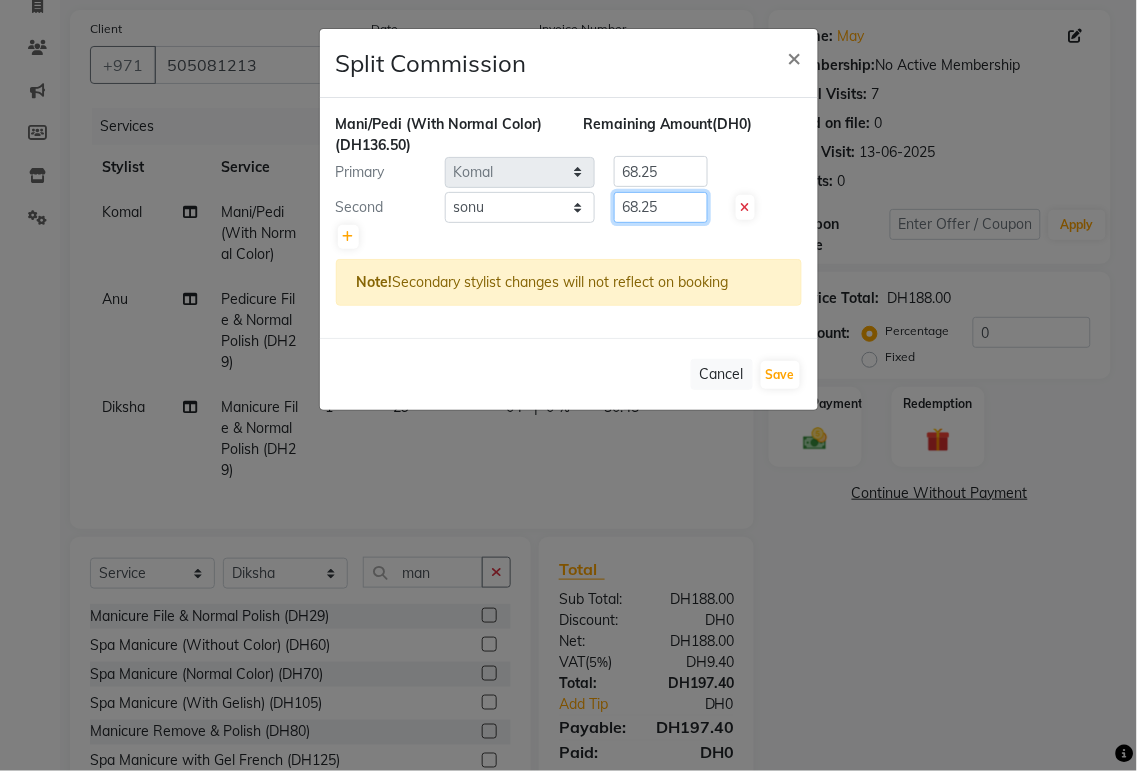 click on "68.25" 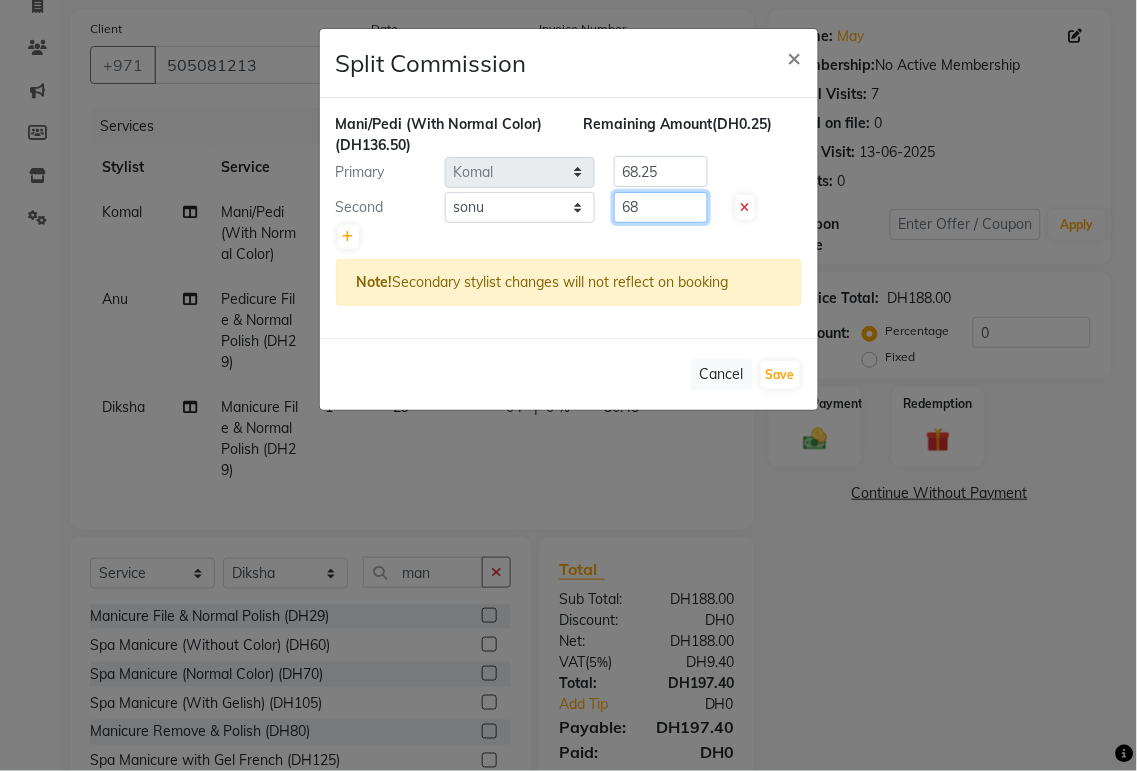 type on "6" 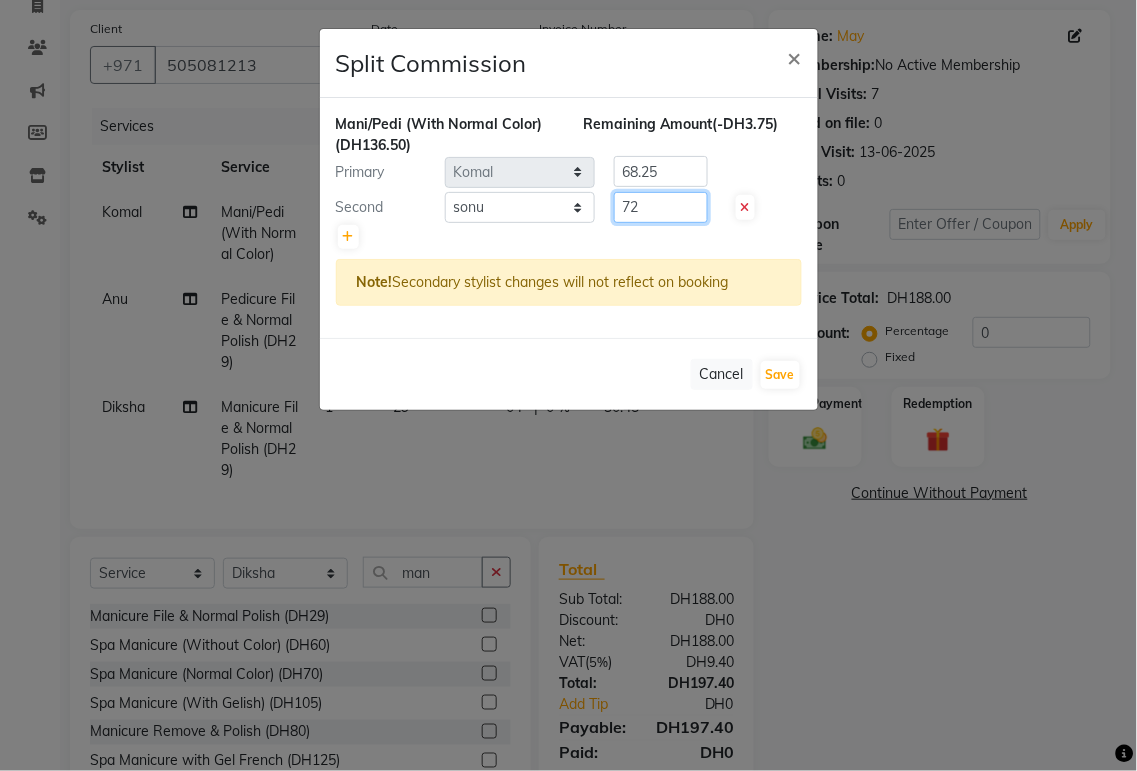 type on "72" 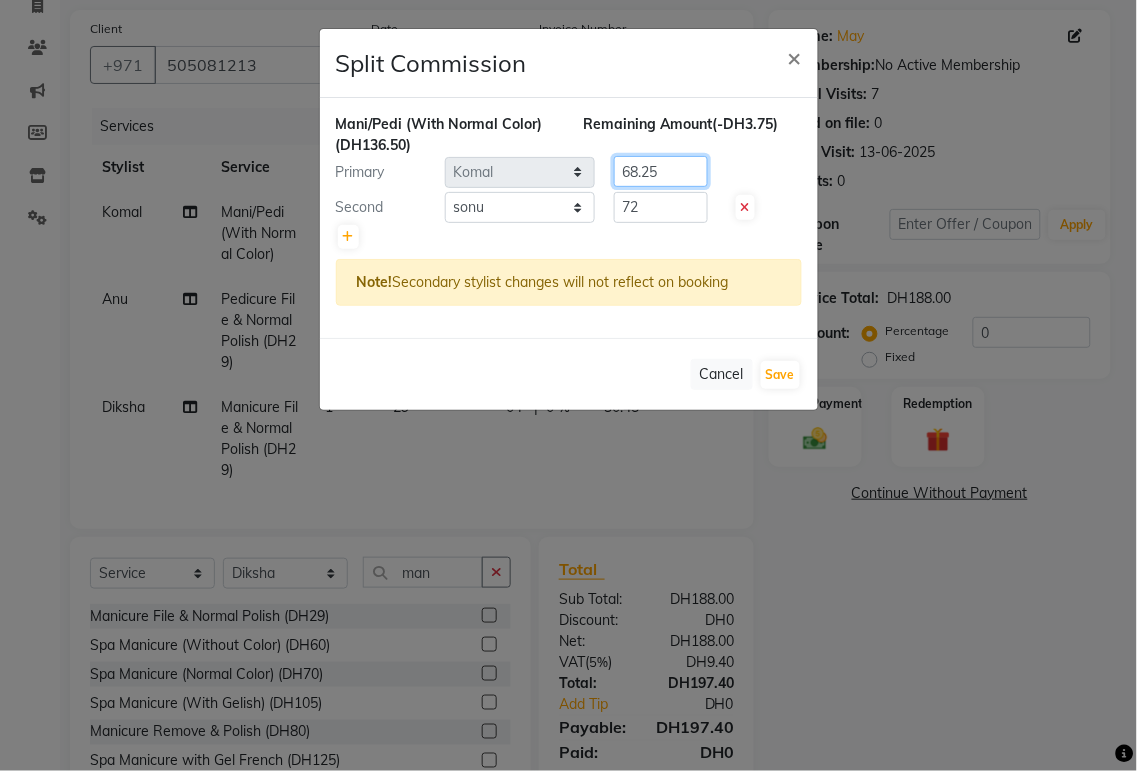 click on "68.25" 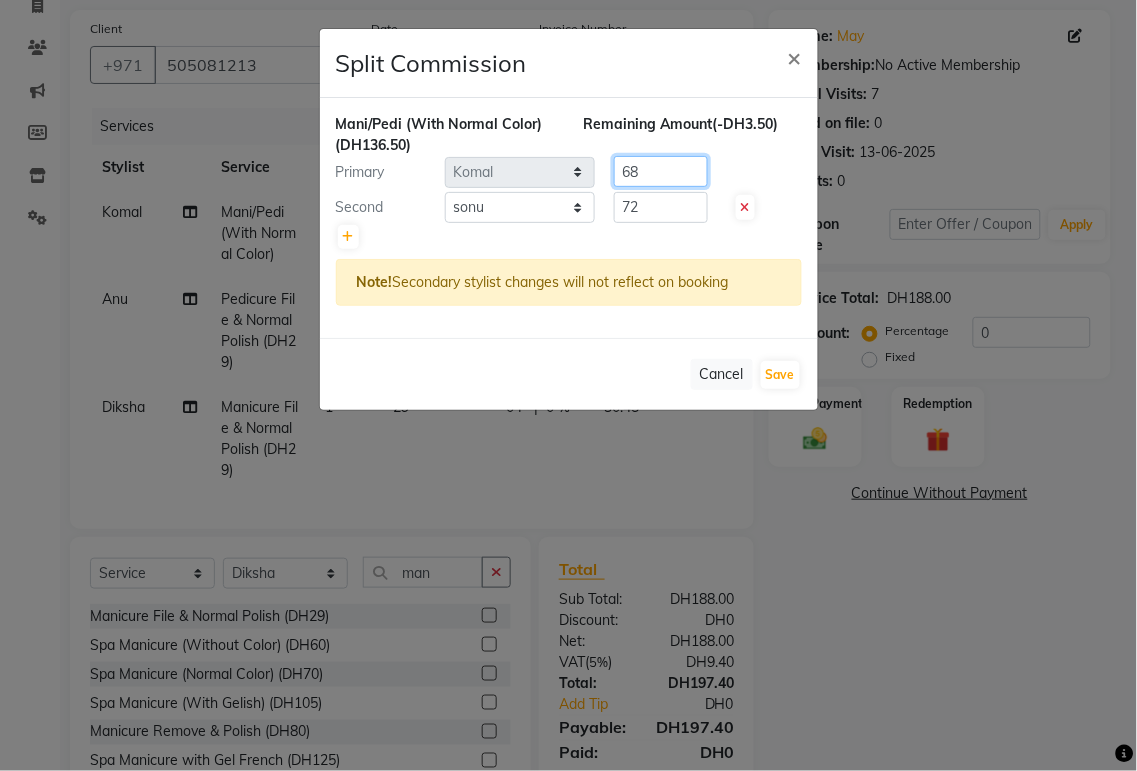 type on "6" 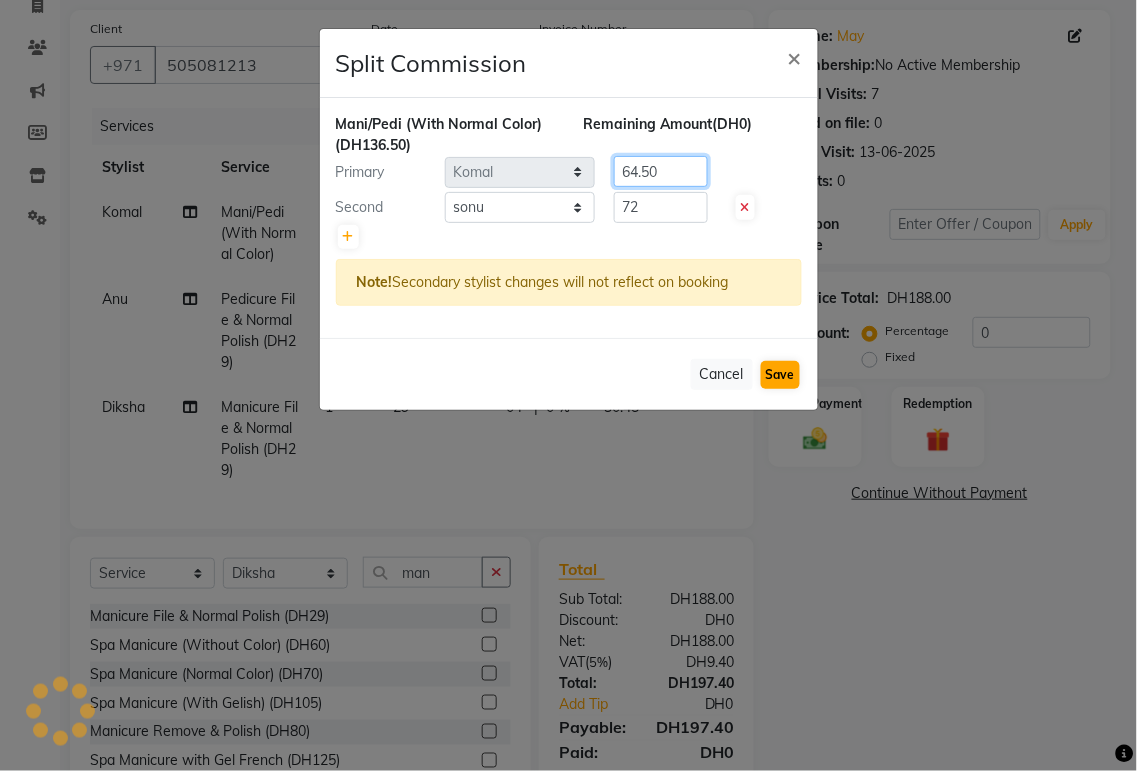 type on "64.50" 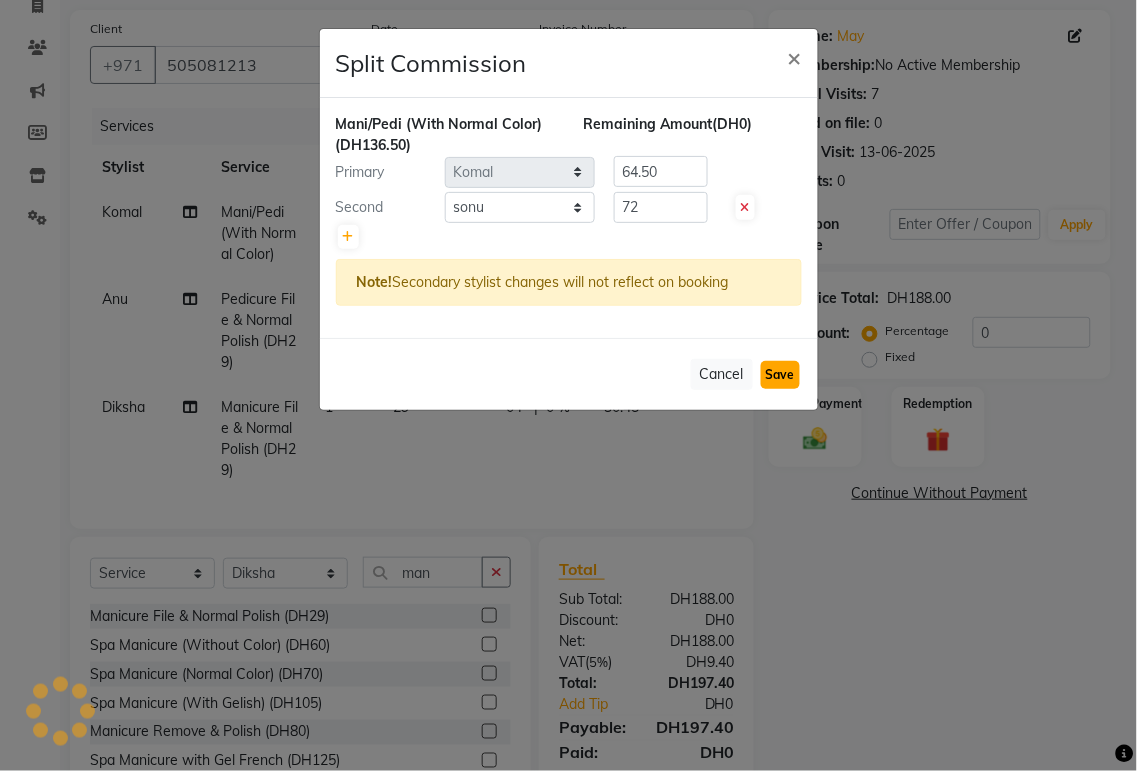 click on "Save" 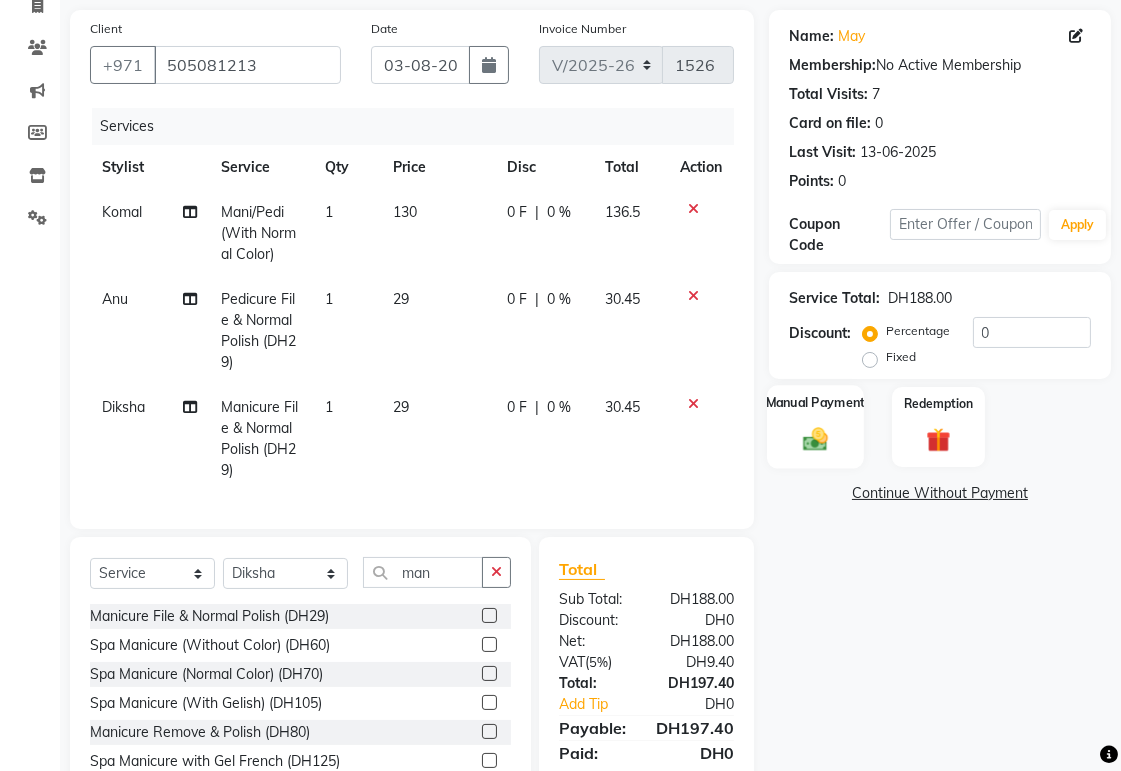 click 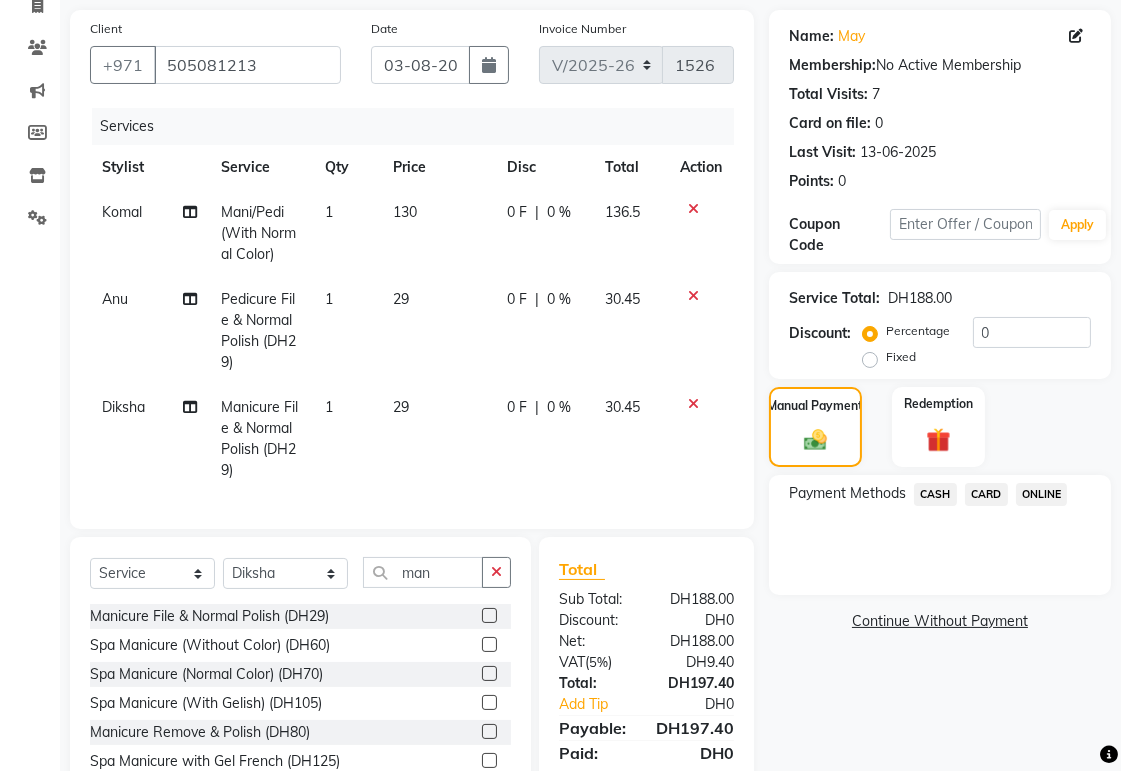 click on "CARD" 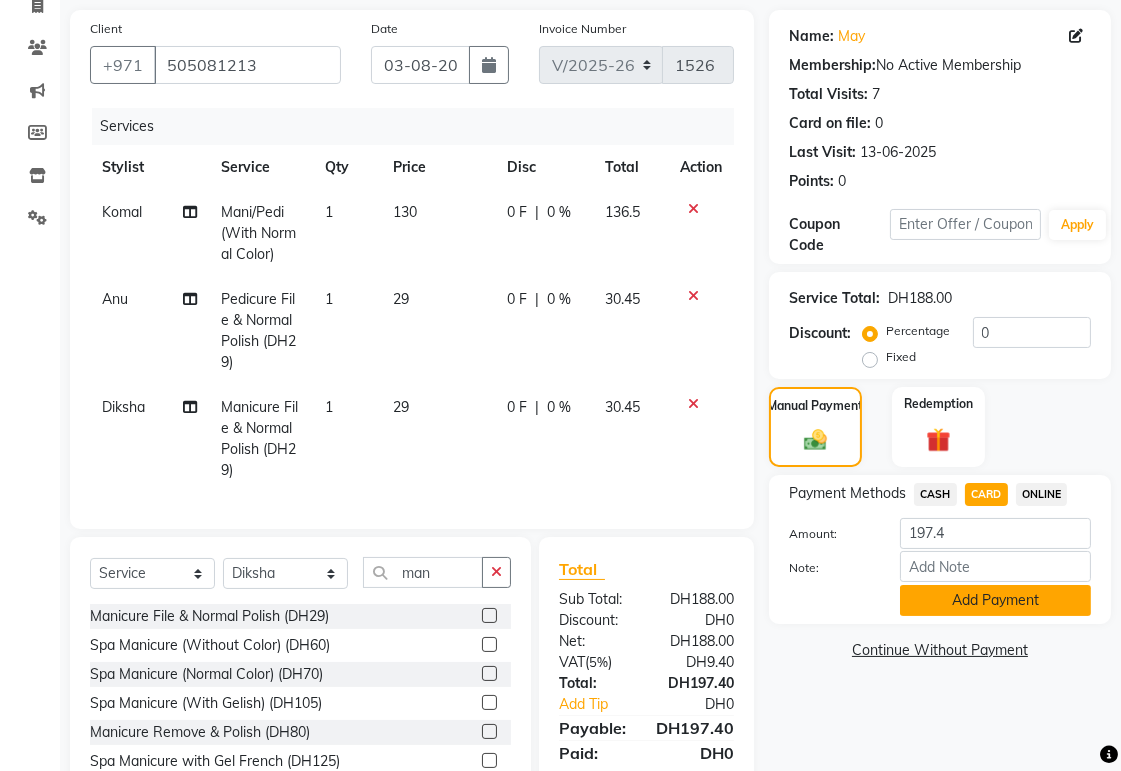click on "Add Payment" 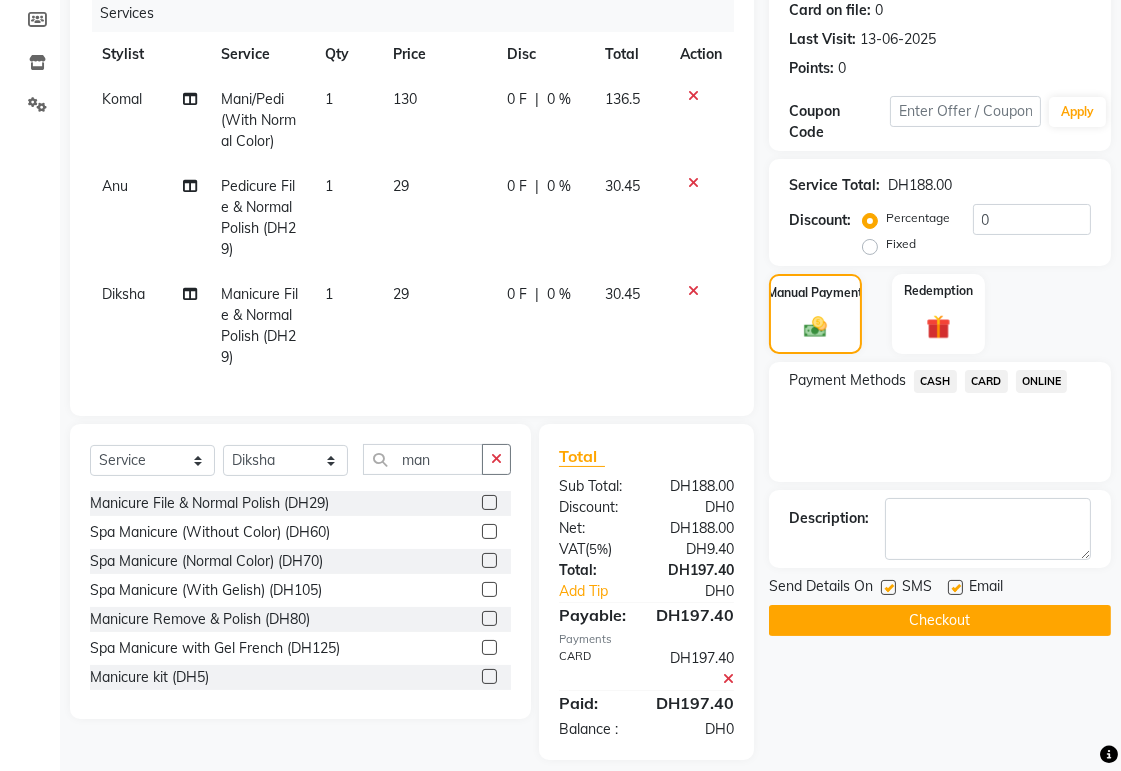 scroll, scrollTop: 288, scrollLeft: 0, axis: vertical 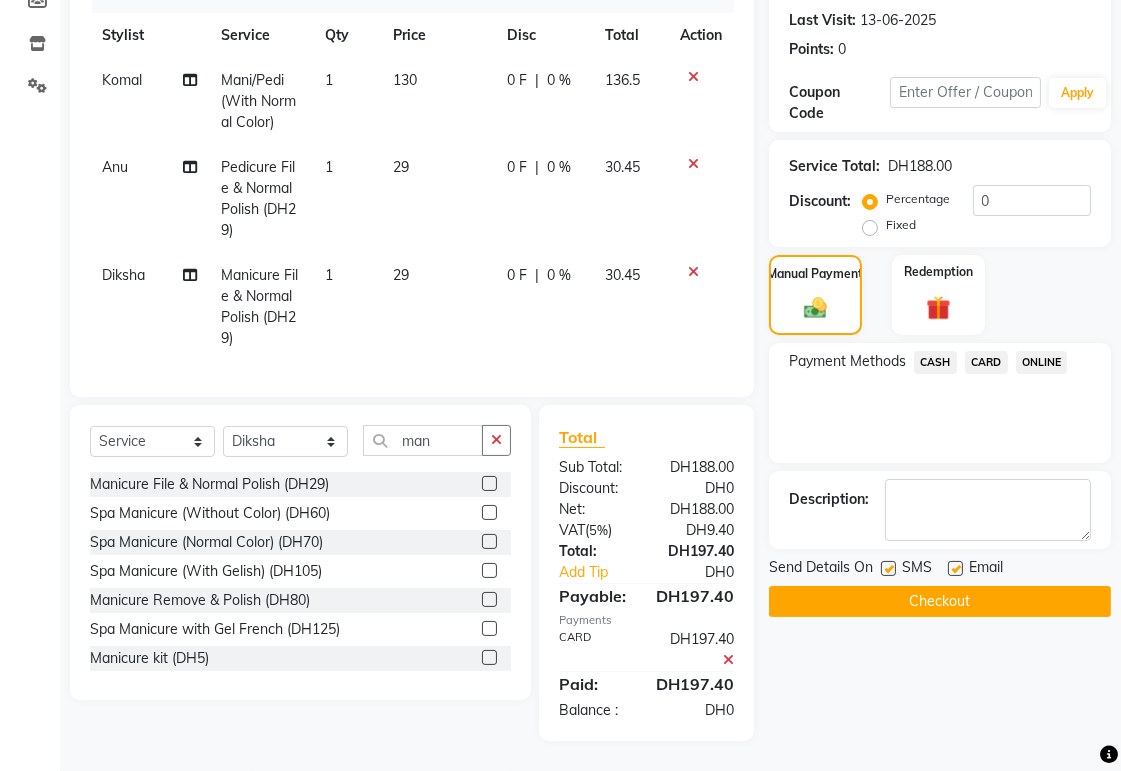click on "Checkout" 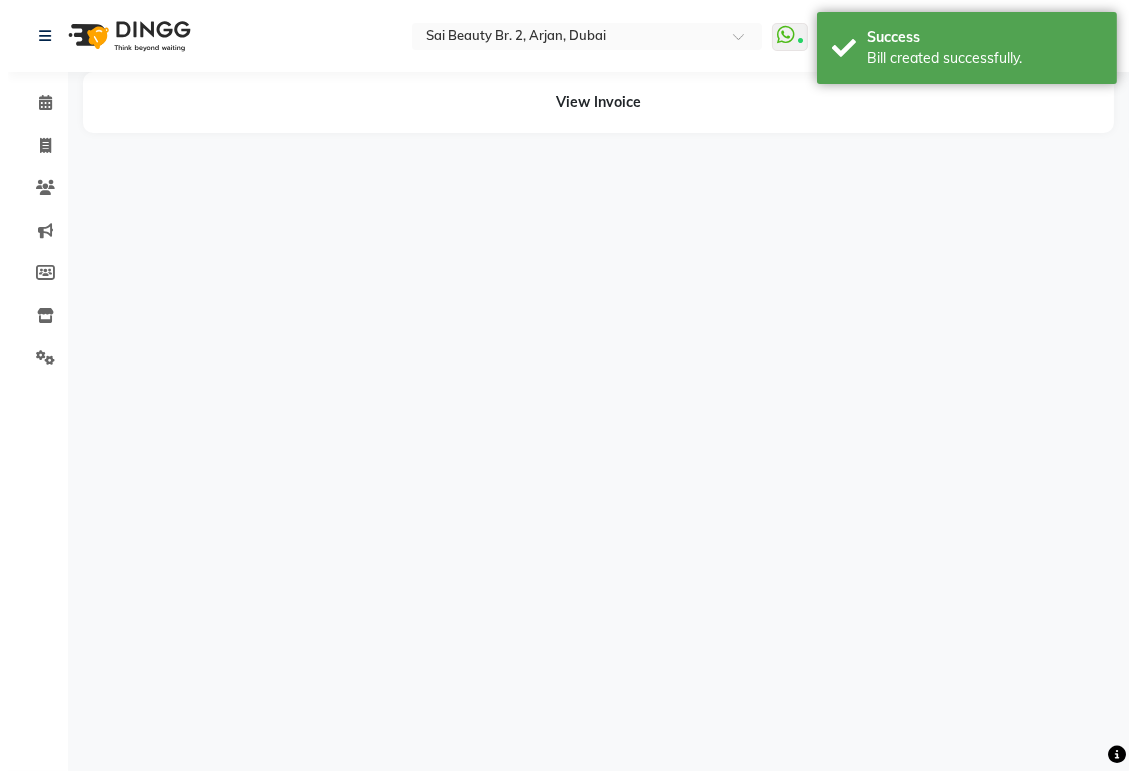scroll, scrollTop: 0, scrollLeft: 0, axis: both 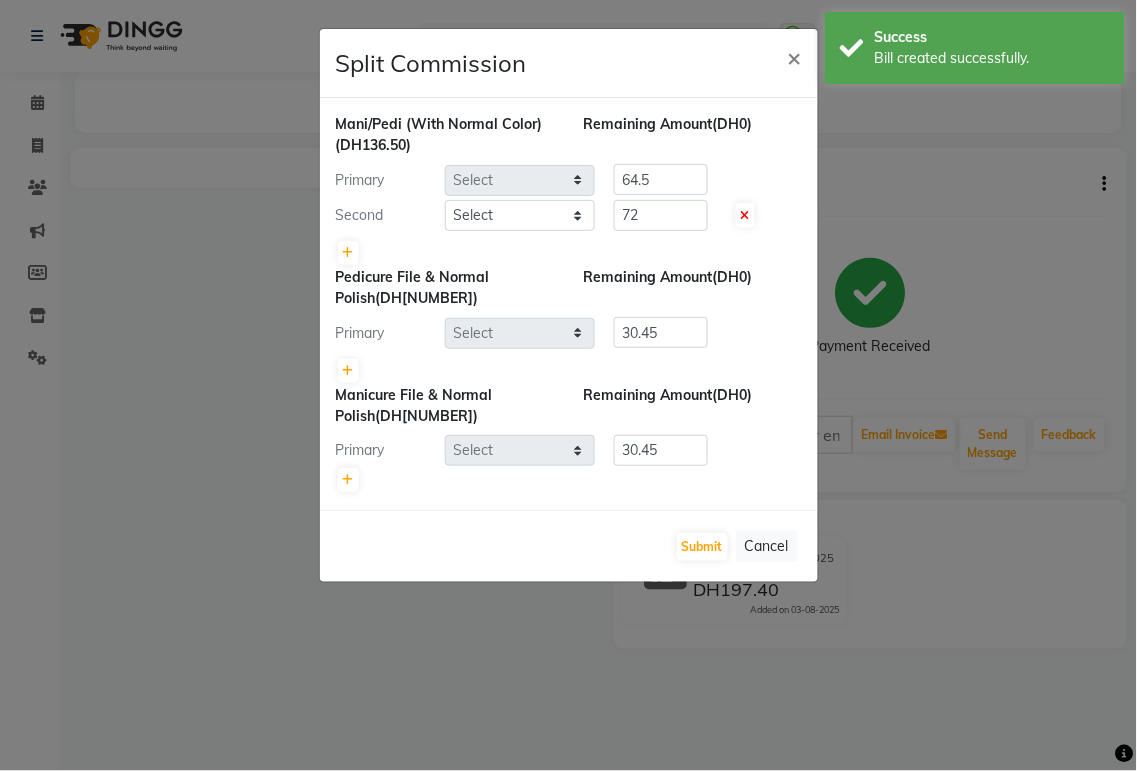 select on "59424" 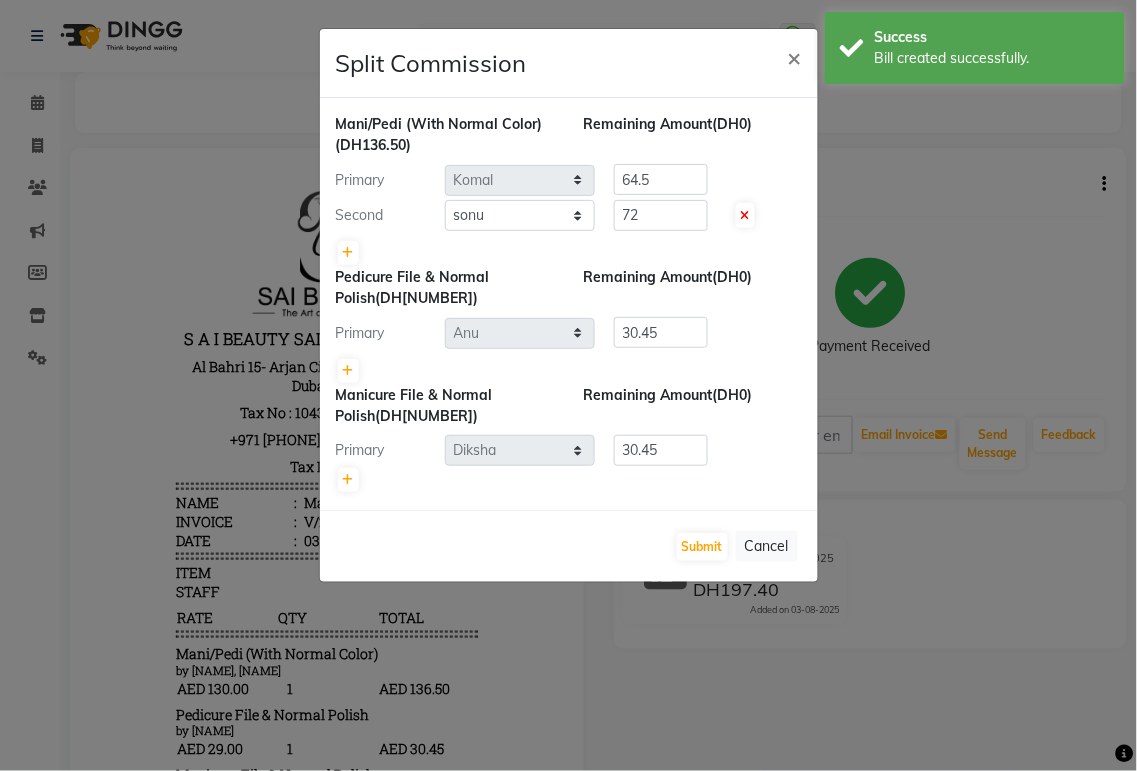 scroll, scrollTop: 0, scrollLeft: 0, axis: both 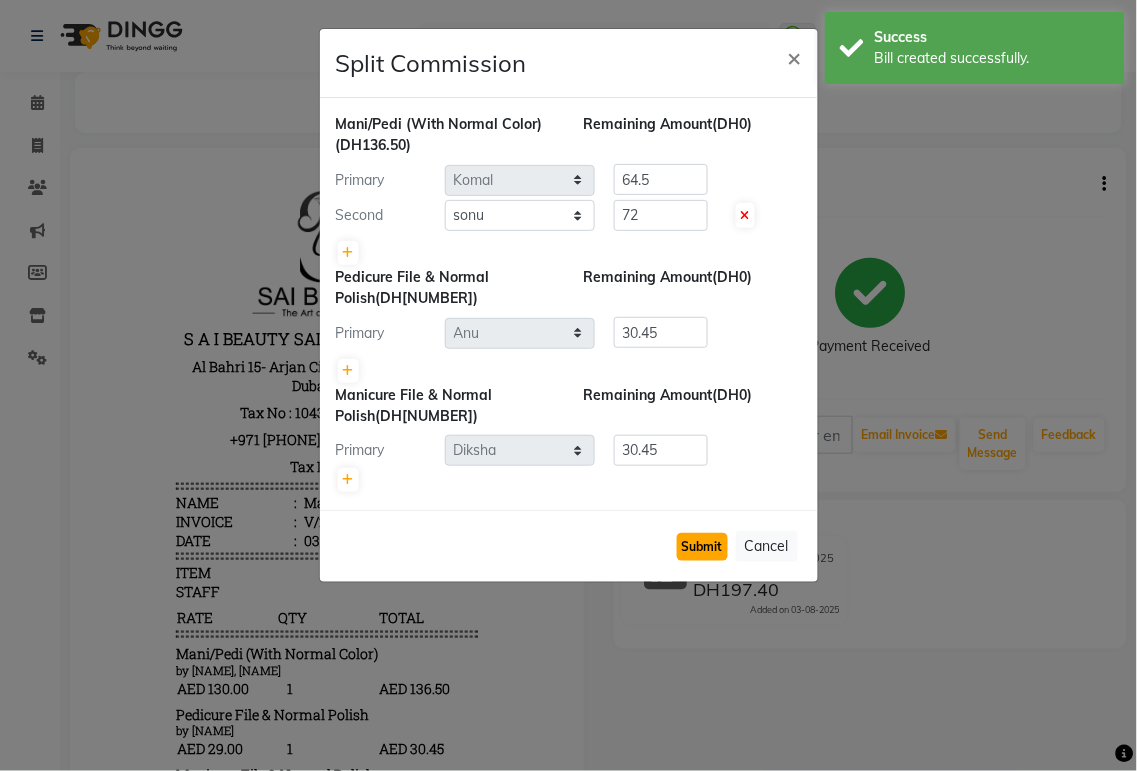 click on "Submit" 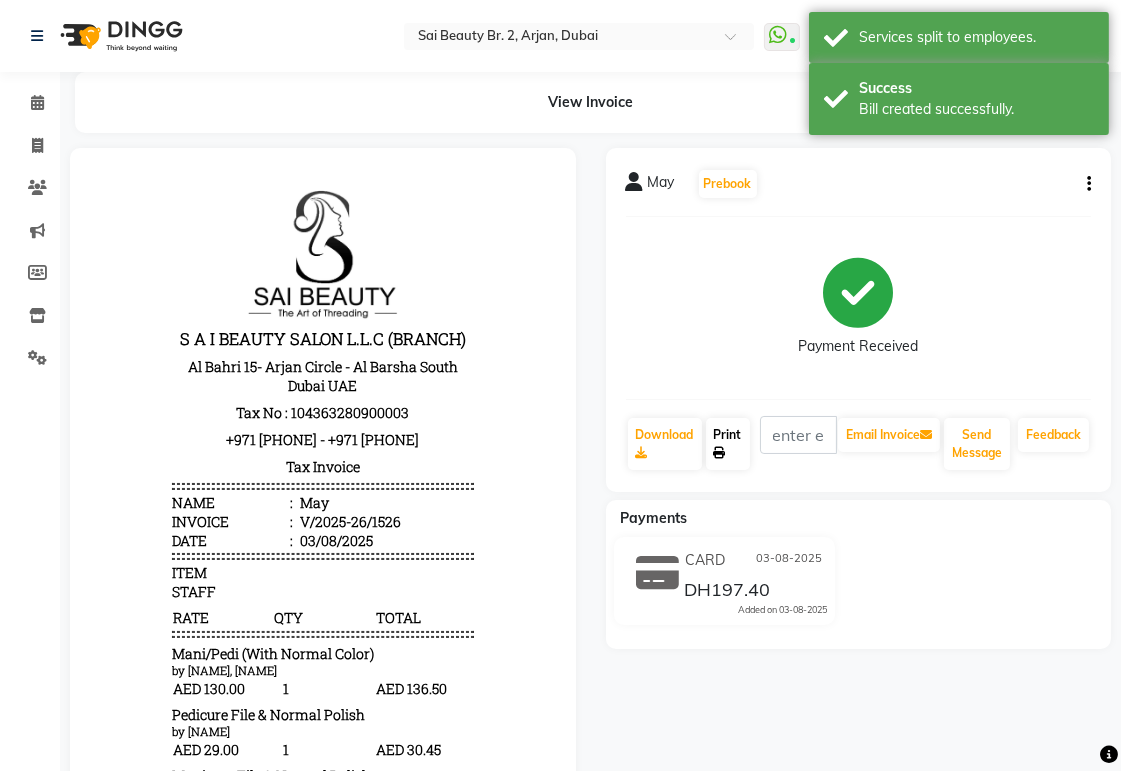 click on "Print" 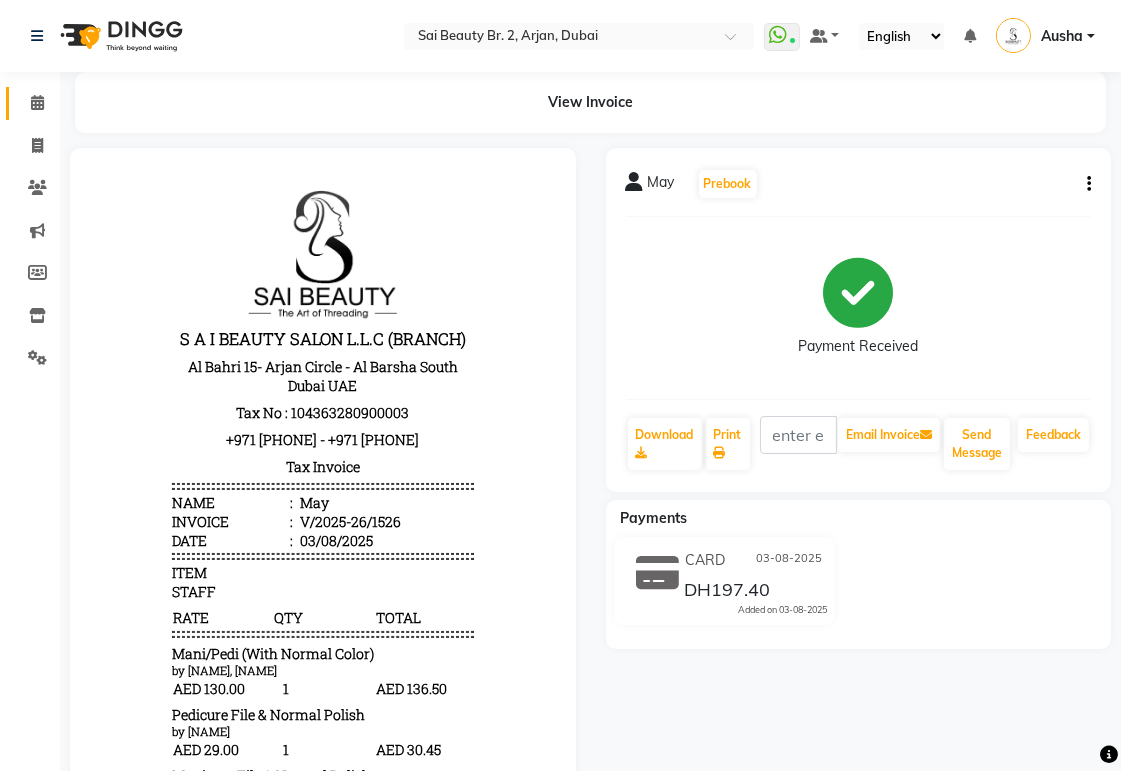 click 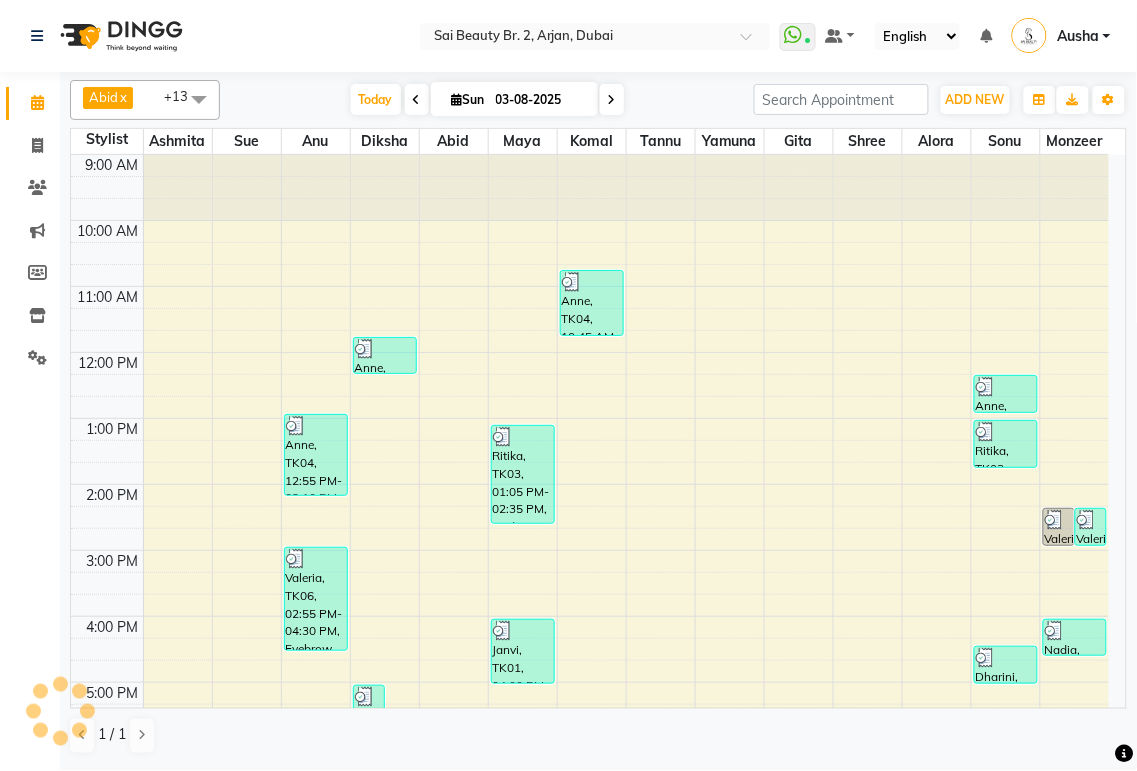 scroll, scrollTop: 0, scrollLeft: 0, axis: both 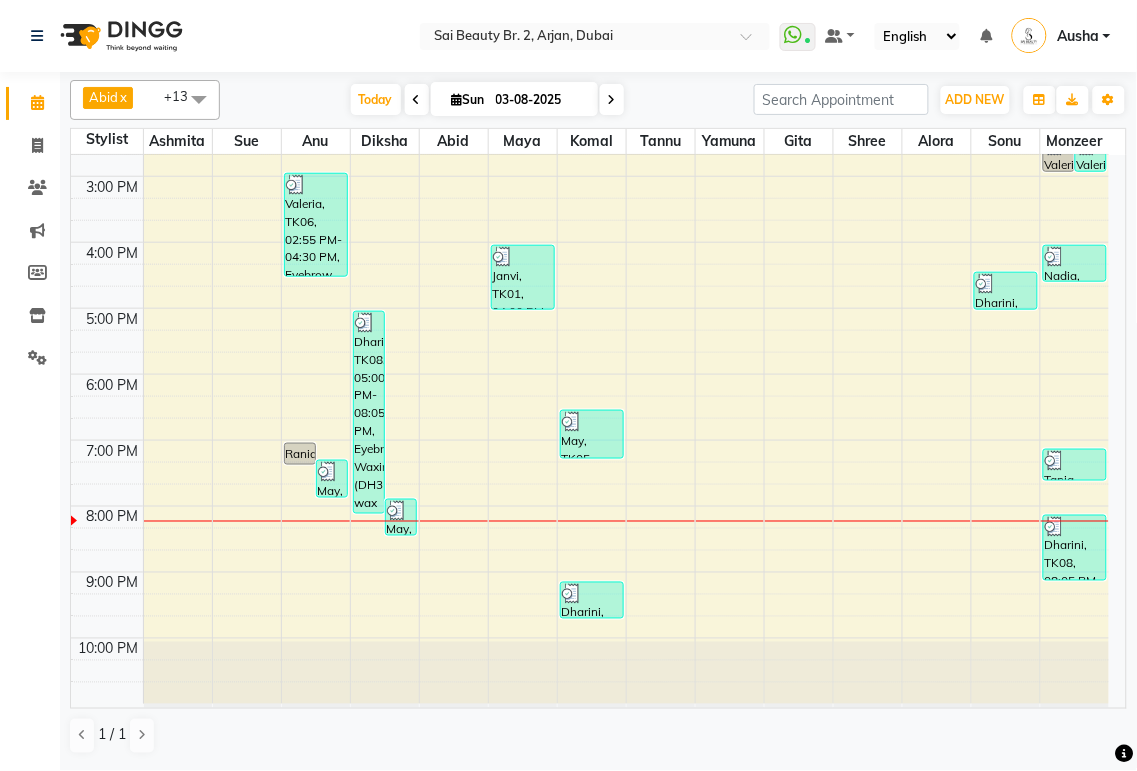 click at bounding box center [612, 100] 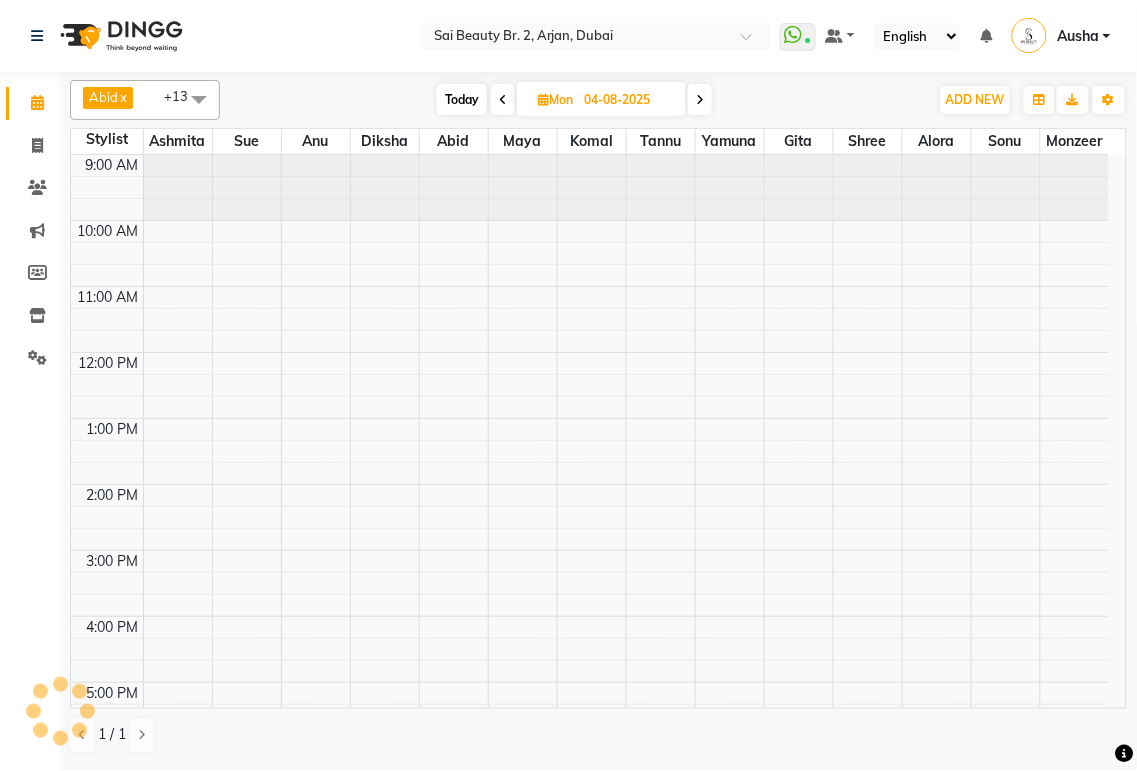 scroll, scrollTop: 374, scrollLeft: 0, axis: vertical 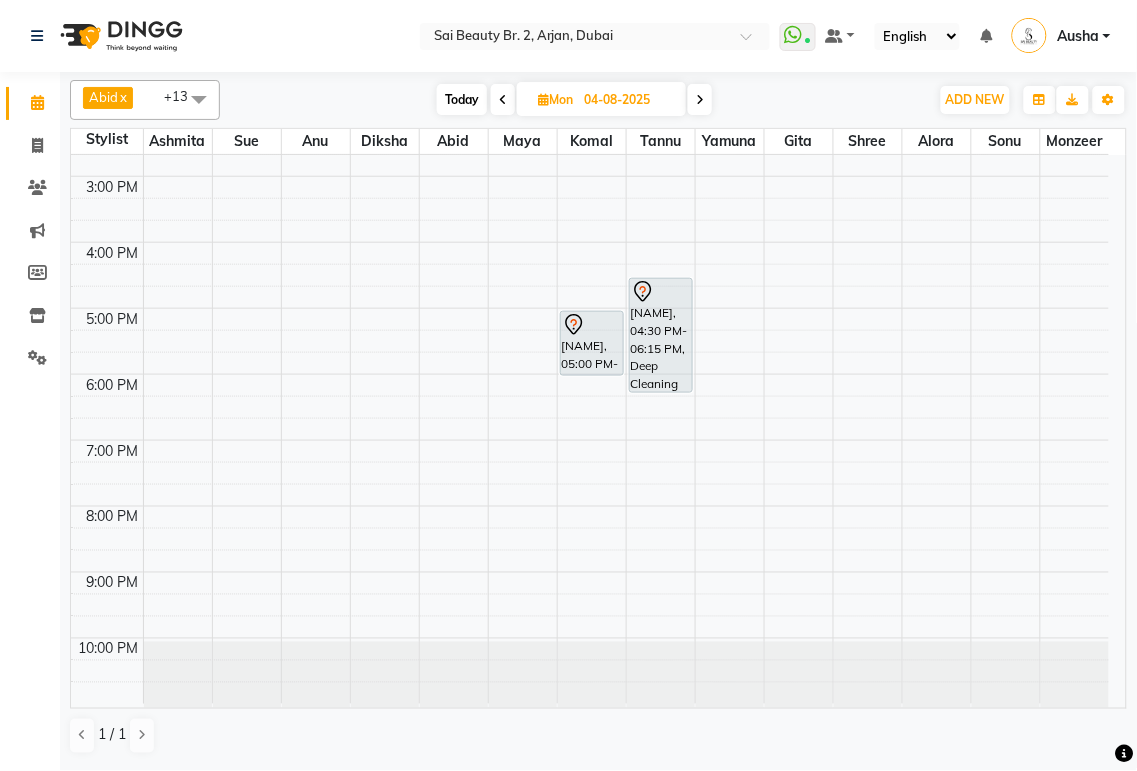 click on "Mon" at bounding box center (555, 99) 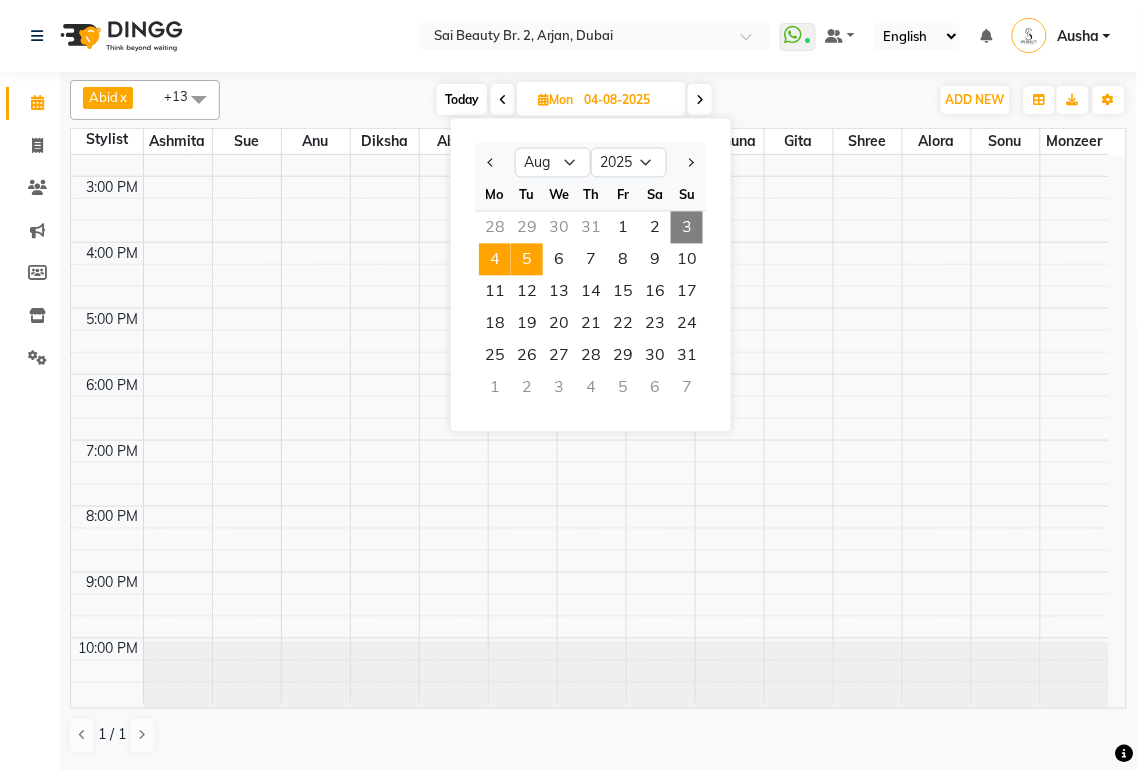 click on "5" at bounding box center [527, 260] 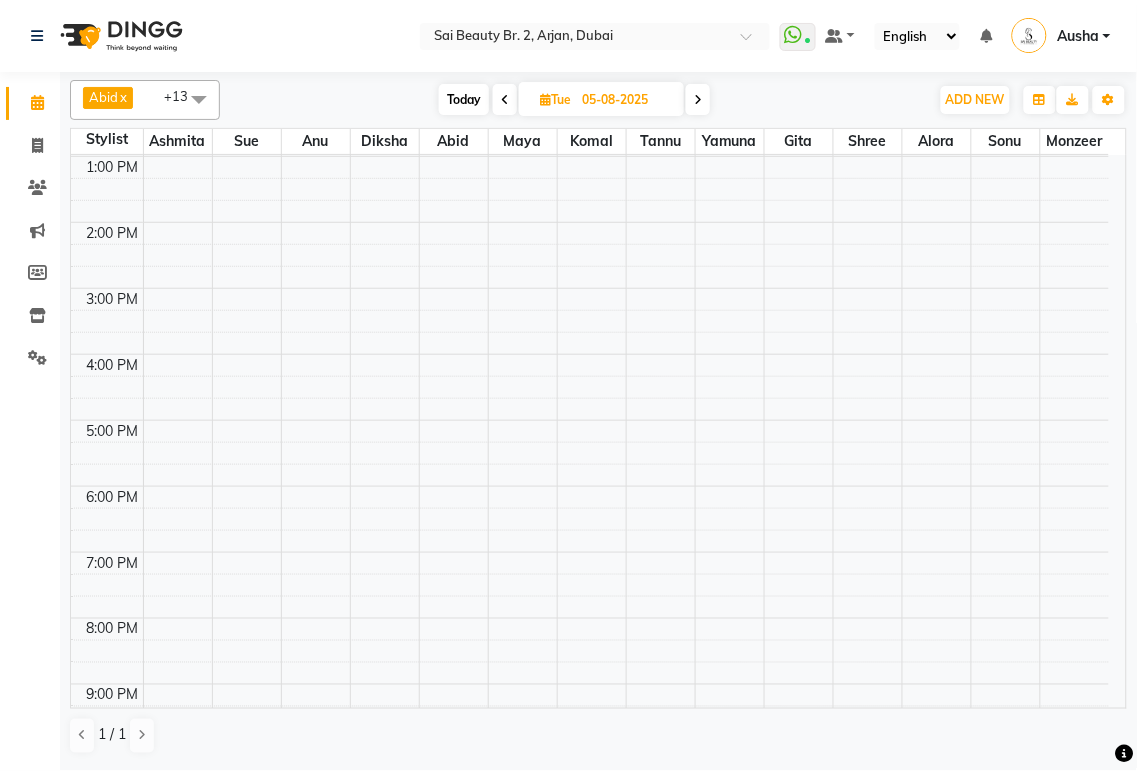 scroll, scrollTop: 0, scrollLeft: 0, axis: both 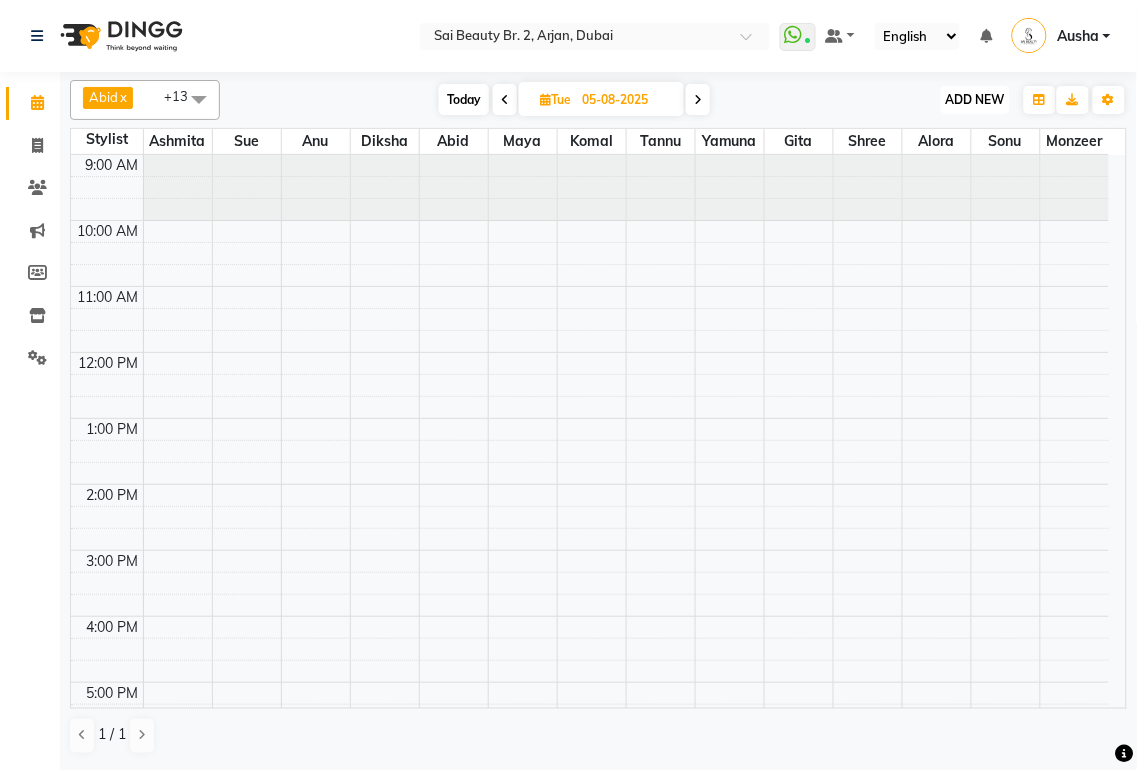 click on "ADD NEW" at bounding box center (975, 99) 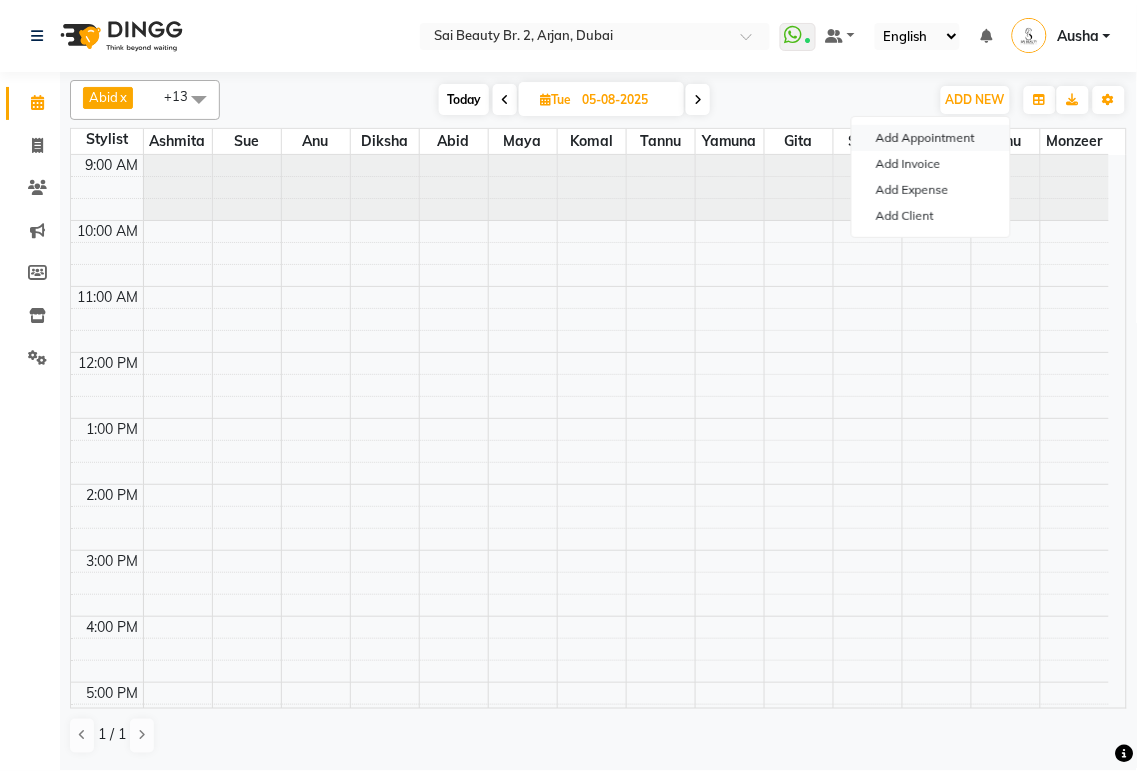 click on "Add Appointment" at bounding box center [931, 138] 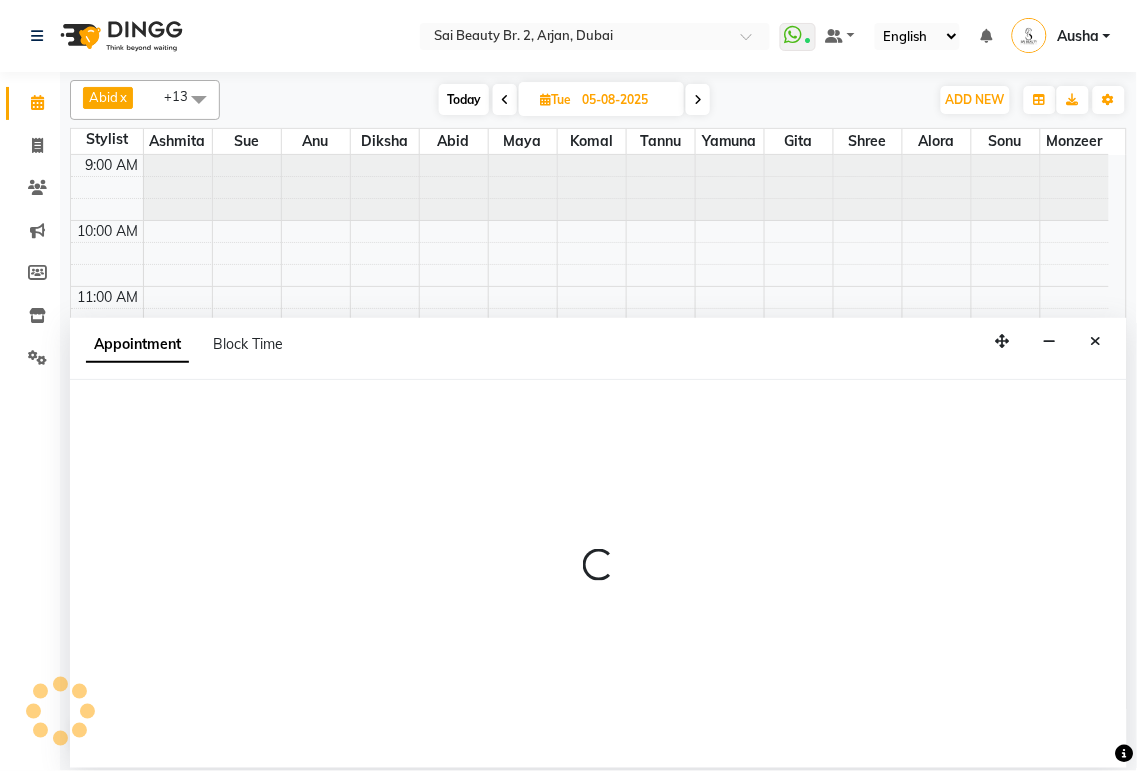 select on "600" 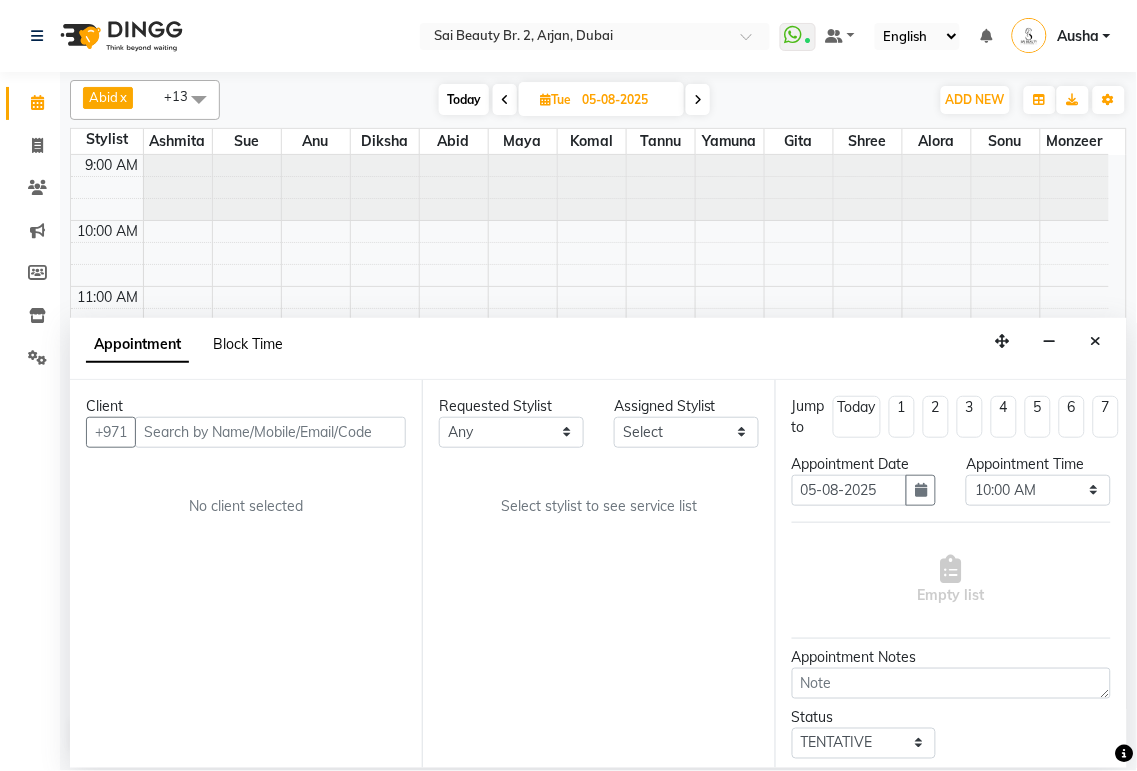 click on "Block Time" at bounding box center [248, 344] 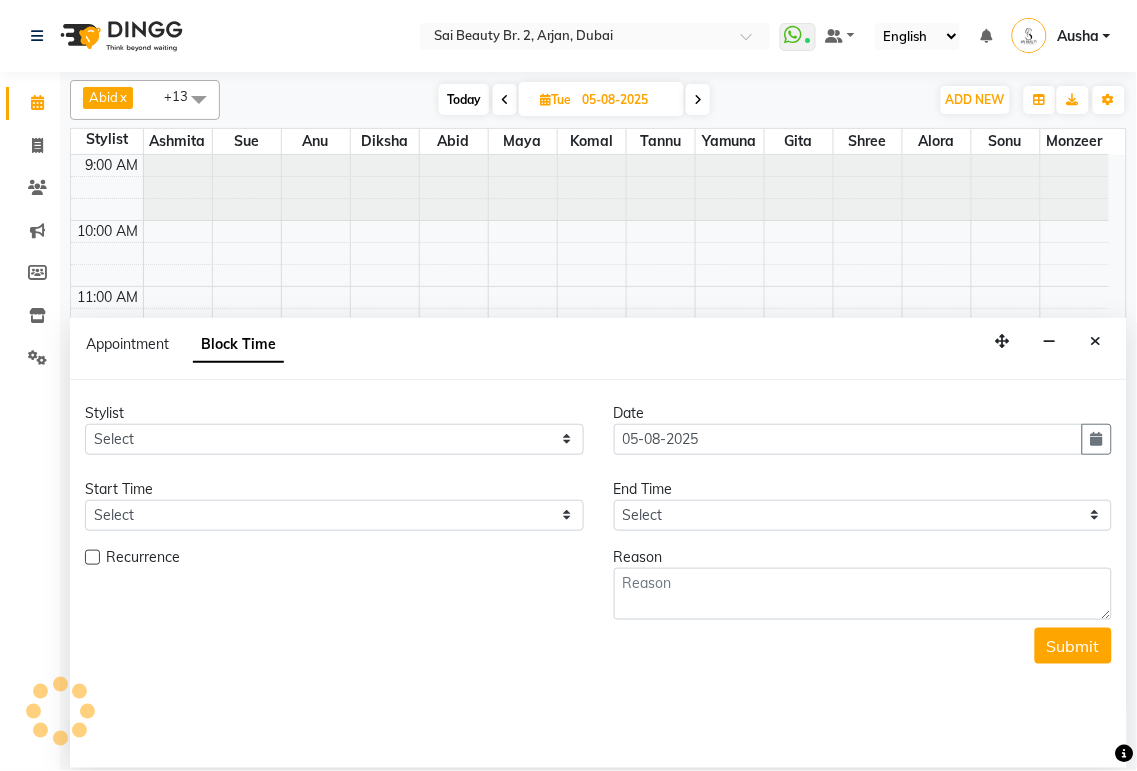 scroll, scrollTop: 374, scrollLeft: 0, axis: vertical 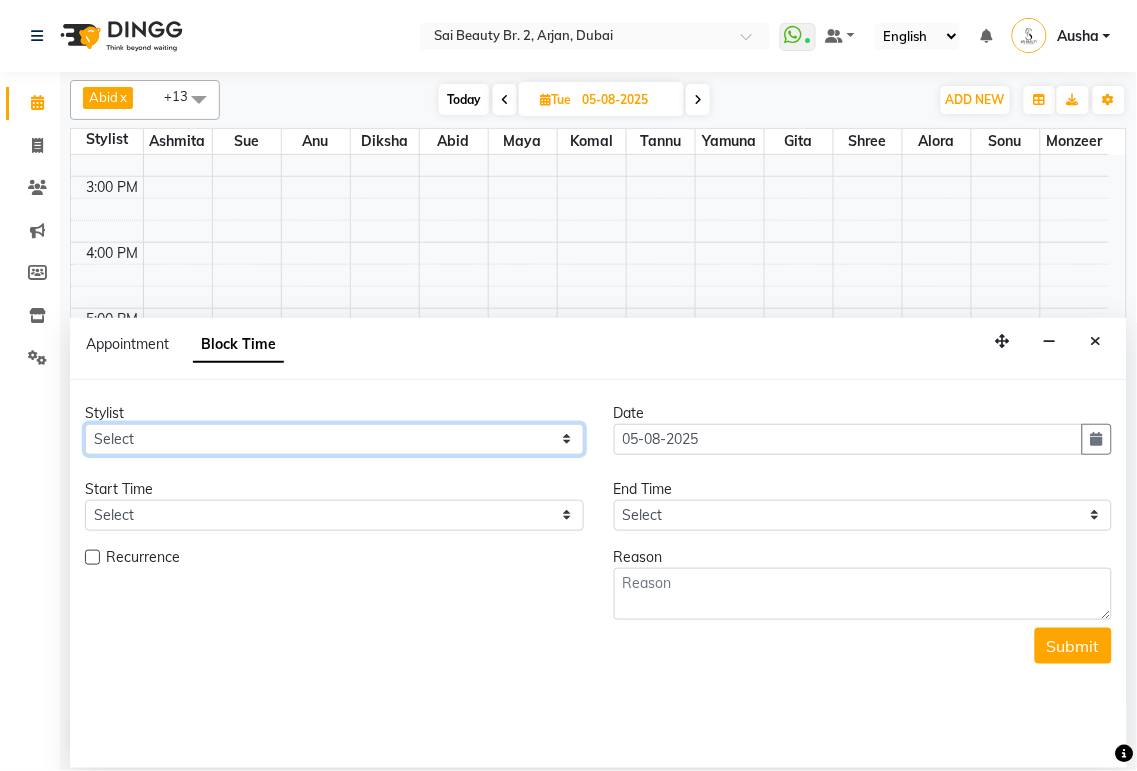 click on "Select [NAME] [NAME] [NAME] [NAME] [NAME] [NAME] [NAME] [NAME] [NAME] [NAME] [NAME] [NAME] [NAME] [NAME] [NAME]" at bounding box center [334, 439] 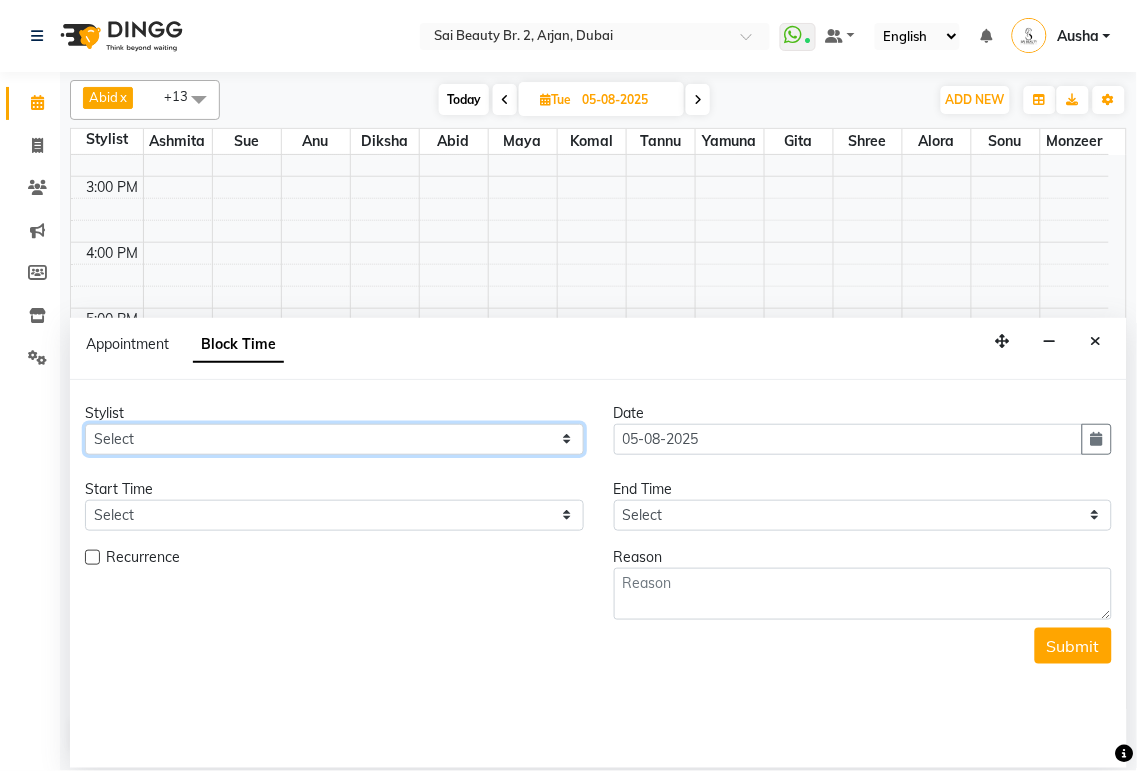 select on "60066" 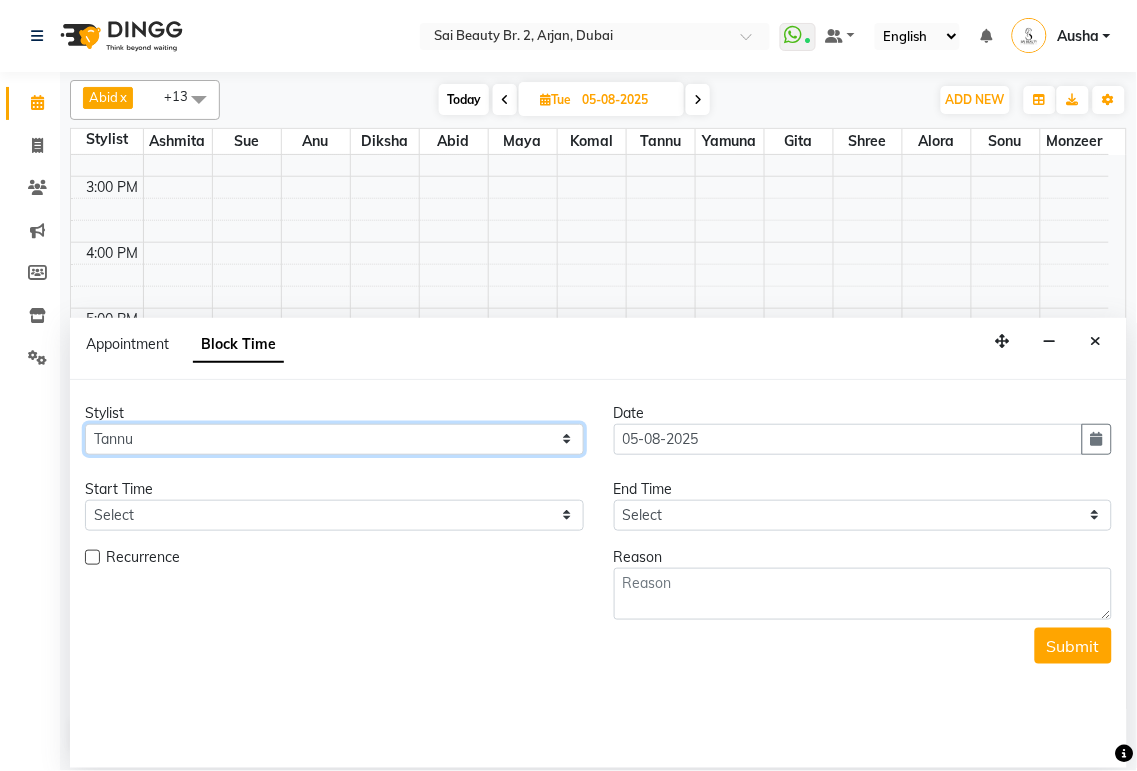 click on "Select [NAME] [NAME] [NAME] [NAME] [NAME] [NAME] [NAME] [NAME] [NAME] [NAME] [NAME] [NAME] [NAME] [NAME] [NAME]" at bounding box center [334, 439] 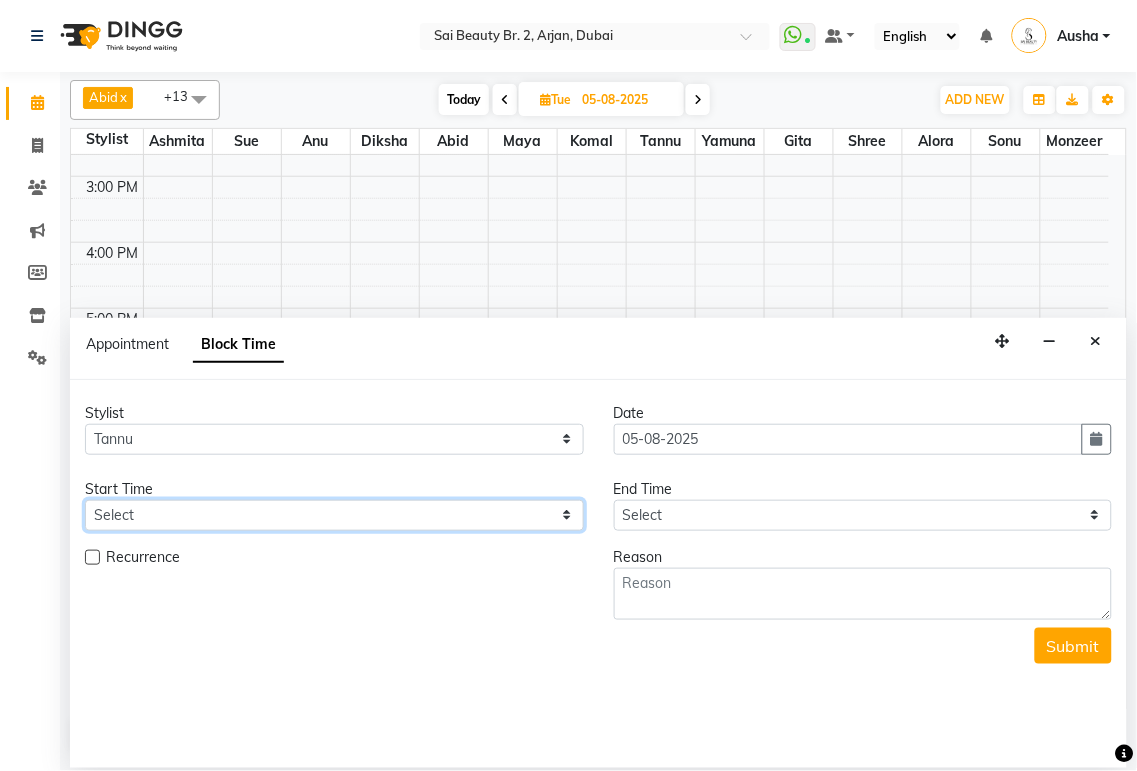 click on "Select 10:00 AM 10:05 AM 10:10 AM 10:15 AM 10:20 AM 10:25 AM 10:30 AM 10:35 AM 10:40 AM 10:45 AM 10:50 AM 10:55 AM 11:00 AM 11:05 AM 11:10 AM 11:15 AM 11:20 AM 11:25 AM 11:30 AM 11:35 AM 11:40 AM 11:45 AM 11:50 AM 11:55 AM 12:00 PM 12:05 PM 12:10 PM 12:15 PM 12:20 PM 12:25 PM 12:30 PM 12:35 PM 12:40 PM 12:45 PM 12:50 PM 12:55 PM 01:00 PM 01:05 PM 01:10 PM 01:15 PM 01:20 PM 01:25 PM 01:30 PM 01:35 PM 01:40 PM 01:45 PM 01:50 PM 01:55 PM 02:00 PM 02:05 PM 02:10 PM 02:15 PM 02:20 PM 02:25 PM 02:30 PM 02:35 PM 02:40 PM 02:45 PM 02:50 PM 02:55 PM 03:00 PM 03:05 PM 03:10 PM 03:15 PM 03:20 PM 03:25 PM 03:30 PM 03:35 PM 03:40 PM 03:45 PM 03:50 PM 03:55 PM 04:00 PM 04:05 PM 04:10 PM 04:15 PM 04:20 PM 04:25 PM 04:30 PM 04:35 PM 04:40 PM 04:45 PM 04:50 PM 04:55 PM 05:00 PM 05:05 PM 05:10 PM 05:15 PM 05:20 PM 05:25 PM 05:30 PM 05:35 PM 05:40 PM 05:45 PM 05:50 PM 05:55 PM 06:00 PM 06:05 PM 06:10 PM 06:15 PM 06:20 PM 06:25 PM 06:30 PM 06:35 PM 06:40 PM 06:45 PM 06:50 PM 06:55 PM 07:00 PM 07:05 PM 07:10 PM 07:15 PM 07:20 PM" at bounding box center [334, 515] 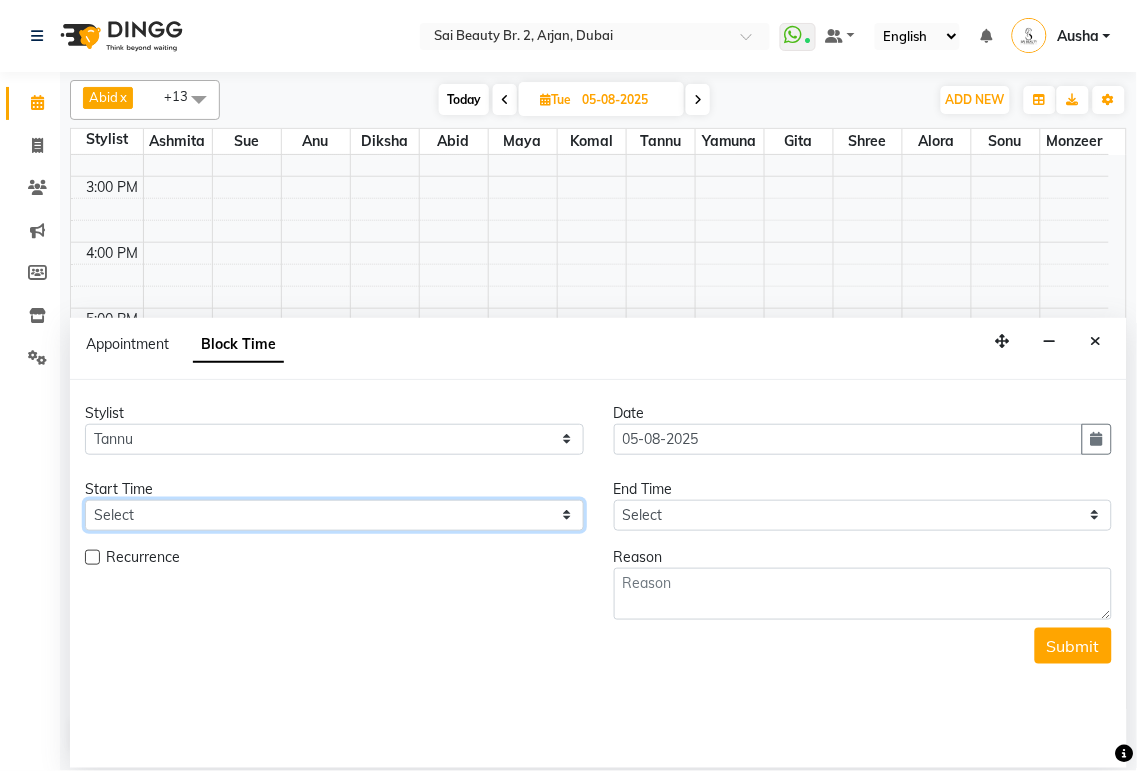 select on "600" 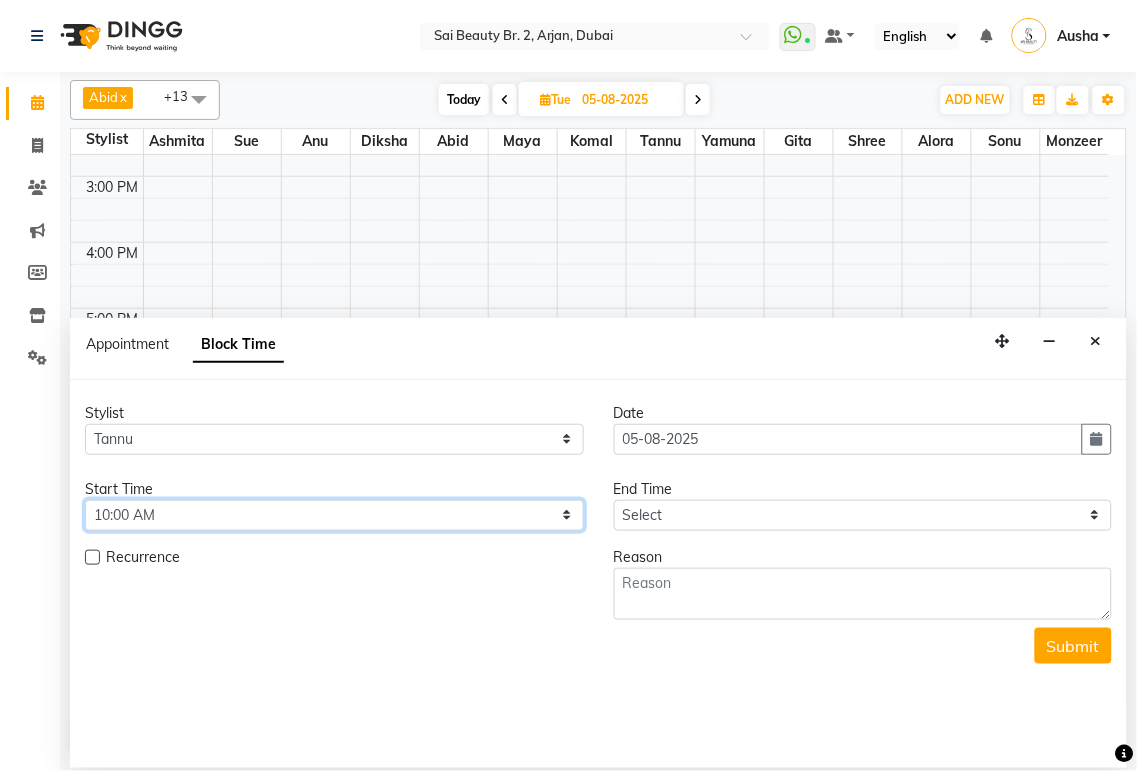 click on "Select 10:00 AM 10:05 AM 10:10 AM 10:15 AM 10:20 AM 10:25 AM 10:30 AM 10:35 AM 10:40 AM 10:45 AM 10:50 AM 10:55 AM 11:00 AM 11:05 AM 11:10 AM 11:15 AM 11:20 AM 11:25 AM 11:30 AM 11:35 AM 11:40 AM 11:45 AM 11:50 AM 11:55 AM 12:00 PM 12:05 PM 12:10 PM 12:15 PM 12:20 PM 12:25 PM 12:30 PM 12:35 PM 12:40 PM 12:45 PM 12:50 PM 12:55 PM 01:00 PM 01:05 PM 01:10 PM 01:15 PM 01:20 PM 01:25 PM 01:30 PM 01:35 PM 01:40 PM 01:45 PM 01:50 PM 01:55 PM 02:00 PM 02:05 PM 02:10 PM 02:15 PM 02:20 PM 02:25 PM 02:30 PM 02:35 PM 02:40 PM 02:45 PM 02:50 PM 02:55 PM 03:00 PM 03:05 PM 03:10 PM 03:15 PM 03:20 PM 03:25 PM 03:30 PM 03:35 PM 03:40 PM 03:45 PM 03:50 PM 03:55 PM 04:00 PM 04:05 PM 04:10 PM 04:15 PM 04:20 PM 04:25 PM 04:30 PM 04:35 PM 04:40 PM 04:45 PM 04:50 PM 04:55 PM 05:00 PM 05:05 PM 05:10 PM 05:15 PM 05:20 PM 05:25 PM 05:30 PM 05:35 PM 05:40 PM 05:45 PM 05:50 PM 05:55 PM 06:00 PM 06:05 PM 06:10 PM 06:15 PM 06:20 PM 06:25 PM 06:30 PM 06:35 PM 06:40 PM 06:45 PM 06:50 PM 06:55 PM 07:00 PM 07:05 PM 07:10 PM 07:15 PM 07:20 PM" at bounding box center (334, 515) 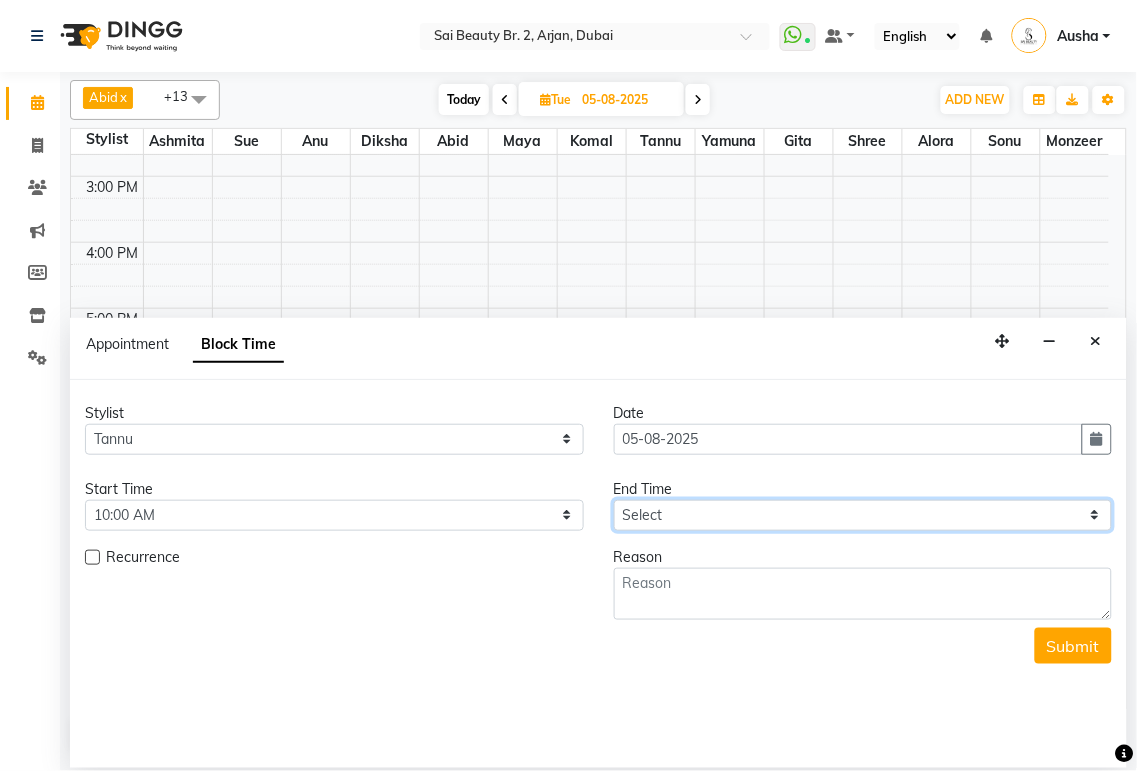 click on "Select 10:00 AM 10:05 AM 10:10 AM 10:15 AM 10:20 AM 10:25 AM 10:30 AM 10:35 AM 10:40 AM 10:45 AM 10:50 AM 10:55 AM 11:00 AM 11:05 AM 11:10 AM 11:15 AM 11:20 AM 11:25 AM 11:30 AM 11:35 AM 11:40 AM 11:45 AM 11:50 AM 11:55 AM 12:00 PM 12:05 PM 12:10 PM 12:15 PM 12:20 PM 12:25 PM 12:30 PM 12:35 PM 12:40 PM 12:45 PM 12:50 PM 12:55 PM 01:00 PM 01:05 PM 01:10 PM 01:15 PM 01:20 PM 01:25 PM 01:30 PM 01:35 PM 01:40 PM 01:45 PM 01:50 PM 01:55 PM 02:00 PM 02:05 PM 02:10 PM 02:15 PM 02:20 PM 02:25 PM 02:30 PM 02:35 PM 02:40 PM 02:45 PM 02:50 PM 02:55 PM 03:00 PM 03:05 PM 03:10 PM 03:15 PM 03:20 PM 03:25 PM 03:30 PM 03:35 PM 03:40 PM 03:45 PM 03:50 PM 03:55 PM 04:00 PM 04:05 PM 04:10 PM 04:15 PM 04:20 PM 04:25 PM 04:30 PM 04:35 PM 04:40 PM 04:45 PM 04:50 PM 04:55 PM 05:00 PM 05:05 PM 05:10 PM 05:15 PM 05:20 PM 05:25 PM 05:30 PM 05:35 PM 05:40 PM 05:45 PM 05:50 PM 05:55 PM 06:00 PM 06:05 PM 06:10 PM 06:15 PM 06:20 PM 06:25 PM 06:30 PM 06:35 PM 06:40 PM 06:45 PM 06:50 PM 06:55 PM 07:00 PM 07:05 PM 07:10 PM 07:15 PM 07:20 PM" at bounding box center [863, 515] 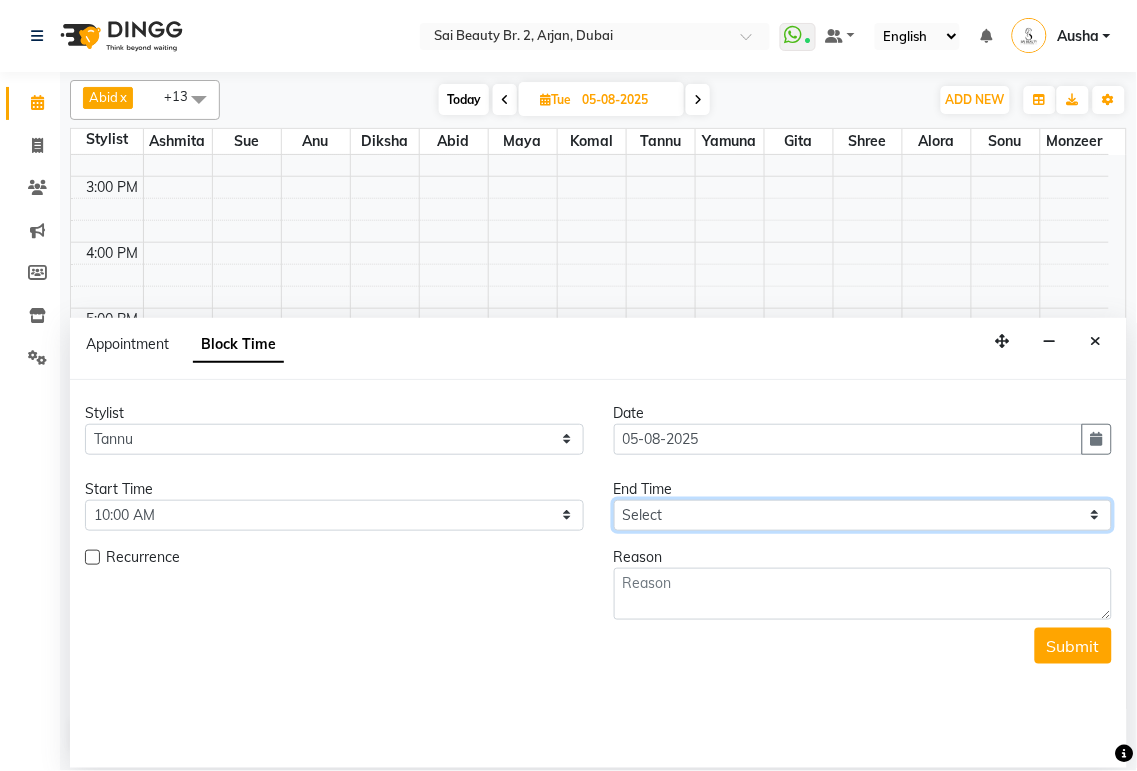 select on "1320" 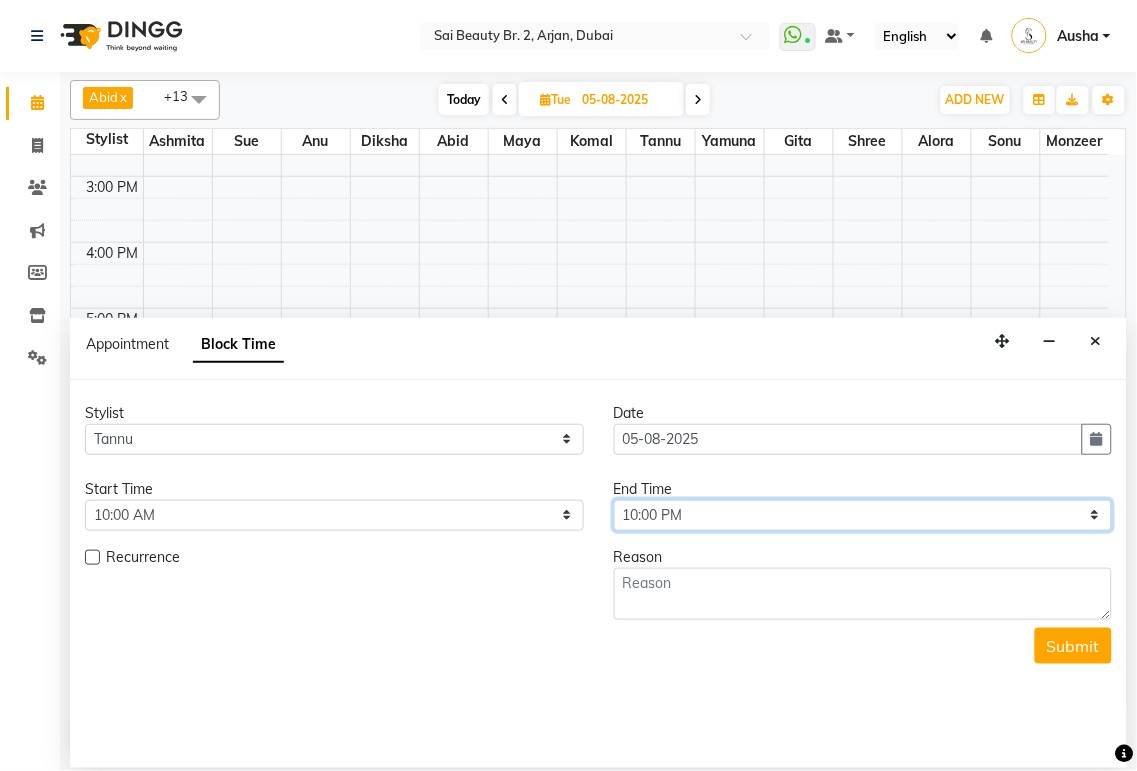 click on "Select 10:00 AM 10:05 AM 10:10 AM 10:15 AM 10:20 AM 10:25 AM 10:30 AM 10:35 AM 10:40 AM 10:45 AM 10:50 AM 10:55 AM 11:00 AM 11:05 AM 11:10 AM 11:15 AM 11:20 AM 11:25 AM 11:30 AM 11:35 AM 11:40 AM 11:45 AM 11:50 AM 11:55 AM 12:00 PM 12:05 PM 12:10 PM 12:15 PM 12:20 PM 12:25 PM 12:30 PM 12:35 PM 12:40 PM 12:45 PM 12:50 PM 12:55 PM 01:00 PM 01:05 PM 01:10 PM 01:15 PM 01:20 PM 01:25 PM 01:30 PM 01:35 PM 01:40 PM 01:45 PM 01:50 PM 01:55 PM 02:00 PM 02:05 PM 02:10 PM 02:15 PM 02:20 PM 02:25 PM 02:30 PM 02:35 PM 02:40 PM 02:45 PM 02:50 PM 02:55 PM 03:00 PM 03:05 PM 03:10 PM 03:15 PM 03:20 PM 03:25 PM 03:30 PM 03:35 PM 03:40 PM 03:45 PM 03:50 PM 03:55 PM 04:00 PM 04:05 PM 04:10 PM 04:15 PM 04:20 PM 04:25 PM 04:30 PM 04:35 PM 04:40 PM 04:45 PM 04:50 PM 04:55 PM 05:00 PM 05:05 PM 05:10 PM 05:15 PM 05:20 PM 05:25 PM 05:30 PM 05:35 PM 05:40 PM 05:45 PM 05:50 PM 05:55 PM 06:00 PM 06:05 PM 06:10 PM 06:15 PM 06:20 PM 06:25 PM 06:30 PM 06:35 PM 06:40 PM 06:45 PM 06:50 PM 06:55 PM 07:00 PM 07:05 PM 07:10 PM 07:15 PM 07:20 PM" at bounding box center (863, 515) 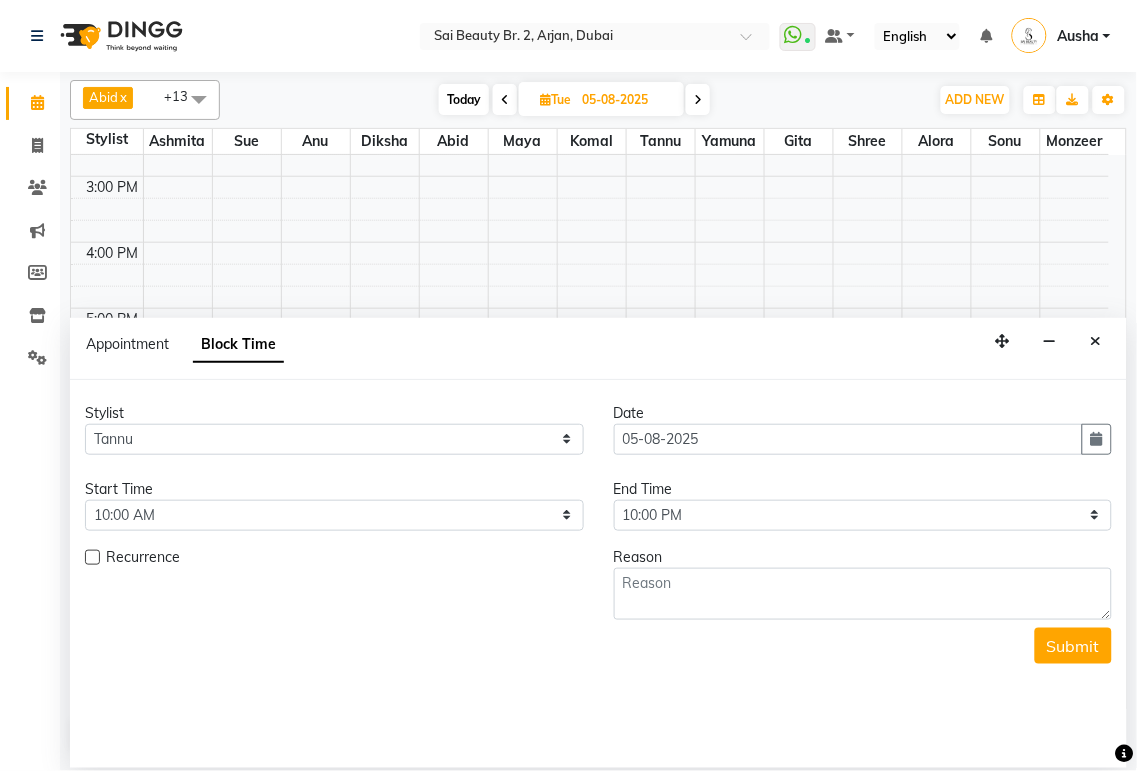 click on "Recurrence" at bounding box center [143, 559] 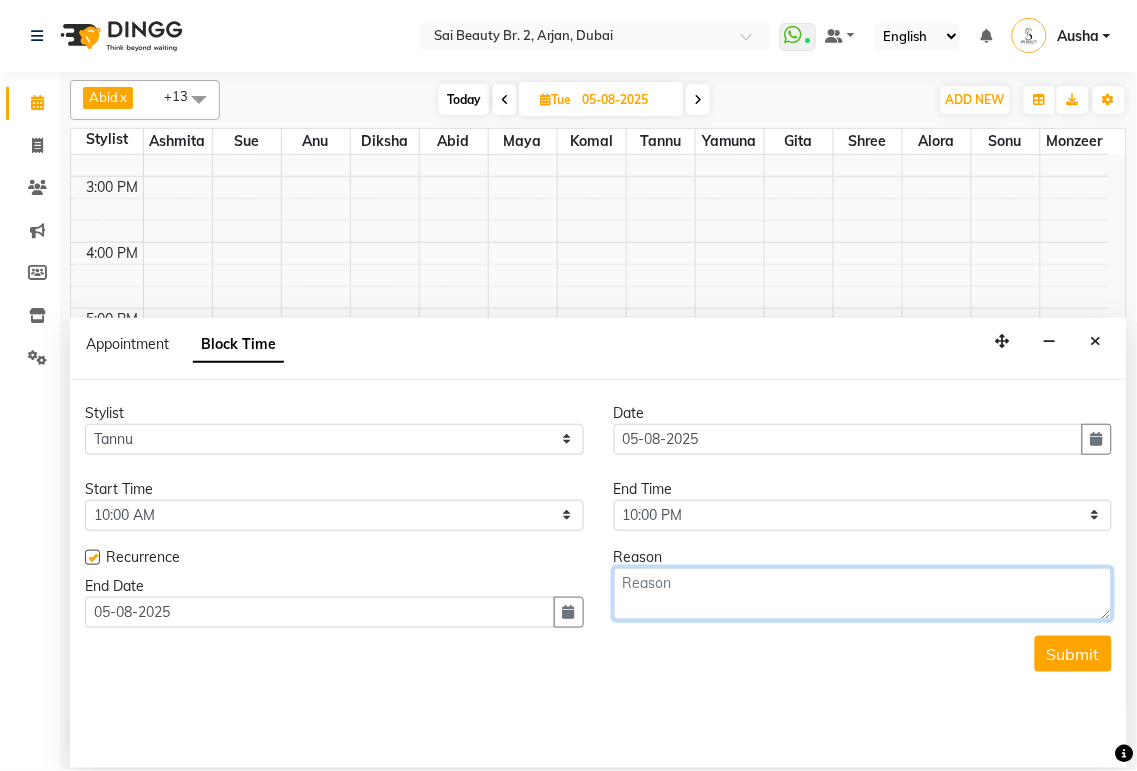 click at bounding box center (863, 594) 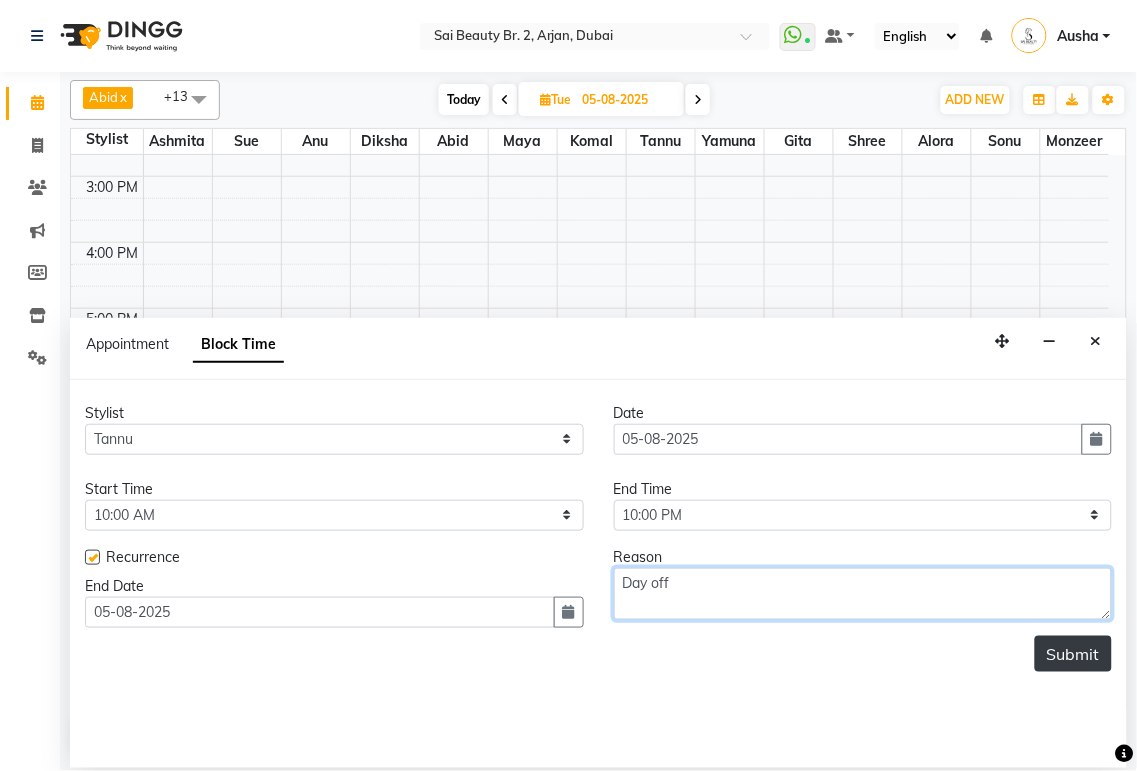 type on "Day off" 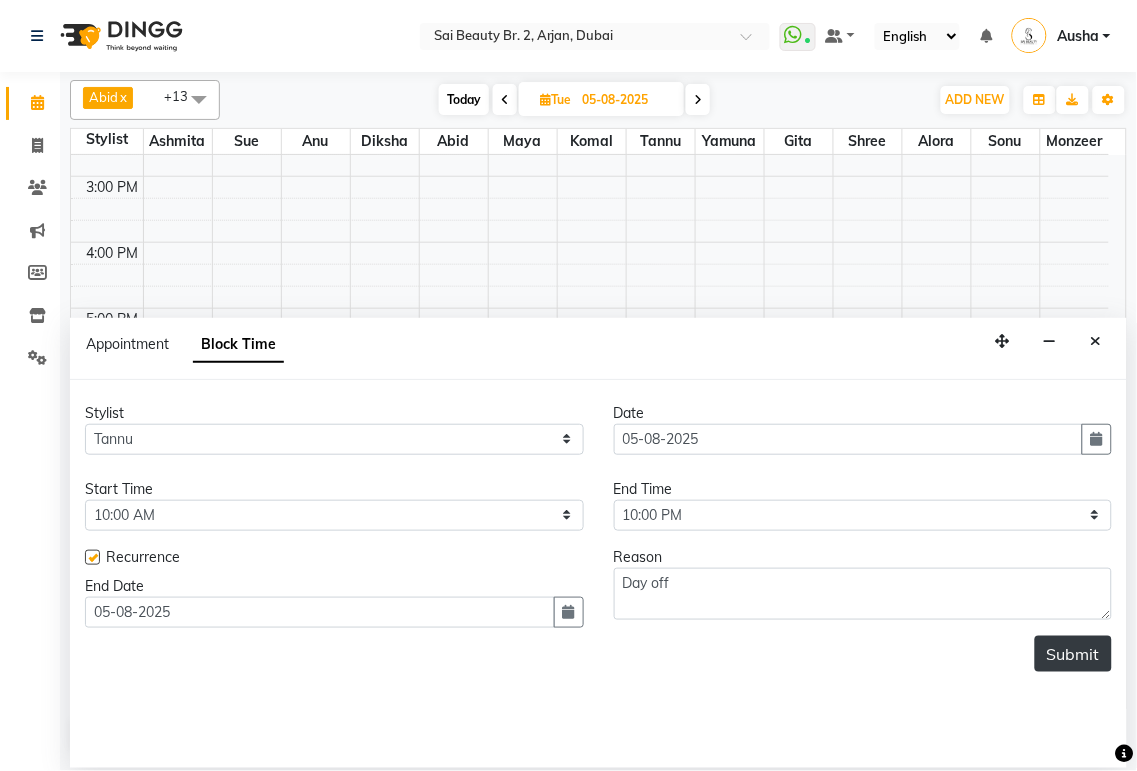 click on "Submit" at bounding box center [1073, 654] 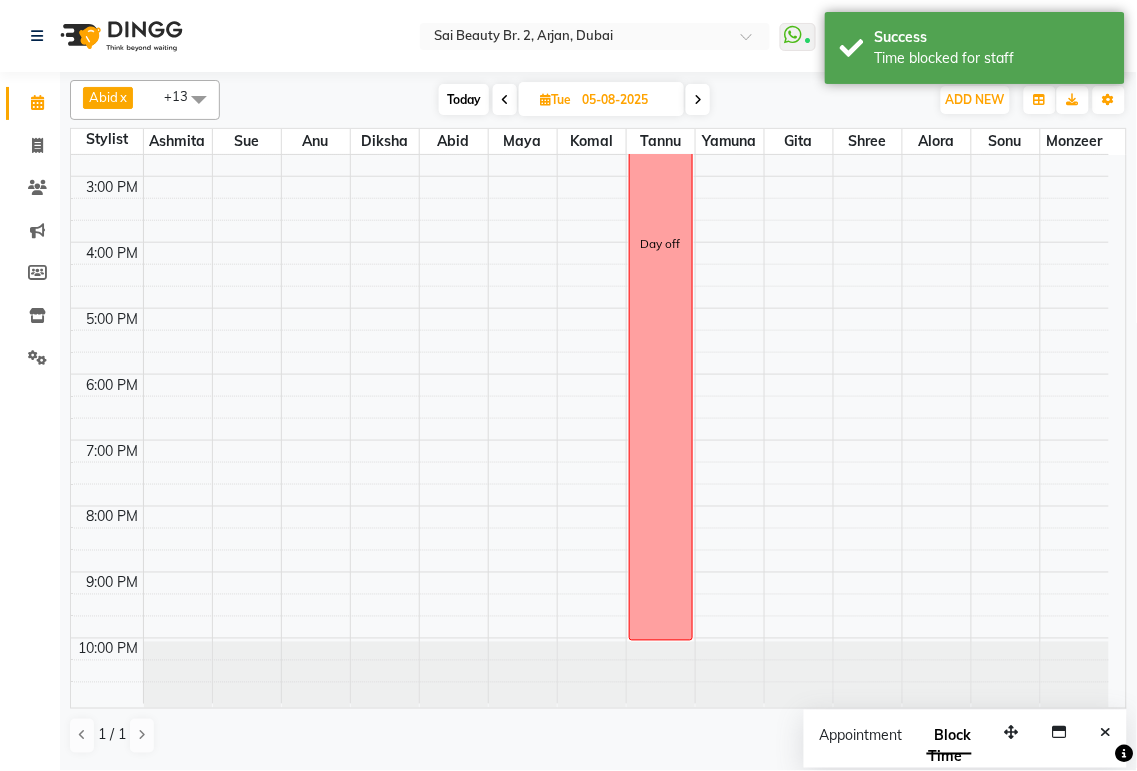 click at bounding box center (505, 100) 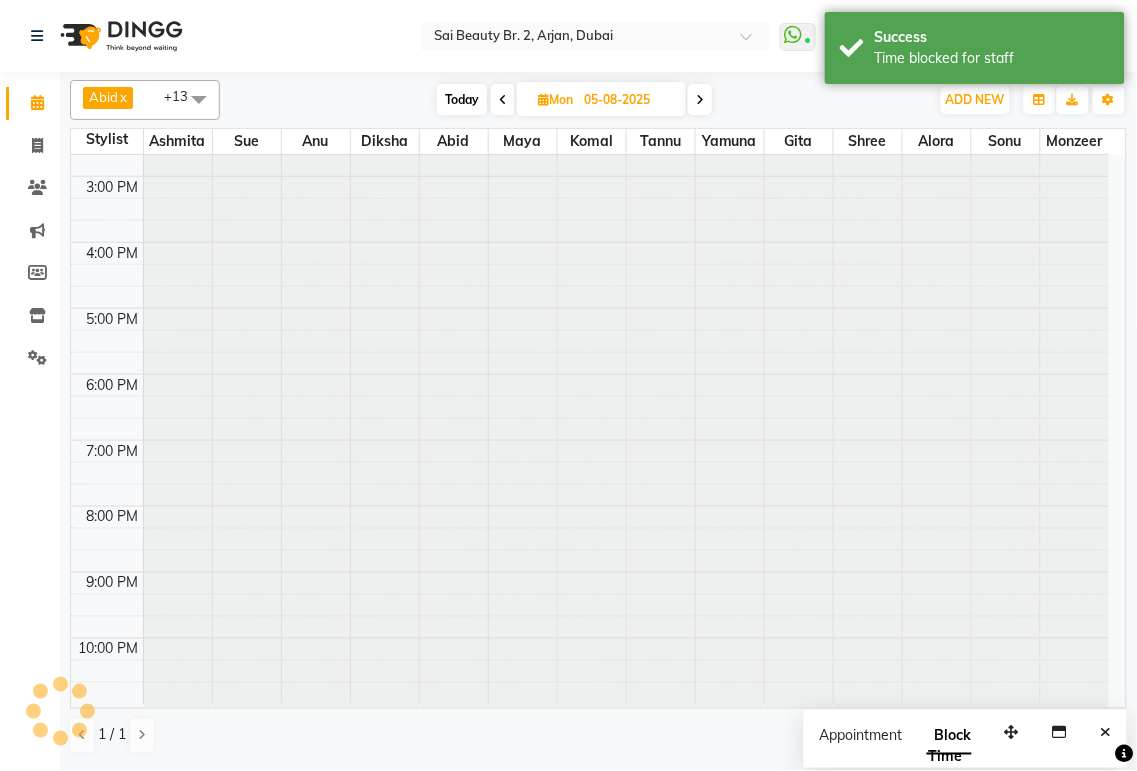 type on "04-08-2025" 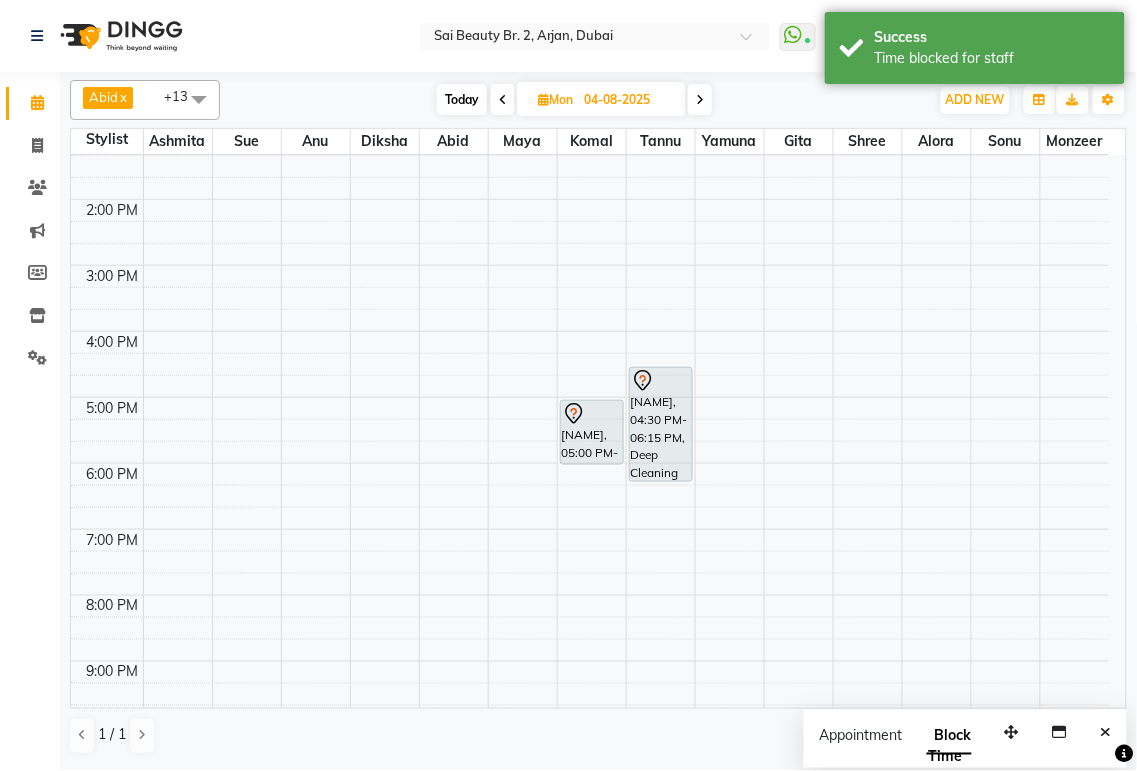 scroll, scrollTop: 0, scrollLeft: 0, axis: both 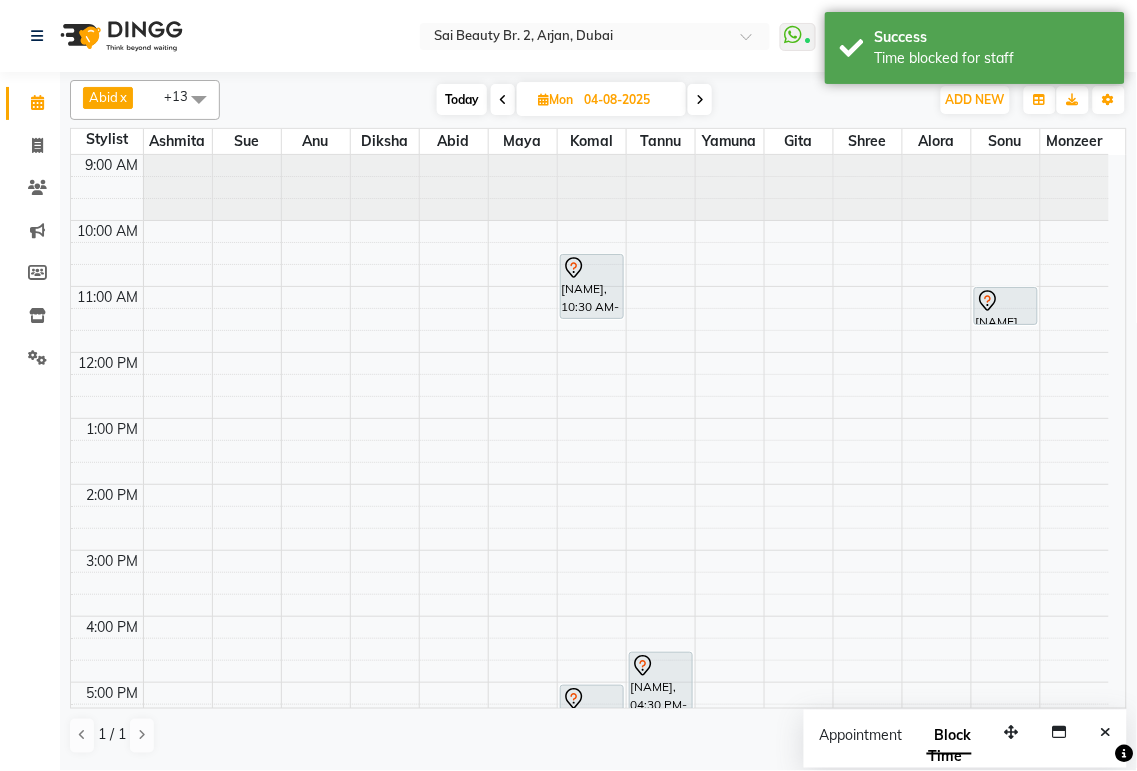 click at bounding box center (592, 268) 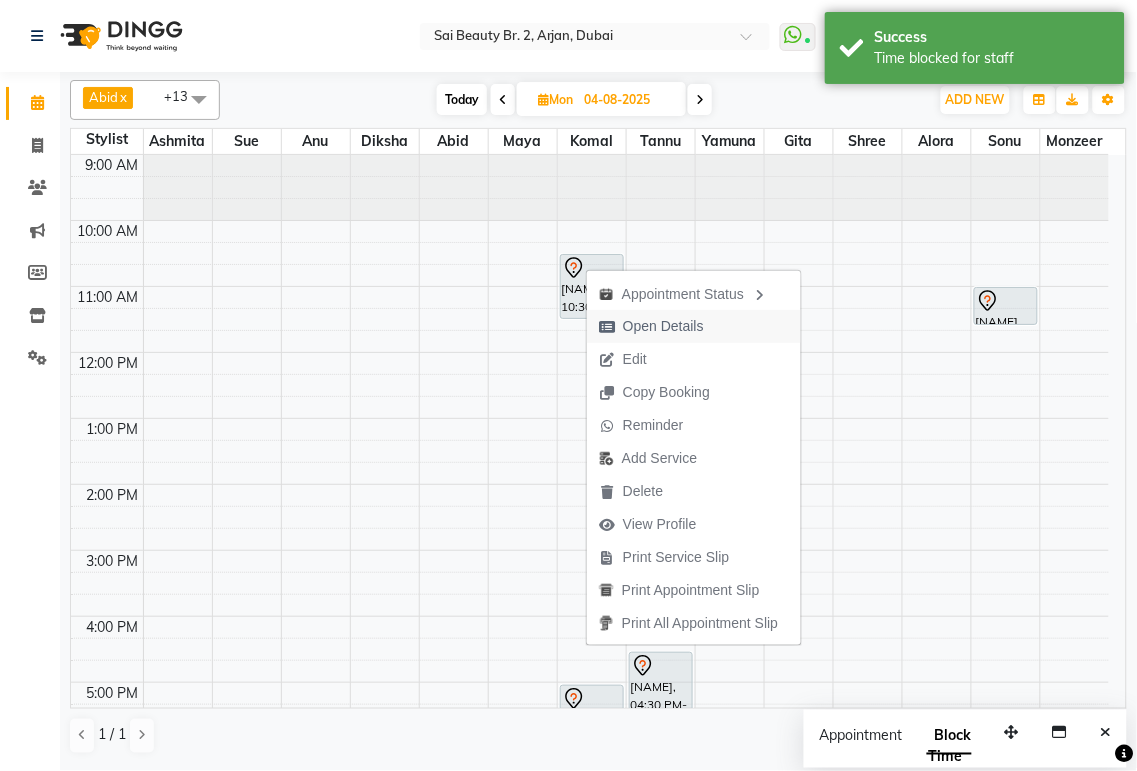 click at bounding box center [607, 327] 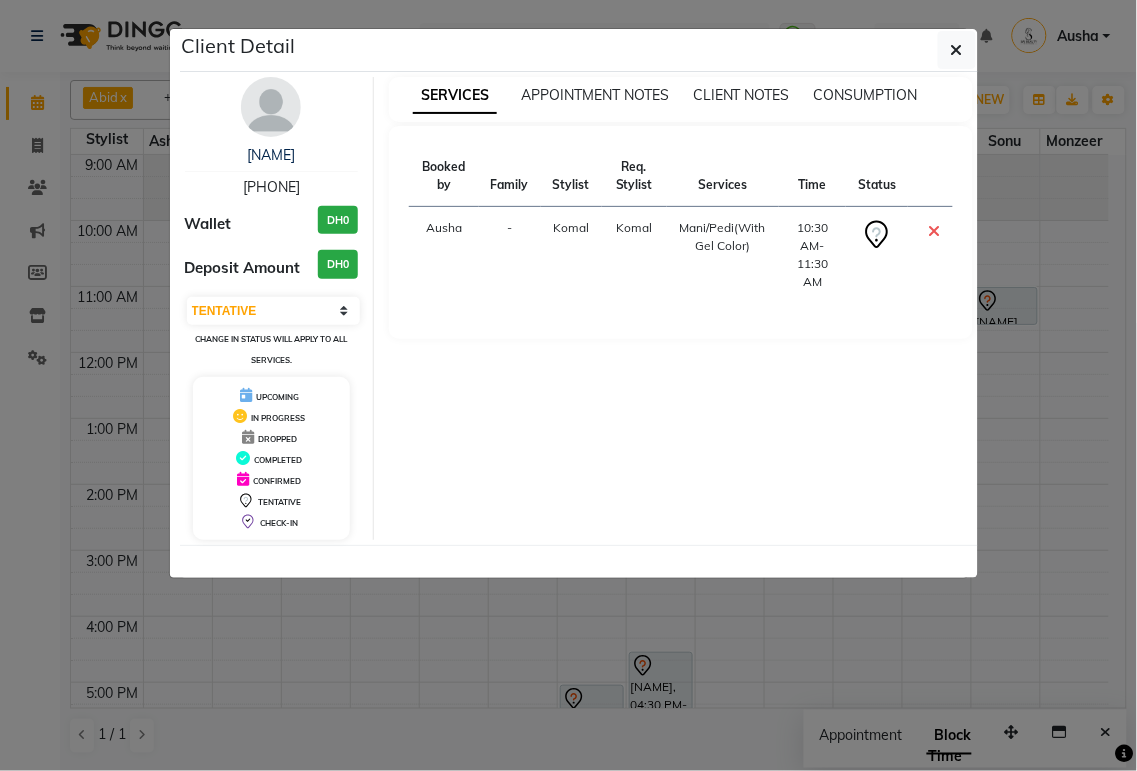 click on "Client Detail  [NAME]    [PHONE] Wallet DH0 Deposit Amount  DH0  Select CONFIRMED TENTATIVE Change in status will apply to all services. UPCOMING IN PROGRESS DROPPED COMPLETED CONFIRMED TENTATIVE CHECK-IN SERVICES APPOINTMENT NOTES CLIENT NOTES CONSUMPTION Booked by Family Stylist Req. Stylist Services Time Status  Ausha  - [NAME] [NAME]  Mani/Pedi(With Gel Color)   10:30 AM-11:30 AM" 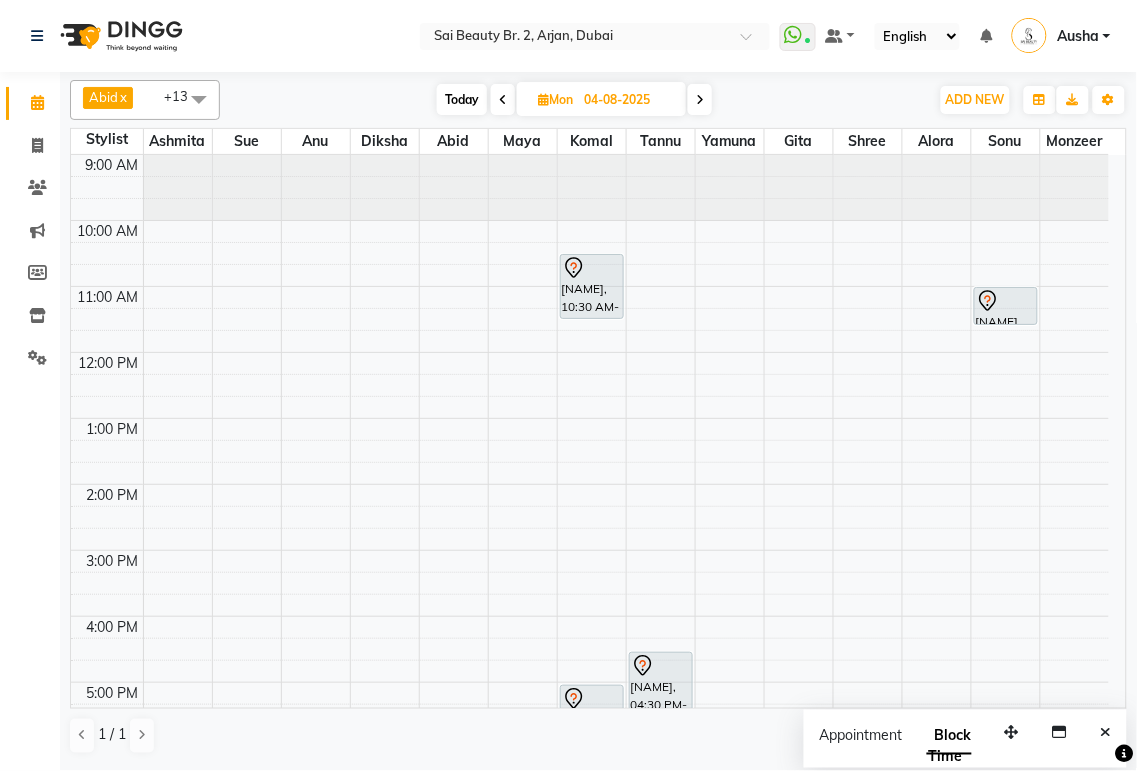 click at bounding box center [503, 100] 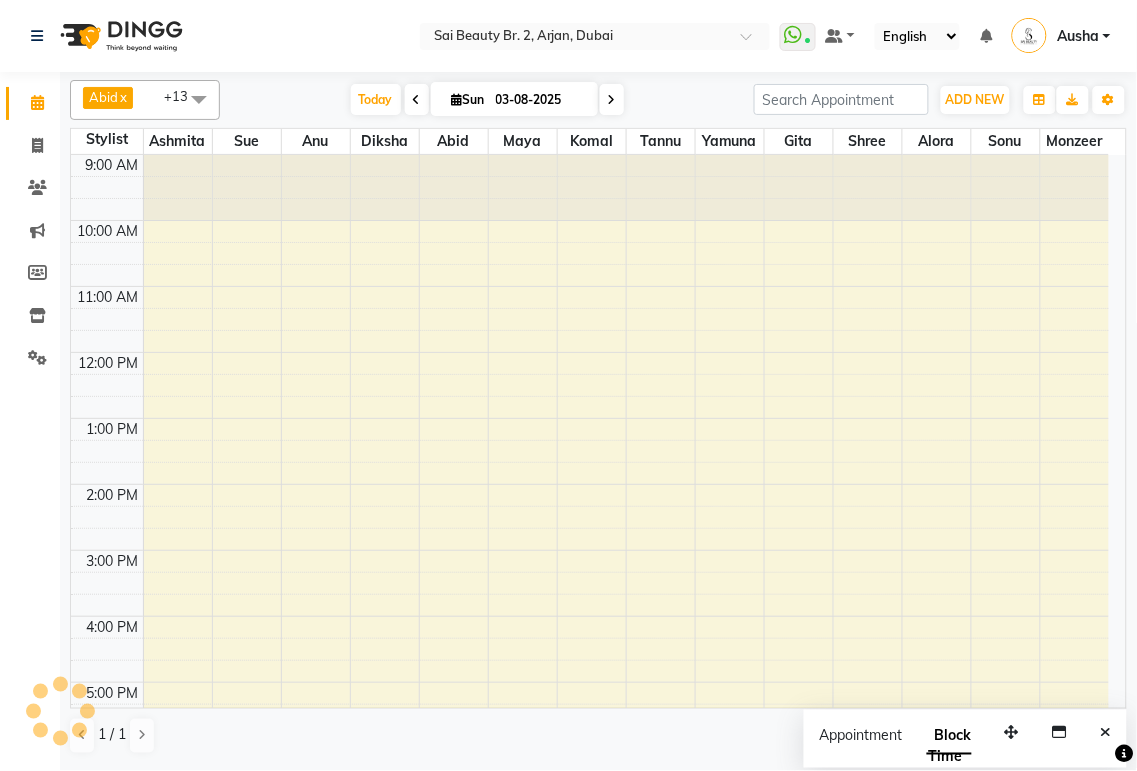 scroll, scrollTop: 374, scrollLeft: 0, axis: vertical 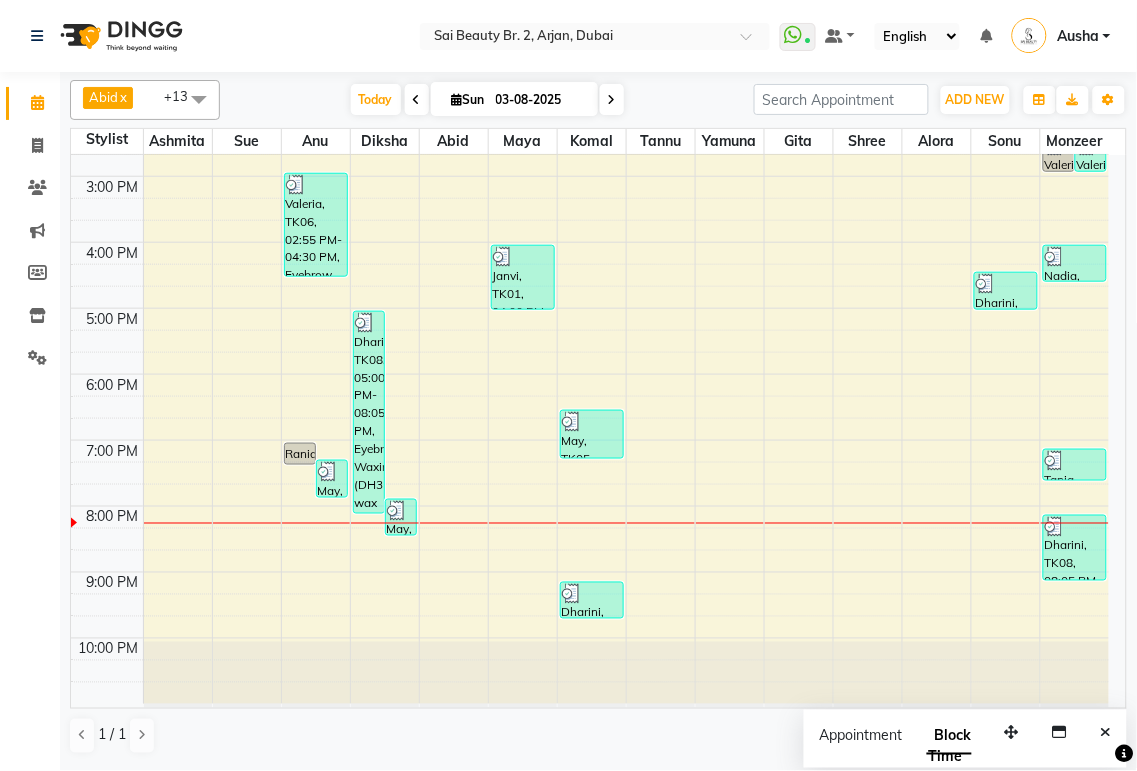 click at bounding box center [612, 99] 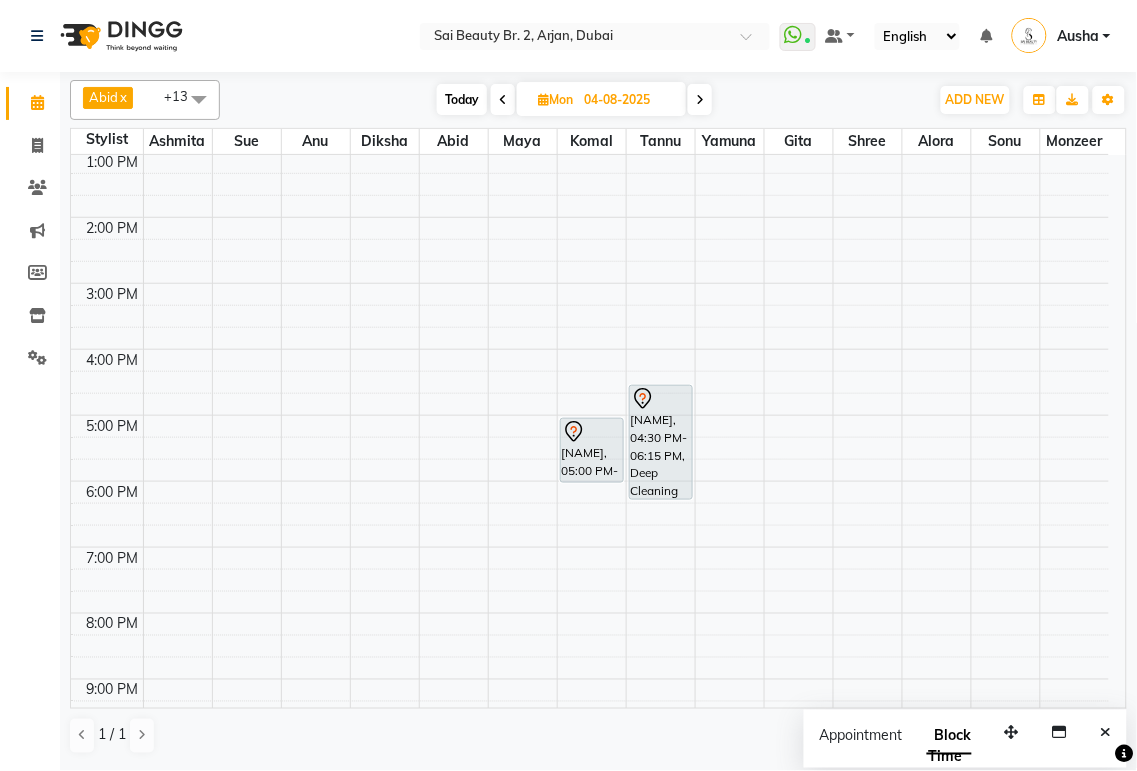 scroll, scrollTop: 0, scrollLeft: 0, axis: both 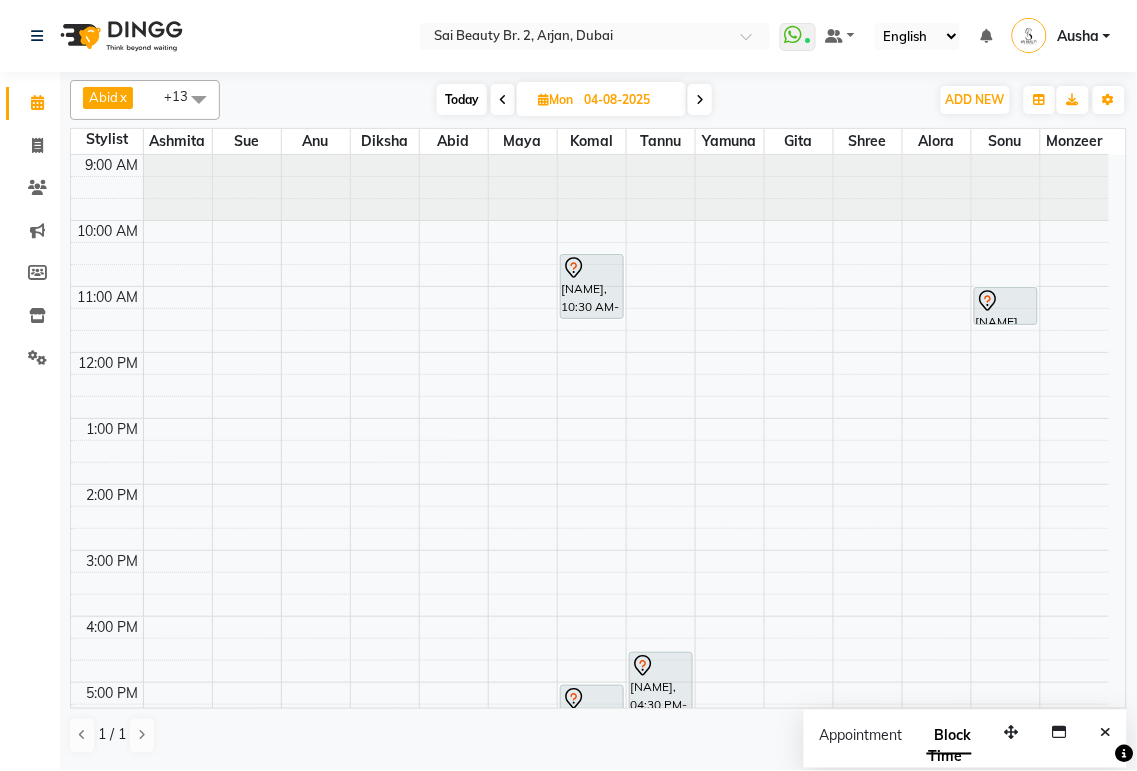 click 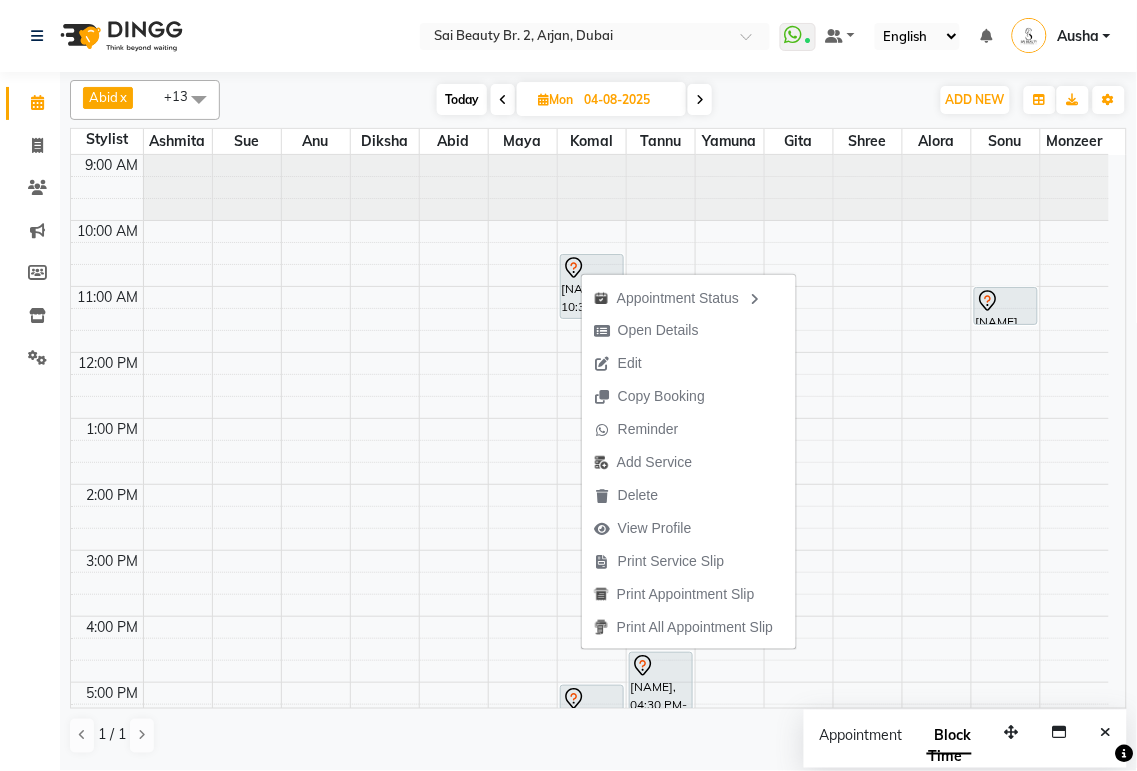 click at bounding box center (1006, 324) 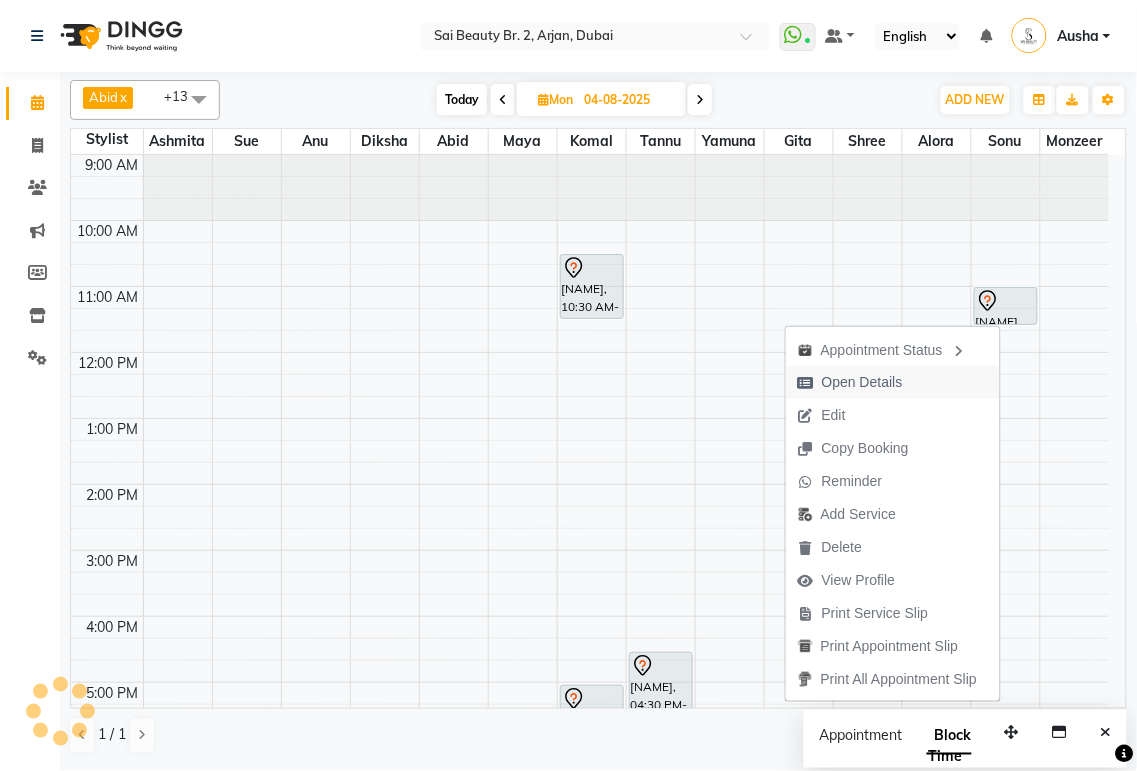 click on "Open Details" at bounding box center (862, 382) 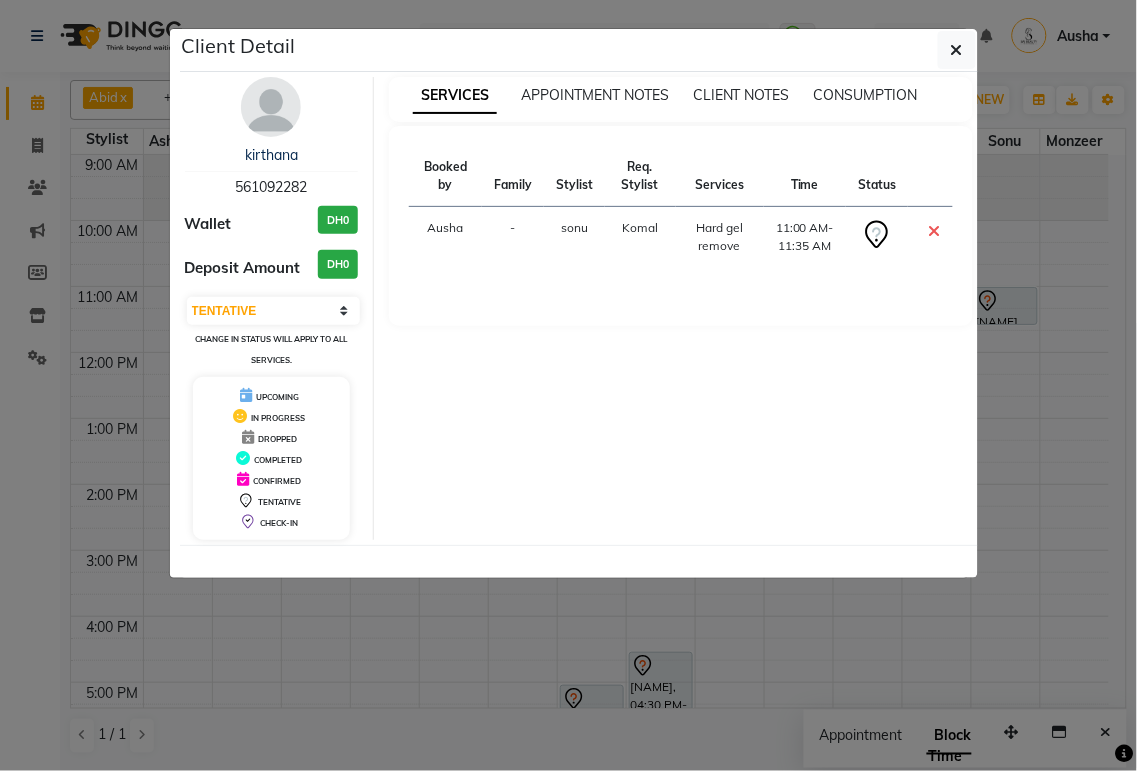 click on "Client Detail  [NAME]    [PHONE] Wallet DH0 Deposit Amount  DH0  Select CONFIRMED TENTATIVE Change in status will apply to all services. UPCOMING IN PROGRESS DROPPED COMPLETED CONFIRMED TENTATIVE CHECK-IN SERVICES APPOINTMENT NOTES CLIENT NOTES CONSUMPTION Booked by Family Stylist Req. Stylist Services Time Status  Ausha  - [NAME] [NAME]  Hard gel remove   11:00 AM-11:35 AM" 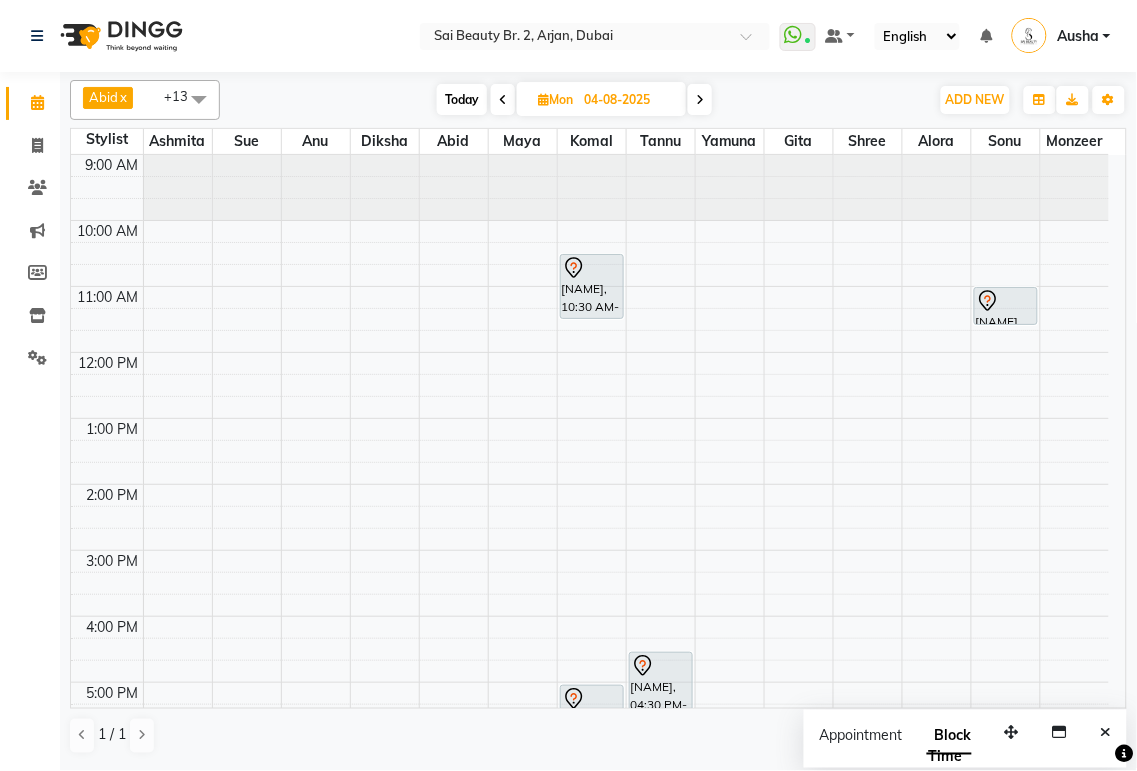 click 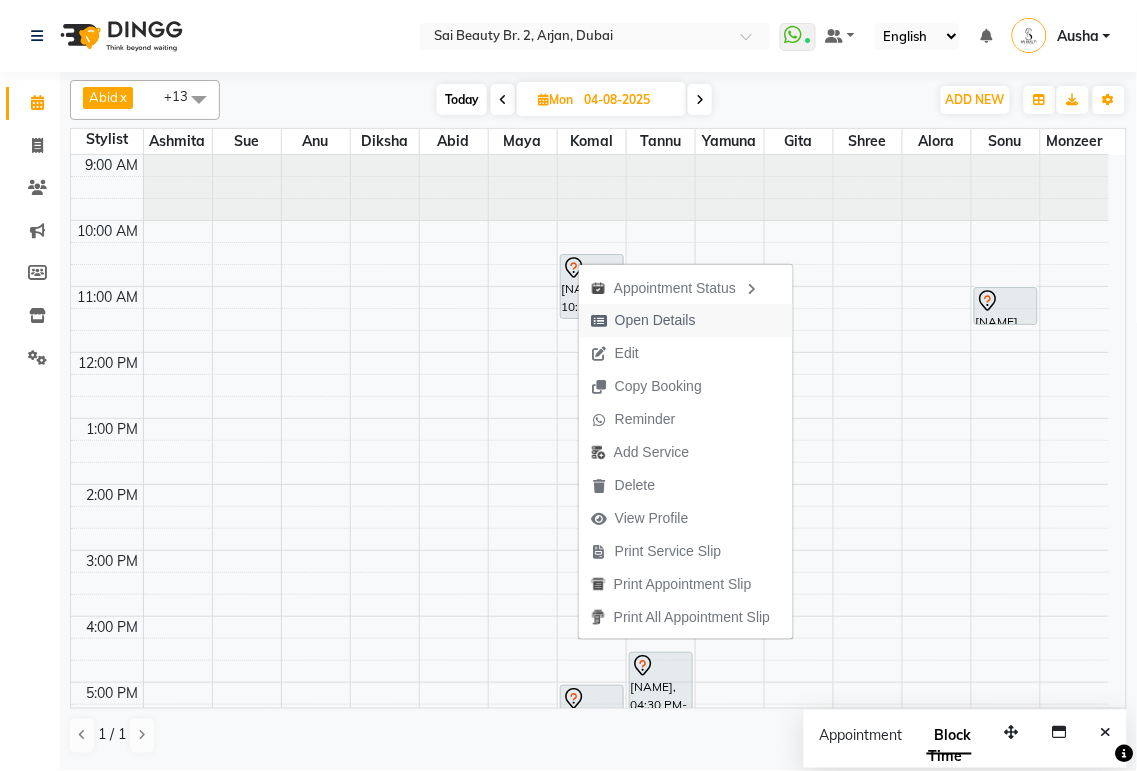 click on "Open Details" at bounding box center (643, 320) 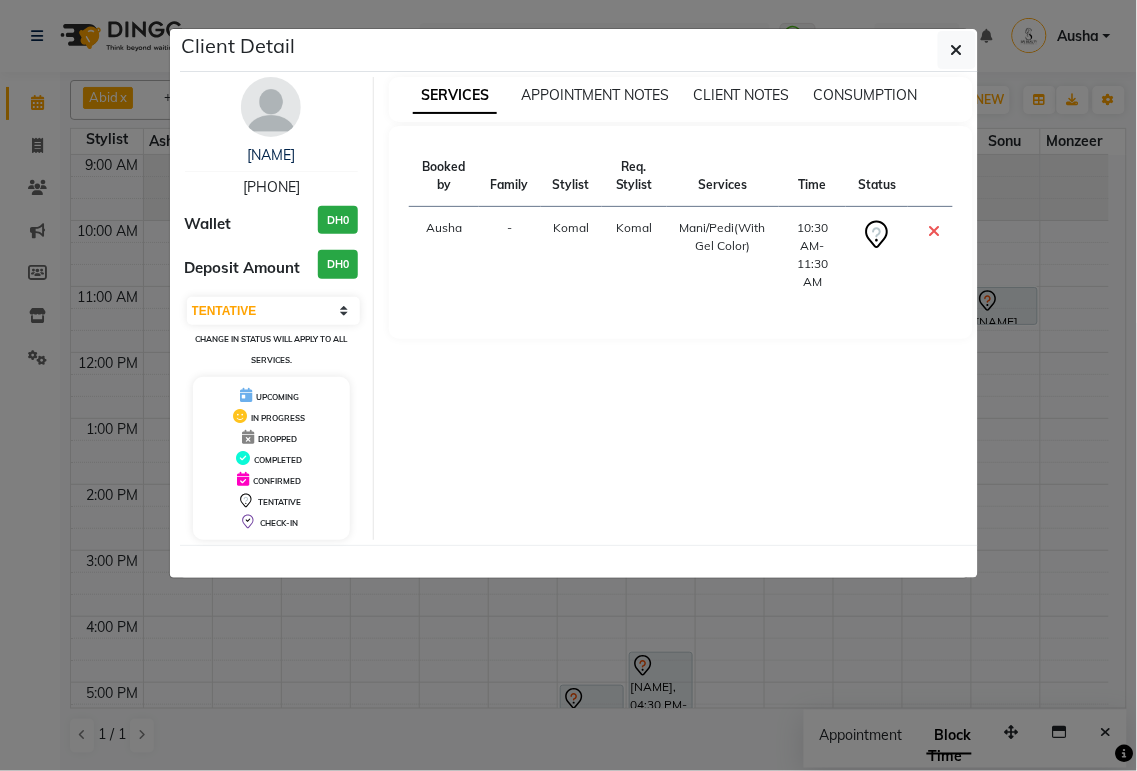 click on "Client Detail  [NAME]    [PHONE] Wallet DH0 Deposit Amount  DH0  Select CONFIRMED TENTATIVE Change in status will apply to all services. UPCOMING IN PROGRESS DROPPED COMPLETED CONFIRMED TENTATIVE CHECK-IN SERVICES APPOINTMENT NOTES CLIENT NOTES CONSUMPTION Booked by Family Stylist Req. Stylist Services Time Status  Ausha  - [NAME] [NAME]  Mani/Pedi(With Gel Color)   10:30 AM-11:30 AM" 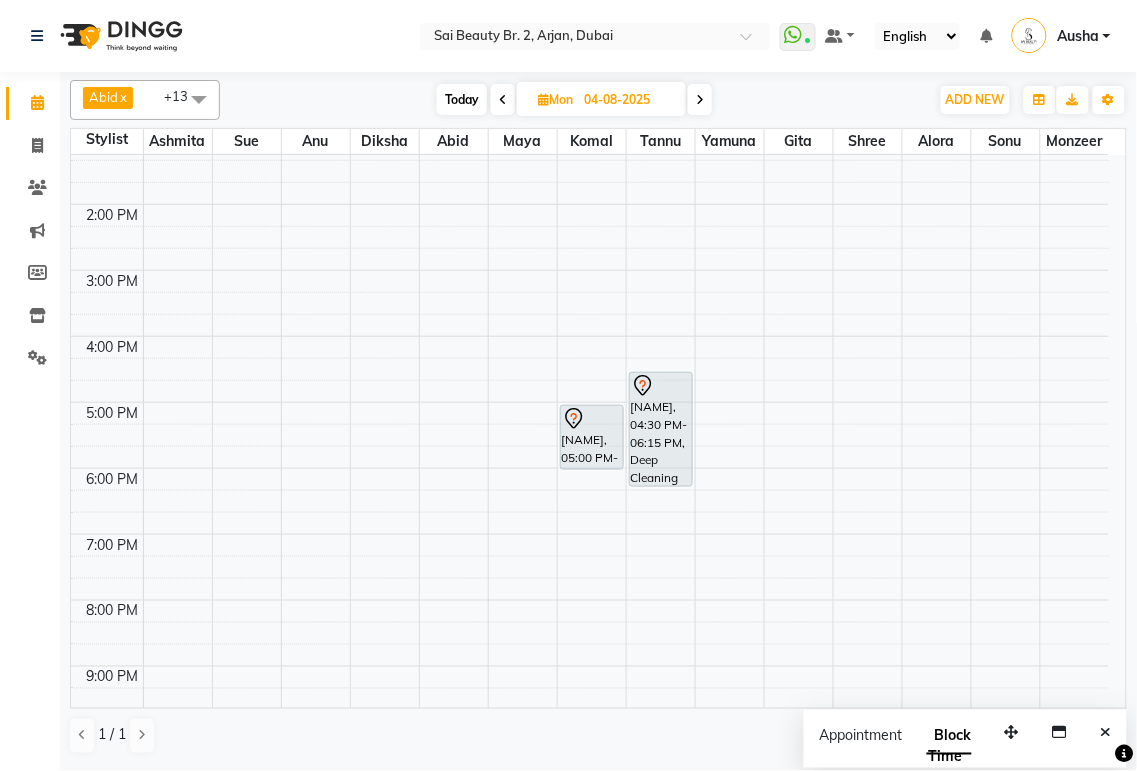 scroll, scrollTop: 374, scrollLeft: 0, axis: vertical 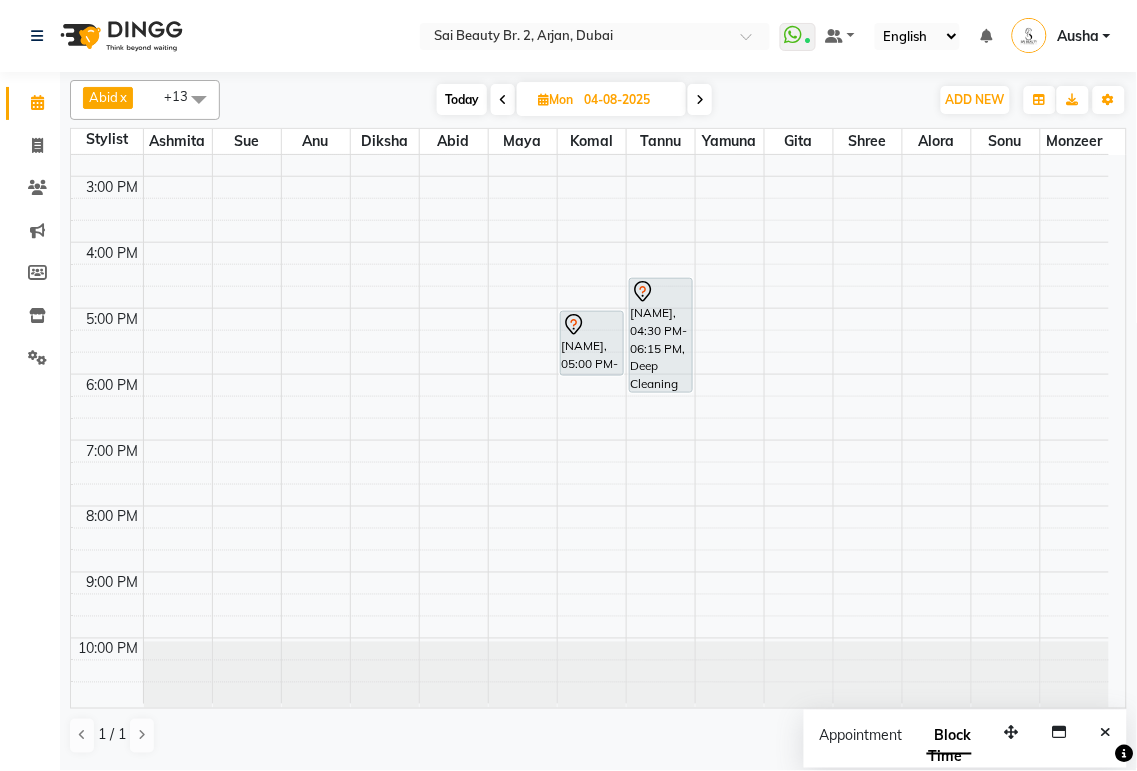 click on "[NAME], 04:30 PM-06:15 PM, Deep Cleaning Facial with collegen mask,Roots Color Ammonia Free / Hair Spa with Wash & Blow Dry" at bounding box center (661, 335) 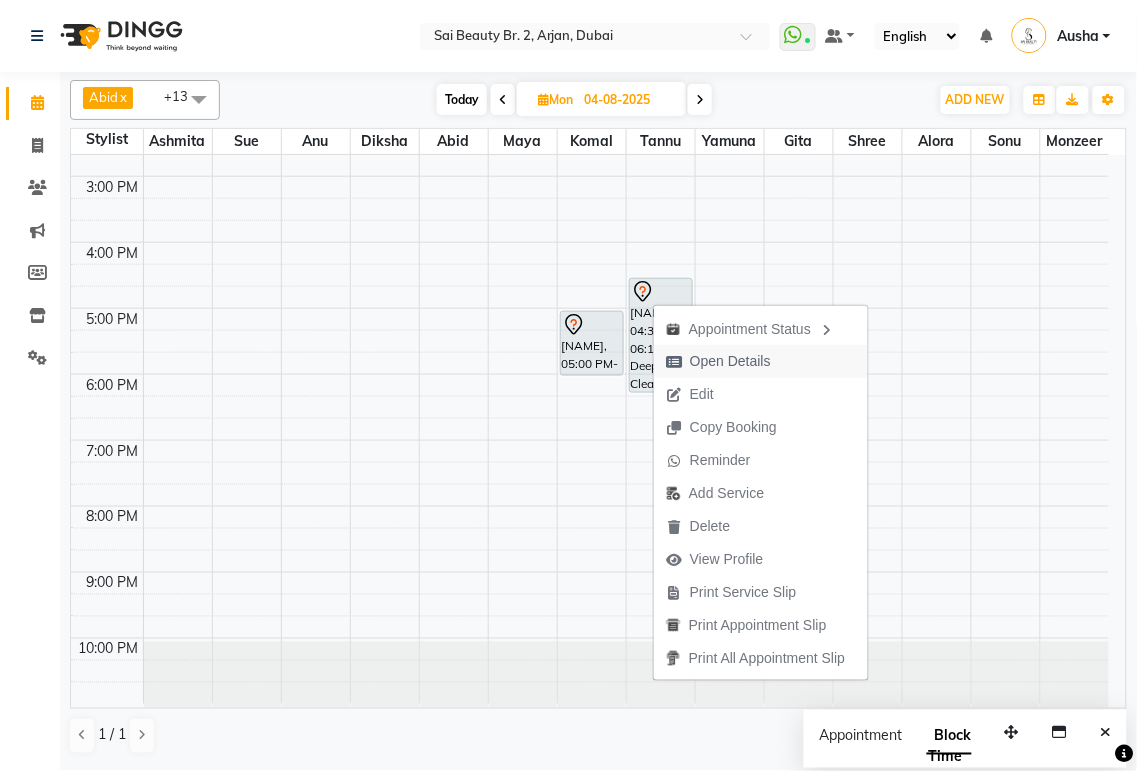 click at bounding box center [674, 362] 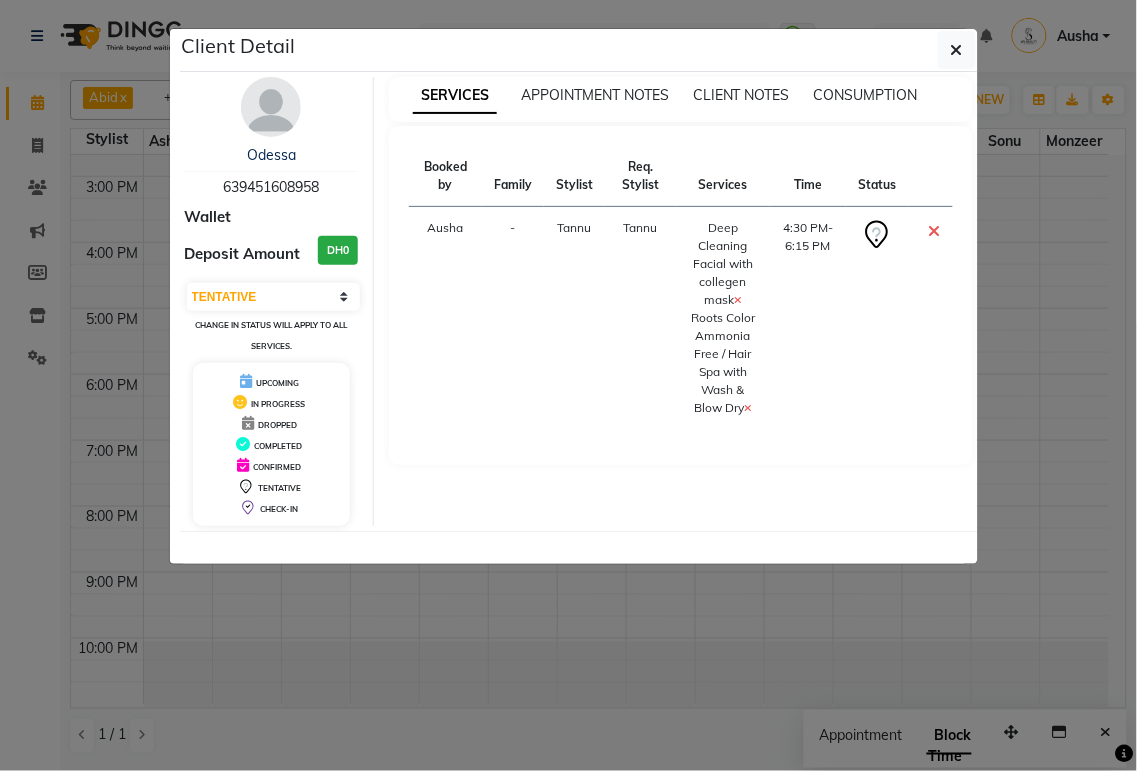 click on "Client Detail  [NAME]    [PHONE] Wallet DH0 Deposit Amount  DH0  Select CONFIRMED TENTATIVE Change in status will apply to all services. UPCOMING IN PROGRESS DROPPED COMPLETED CONFIRMED TENTATIVE CHECK-IN SERVICES APPOINTMENT NOTES CLIENT NOTES CONSUMPTION Booked by Family Stylist Req. Stylist Services Time Status  Ausha  - [NAME] [NAME]  Deep Cleaning Facial with collegen mask   Roots Color Ammonia Free / Hair Spa with Wash & Blow Dry   4:30 PM-6:15 PM" 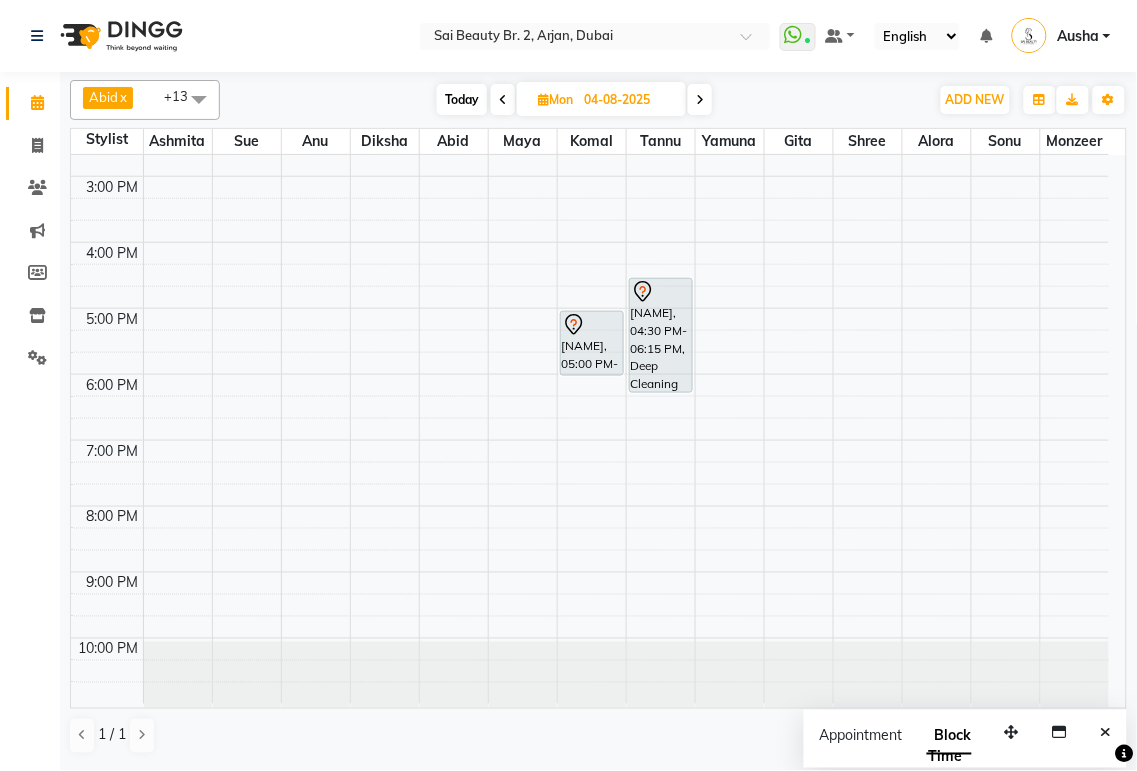 click 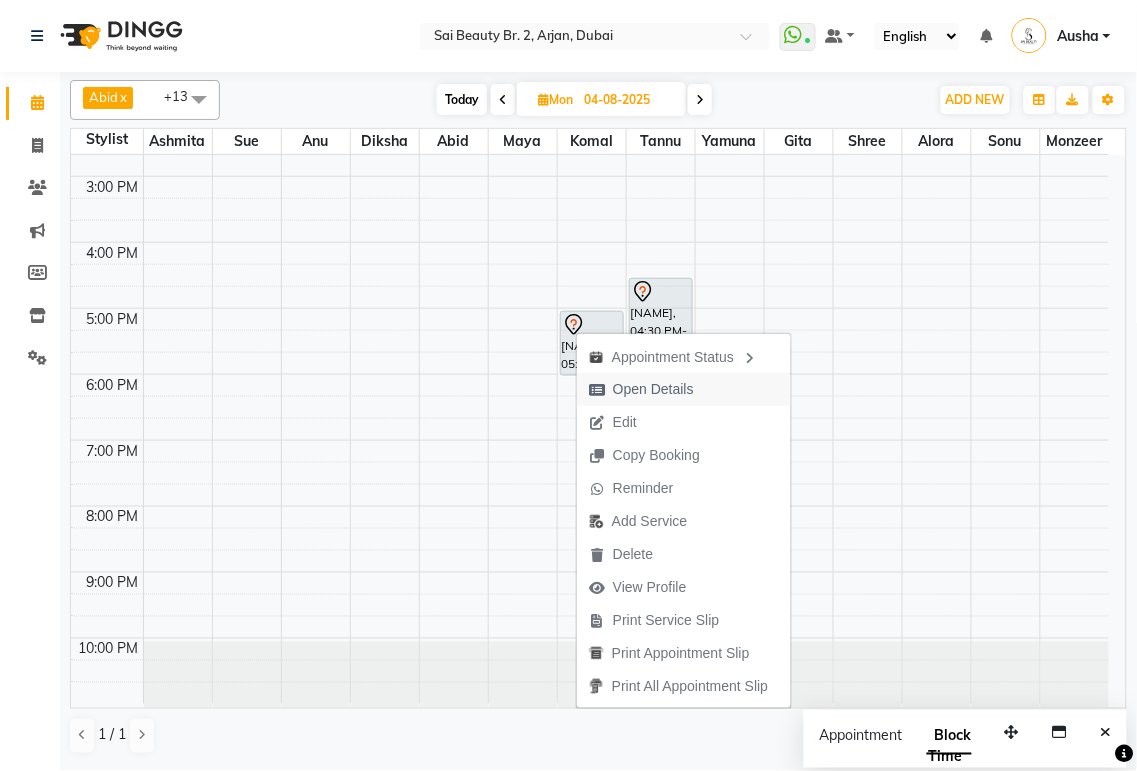click on "Open Details" at bounding box center [641, 389] 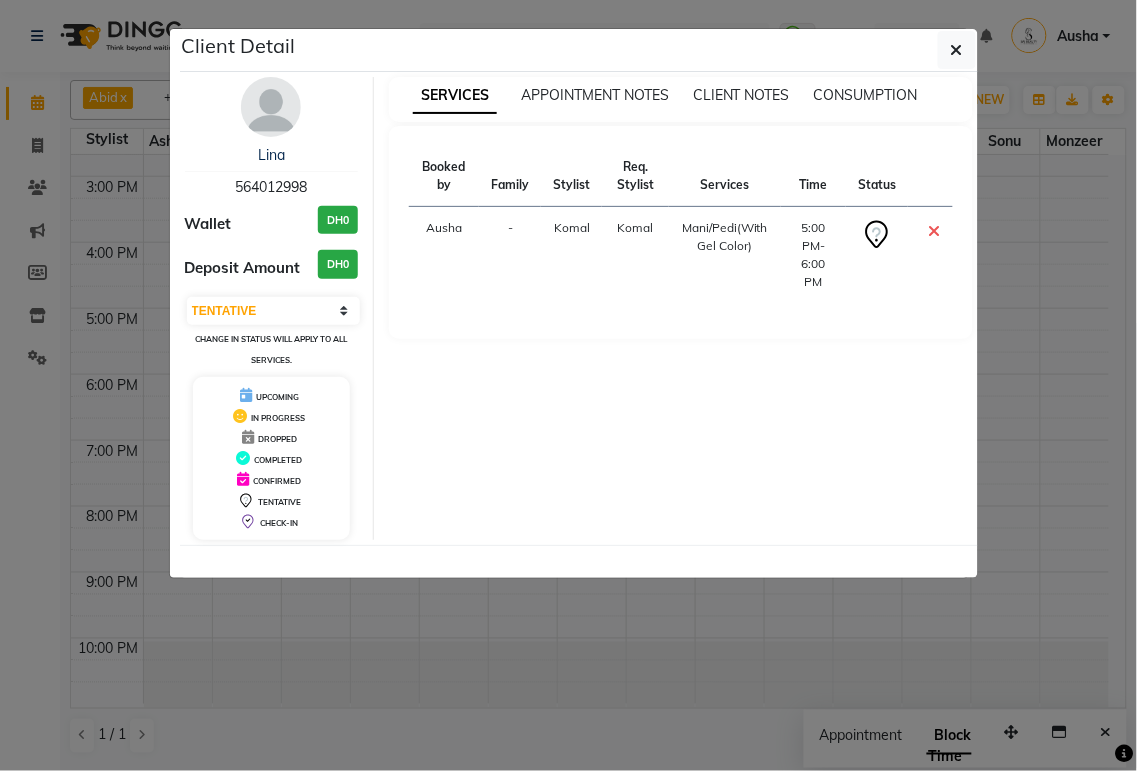click on "Client Detail  [NAME]    [PHONE] Wallet DH0 Deposit Amount  DH0  Select CONFIRMED TENTATIVE Change in status will apply to all services. UPCOMING IN PROGRESS DROPPED COMPLETED CONFIRMED TENTATIVE CHECK-IN SERVICES APPOINTMENT NOTES CLIENT NOTES CONSUMPTION Booked by Family Stylist Req. Stylist Services Time Status  Ausha  - [NAME] [NAME]  Mani/Pedi(With Gel Color)   5:00 PM-6:00 PM" 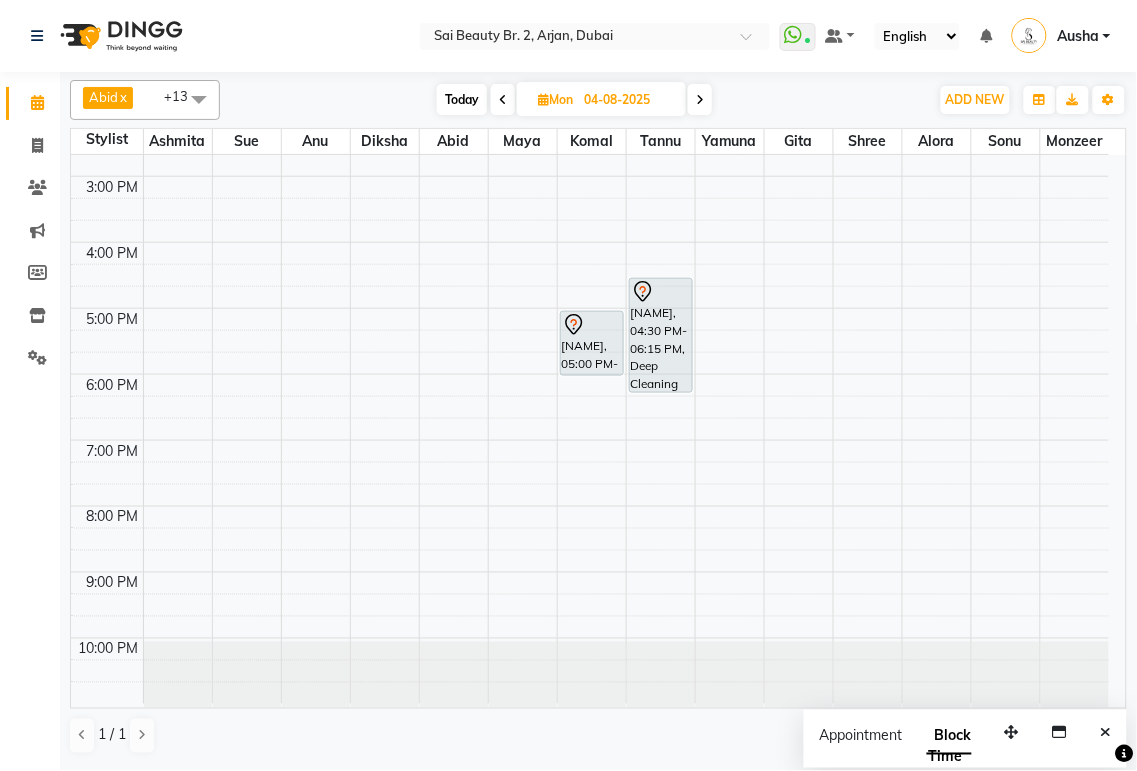 click at bounding box center (503, 100) 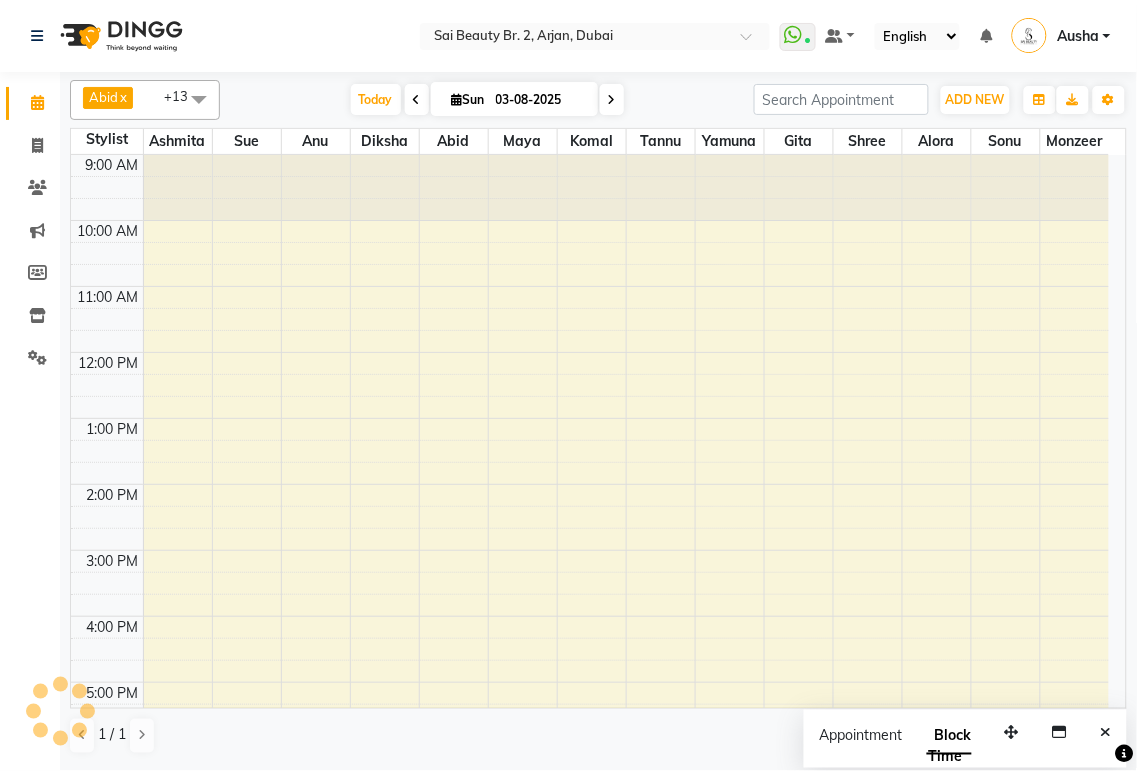 scroll, scrollTop: 374, scrollLeft: 0, axis: vertical 